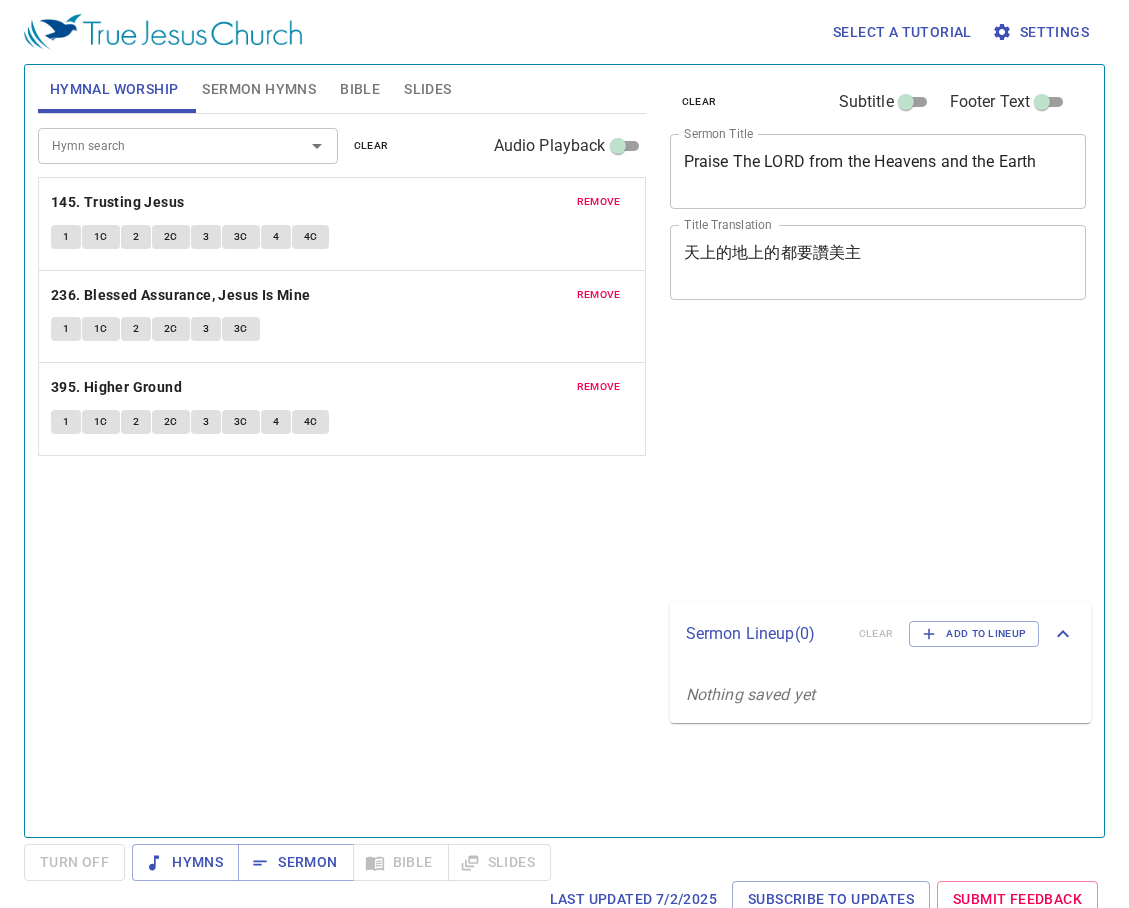 scroll, scrollTop: 0, scrollLeft: 0, axis: both 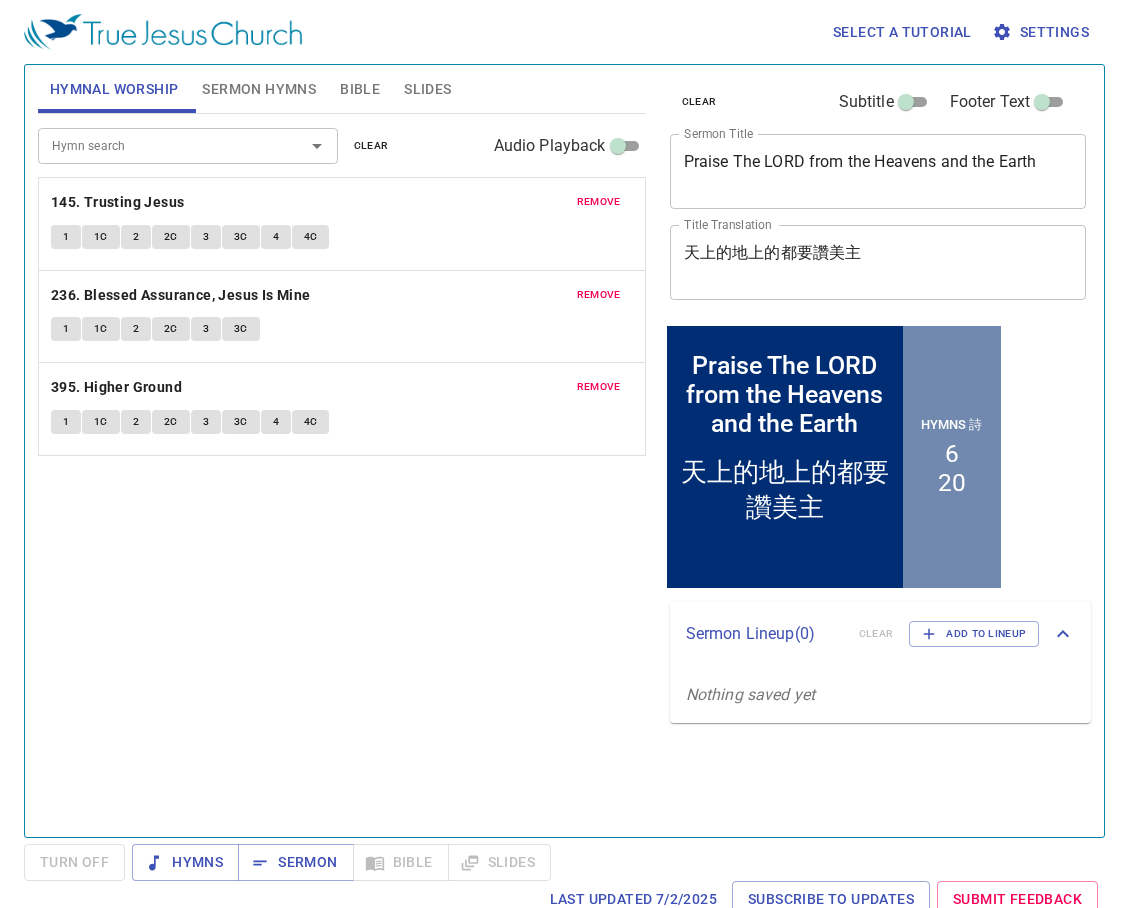 click on "clear" at bounding box center [371, 146] 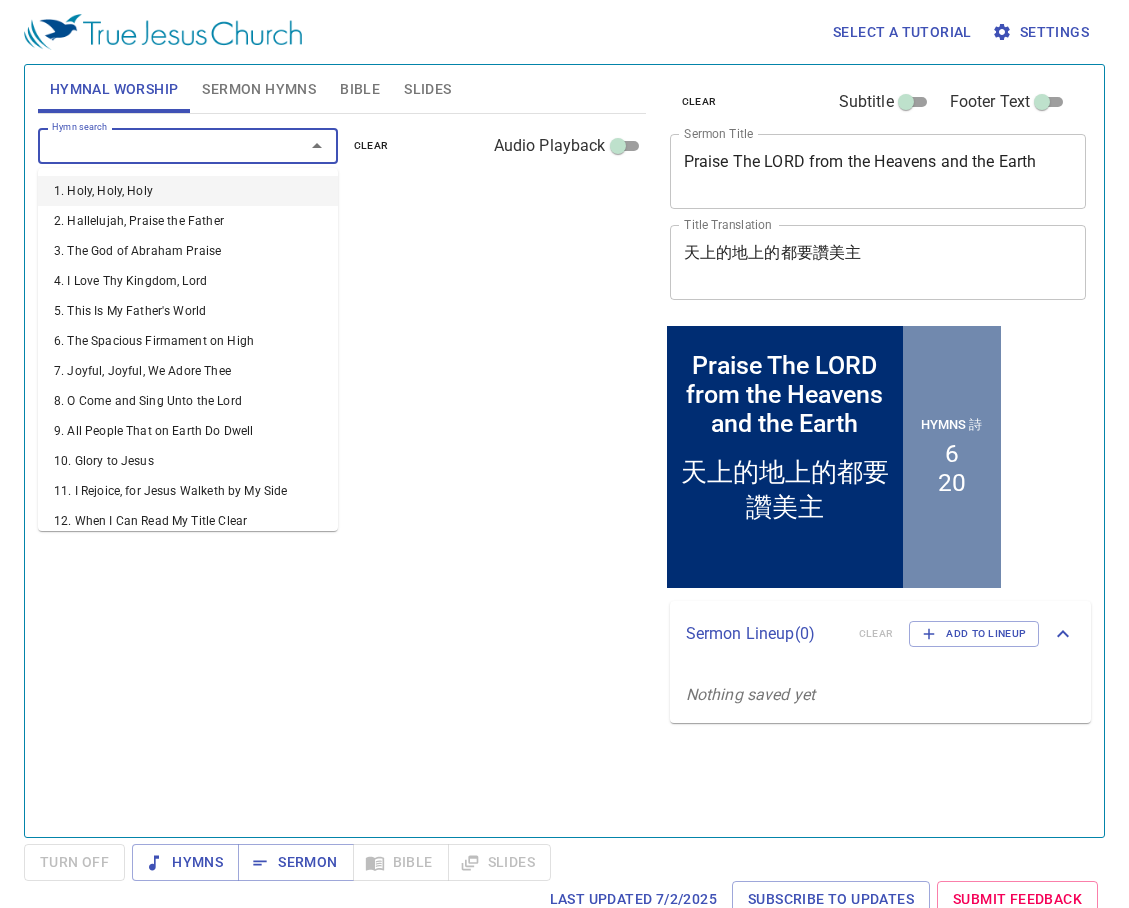 click on "Hymn search" at bounding box center (158, 145) 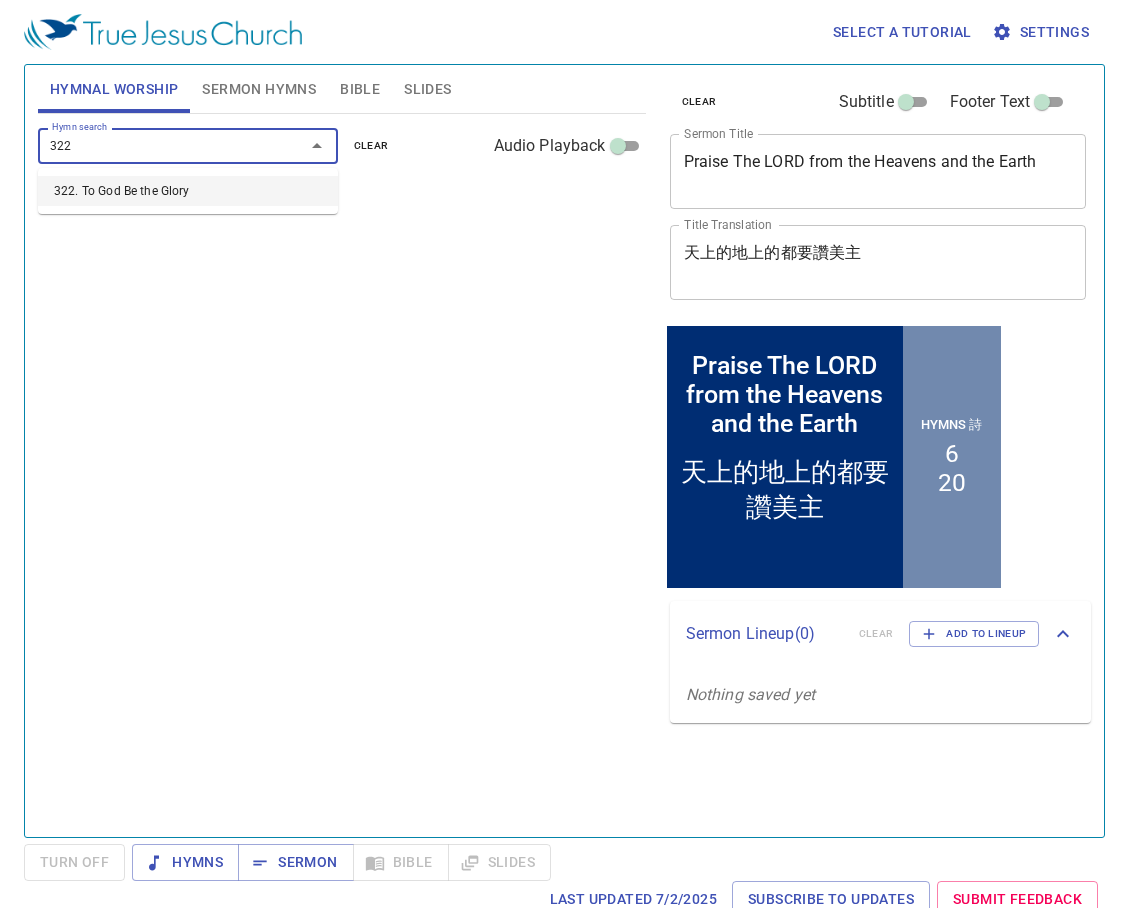 type on "322. To God Be the Glory" 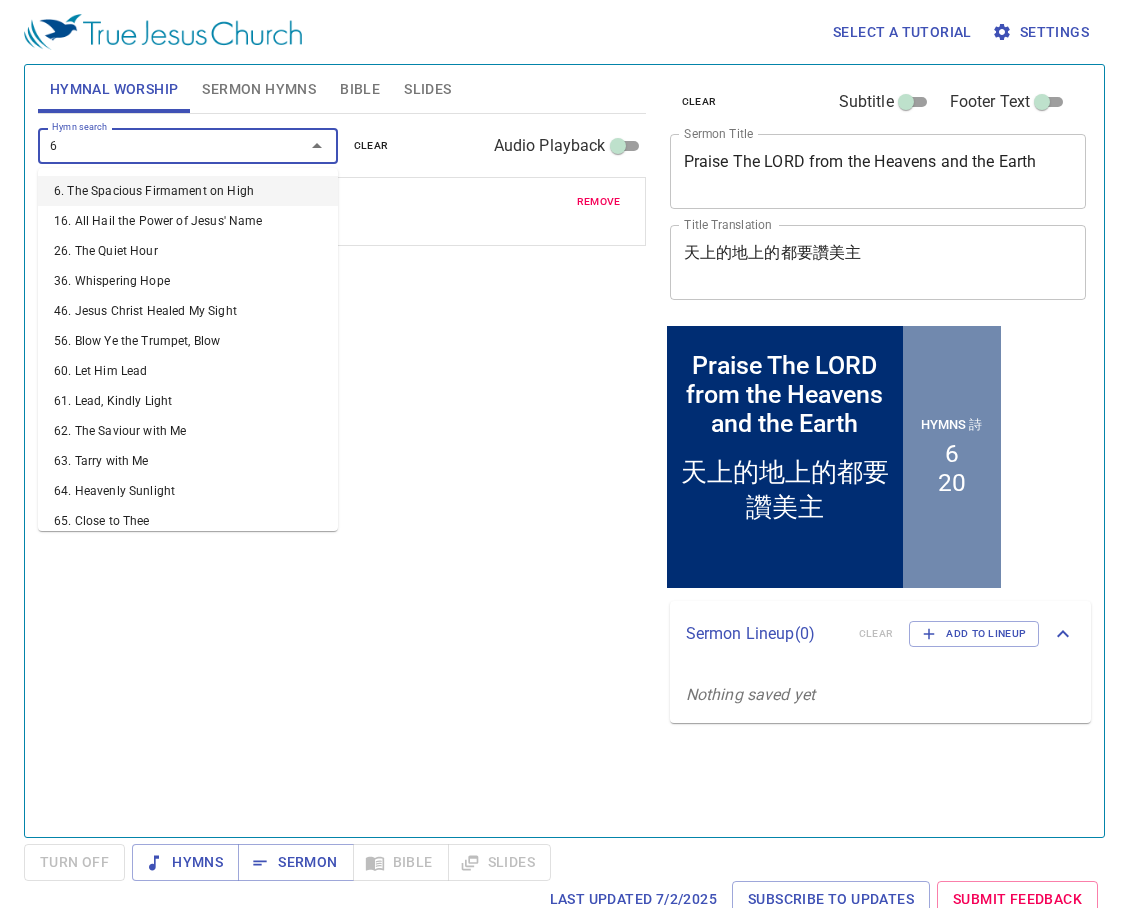 type on "63" 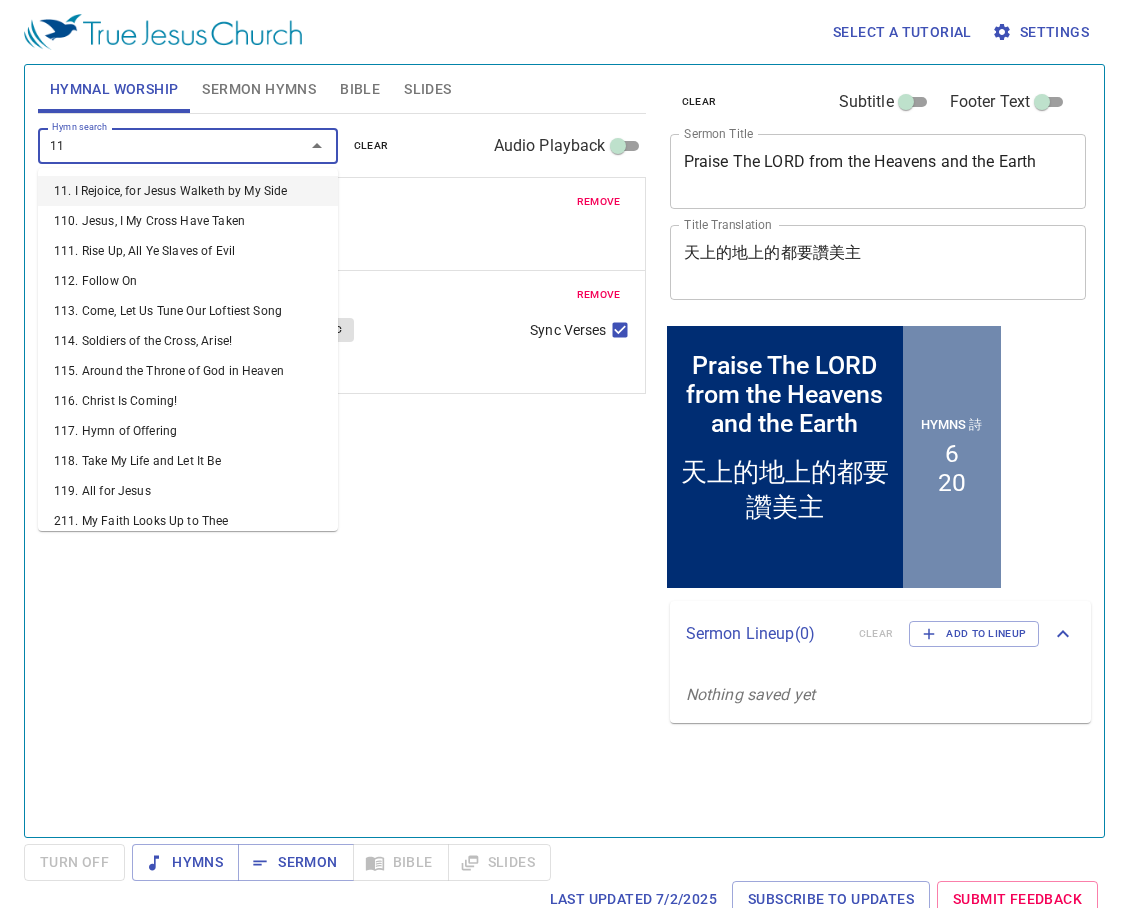 type on "119" 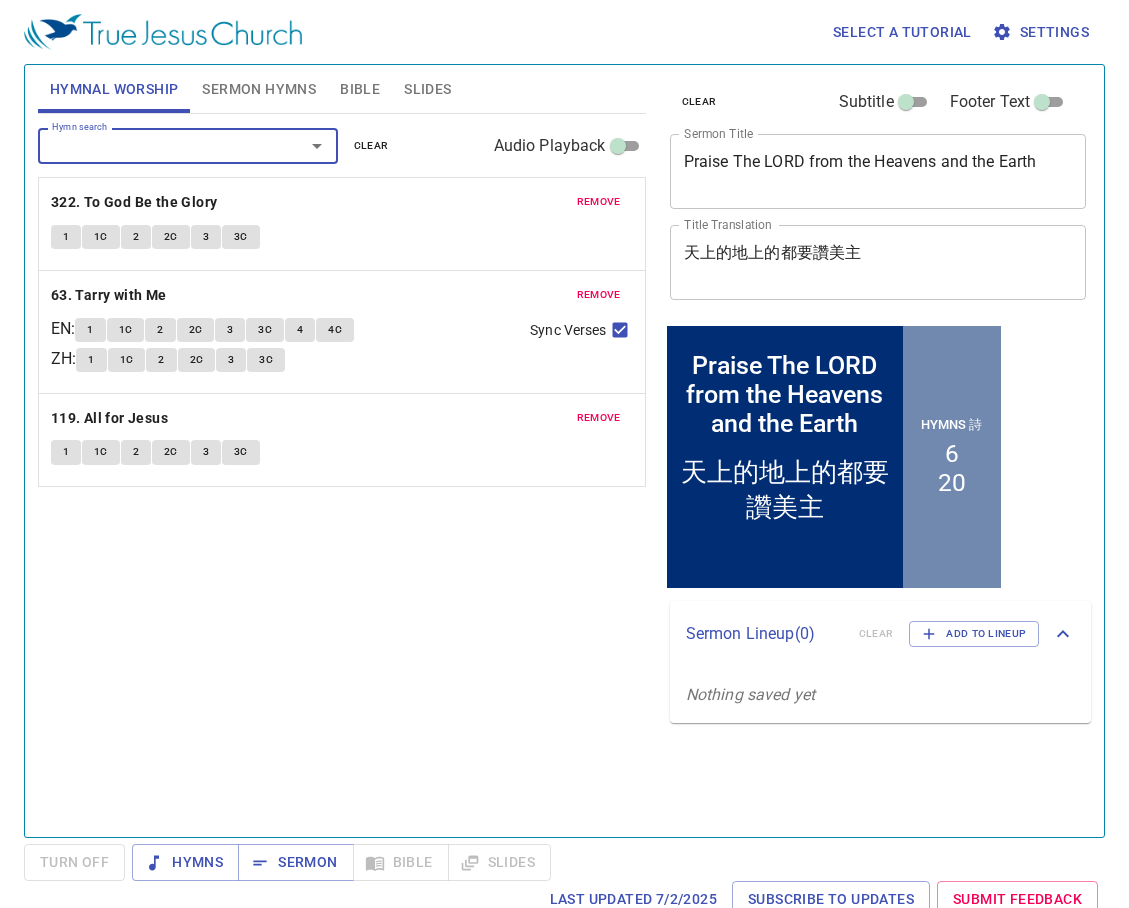click on "remove" at bounding box center (599, 295) 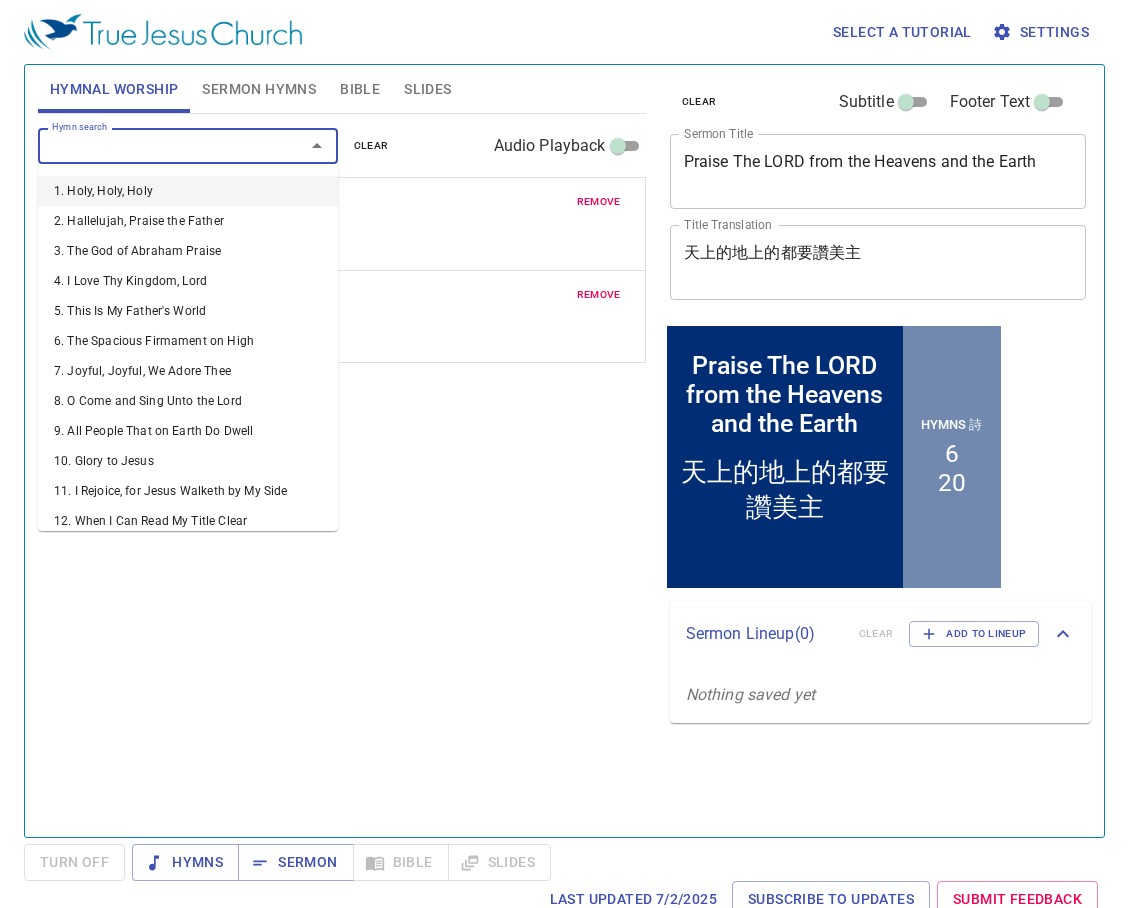 click on "Hymn search" at bounding box center [158, 145] 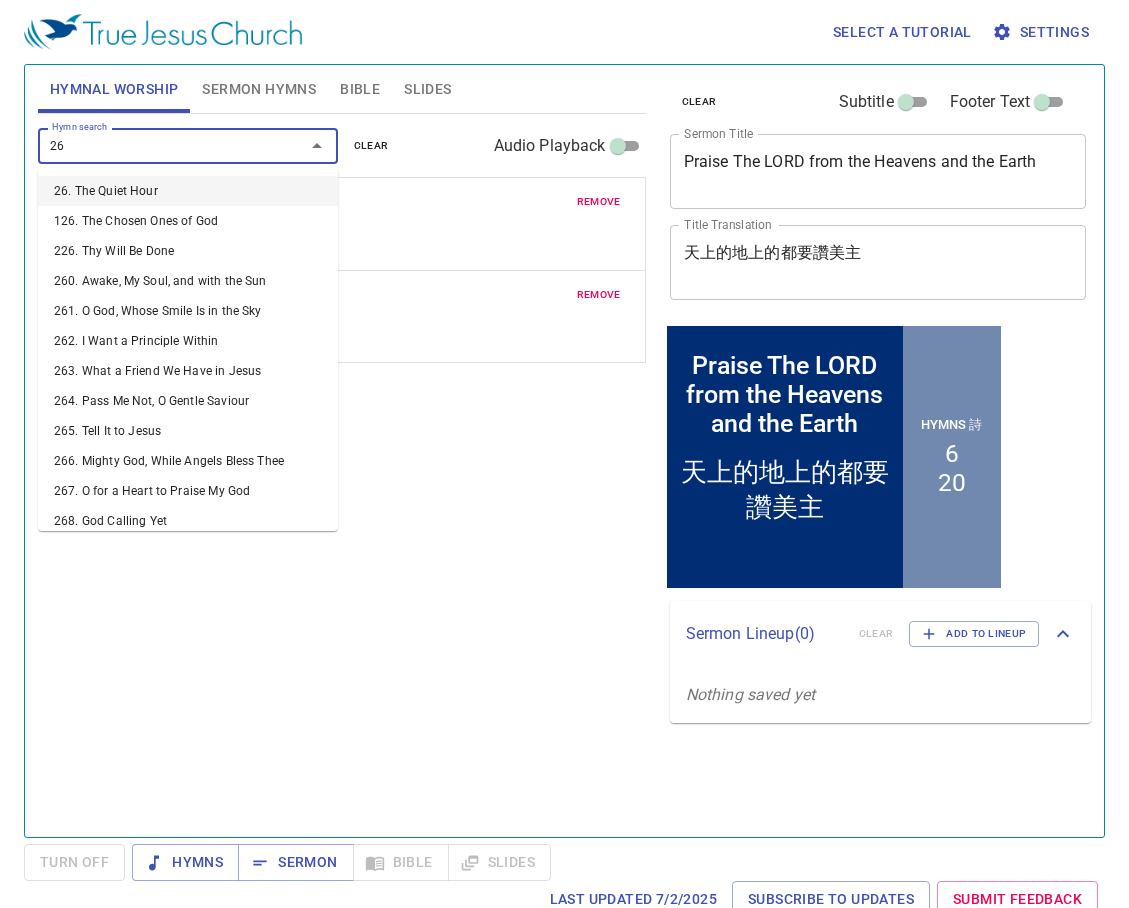 type on "263" 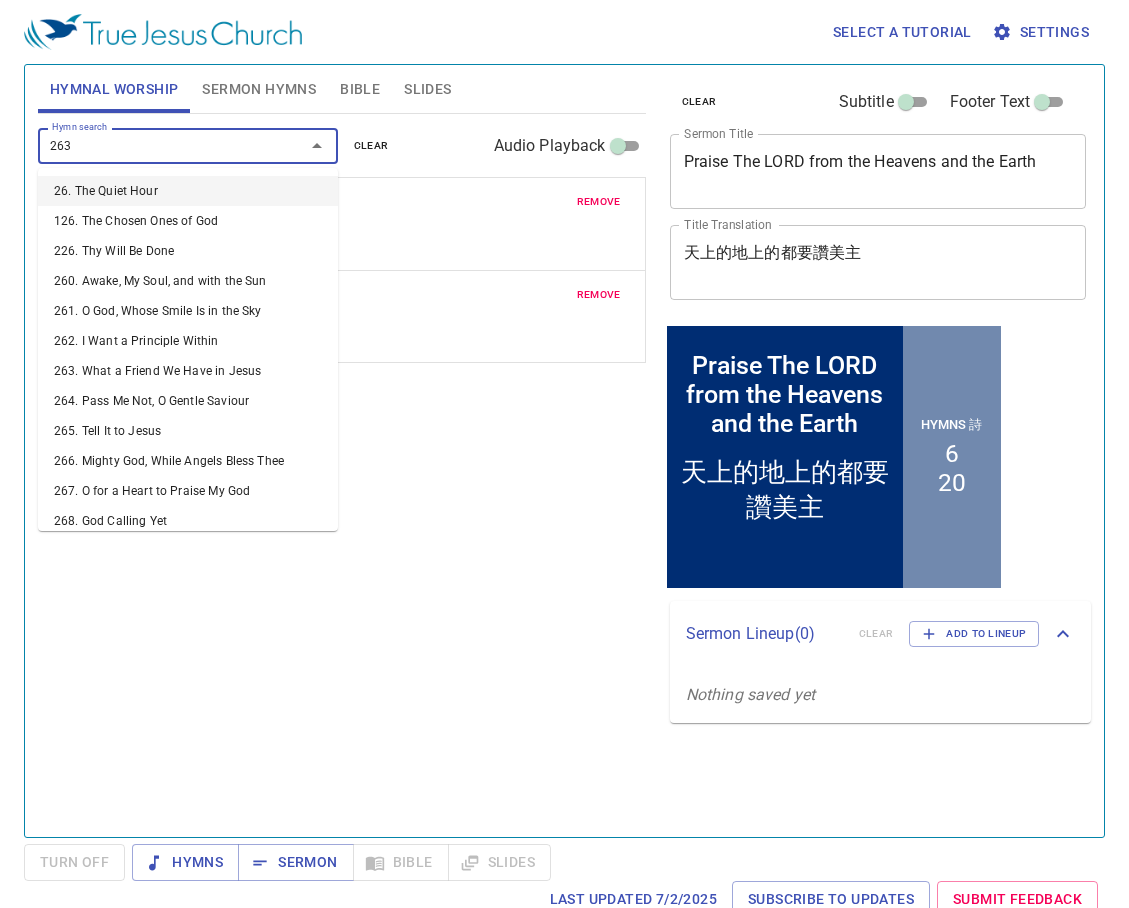 type 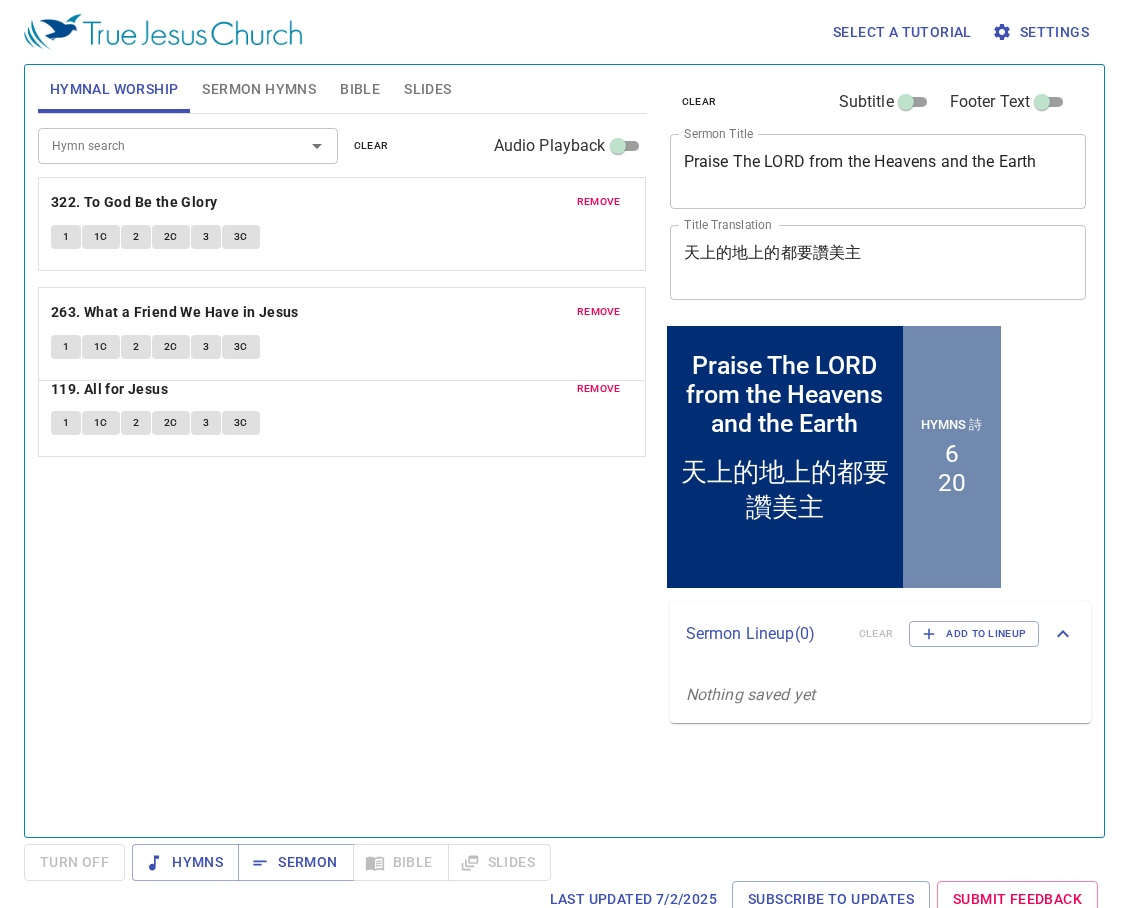 drag, startPoint x: 421, startPoint y: 414, endPoint x: 404, endPoint y: 331, distance: 84.723076 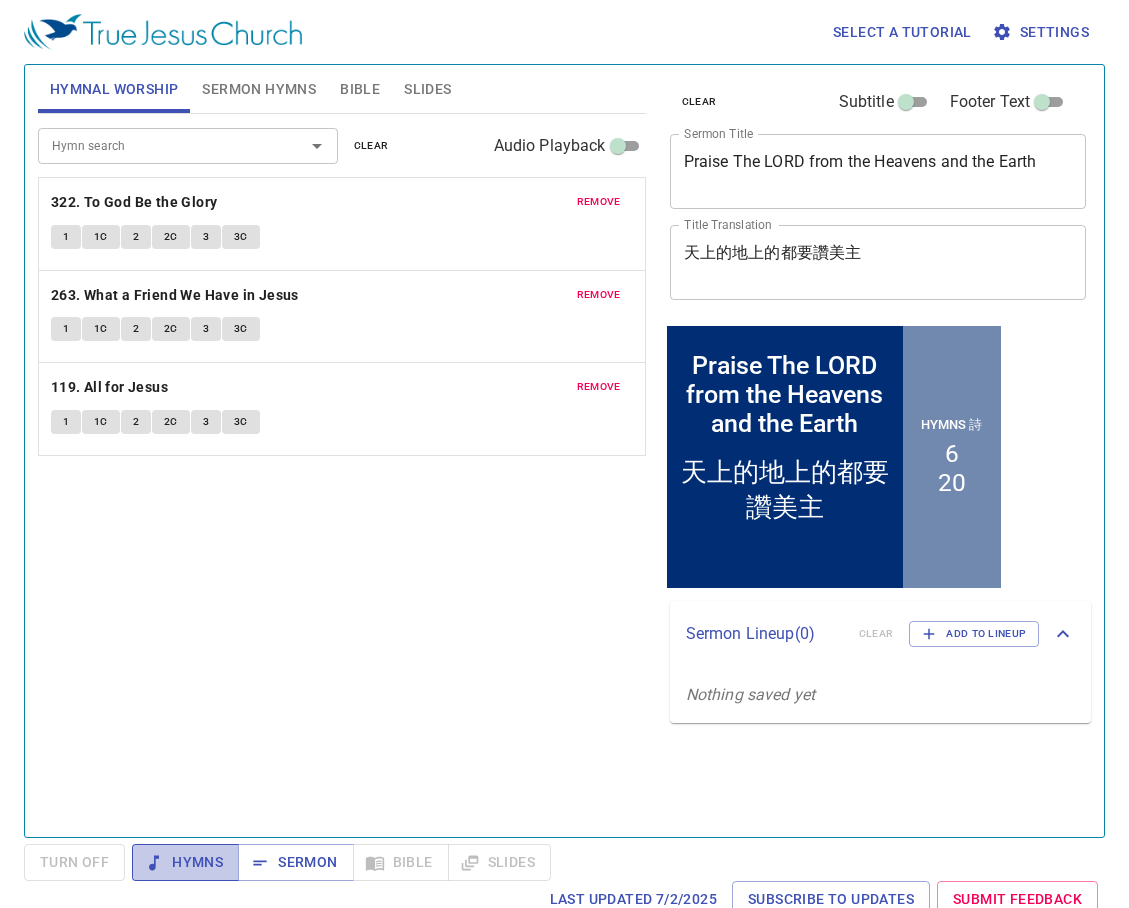 drag, startPoint x: 172, startPoint y: 862, endPoint x: 183, endPoint y: 897, distance: 36.687874 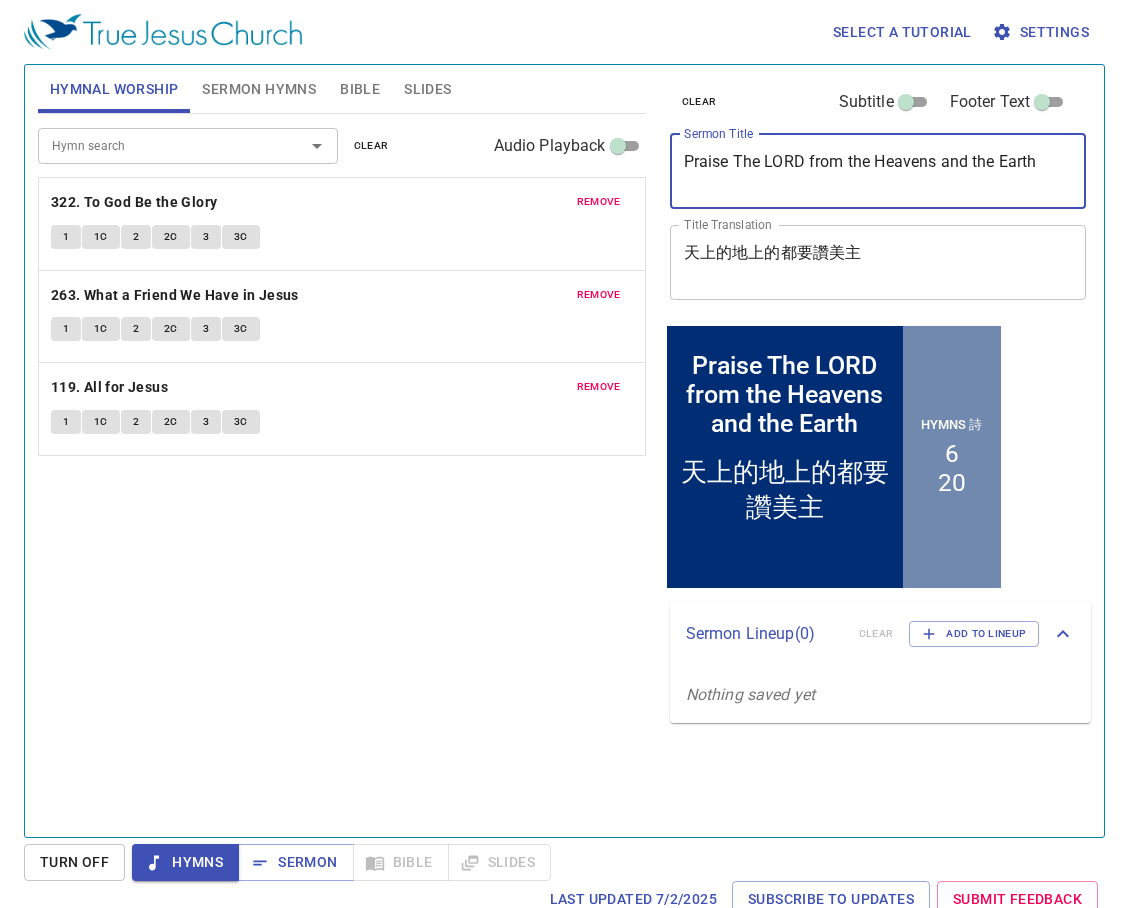 drag, startPoint x: 956, startPoint y: 165, endPoint x: 860, endPoint y: 231, distance: 116.498924 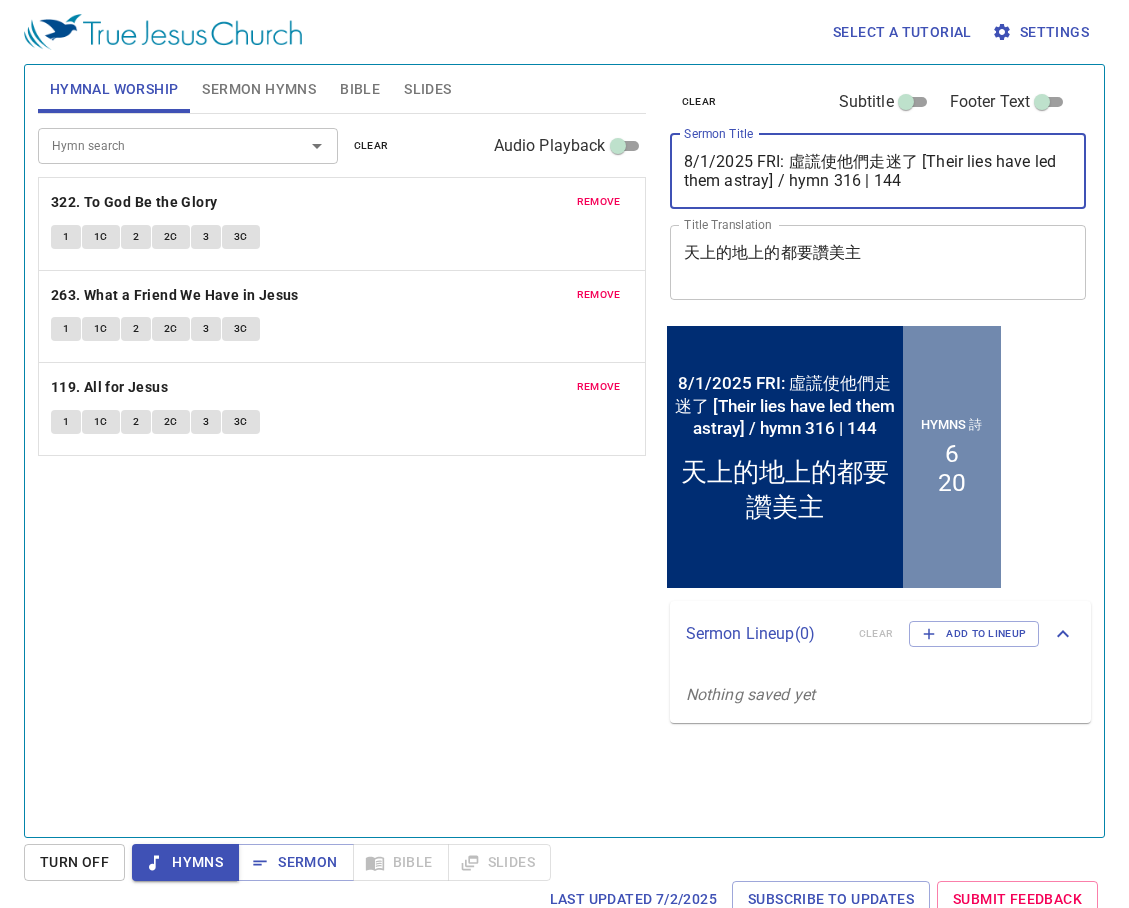 type on "8/1/2025 FRI: 虛謊使他們走迷了 [Their lies have led them astray] / hymn 316 | 144" 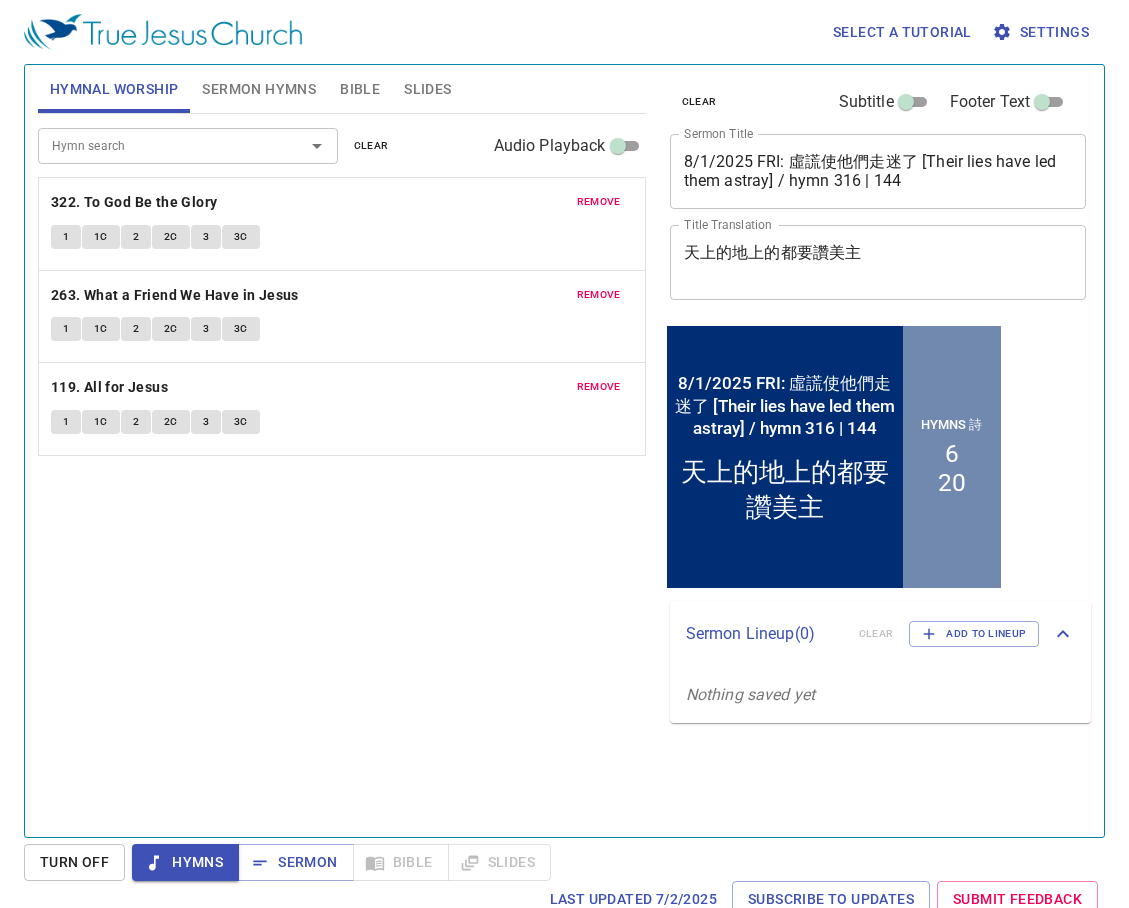 drag, startPoint x: 928, startPoint y: 241, endPoint x: 817, endPoint y: 261, distance: 112.78741 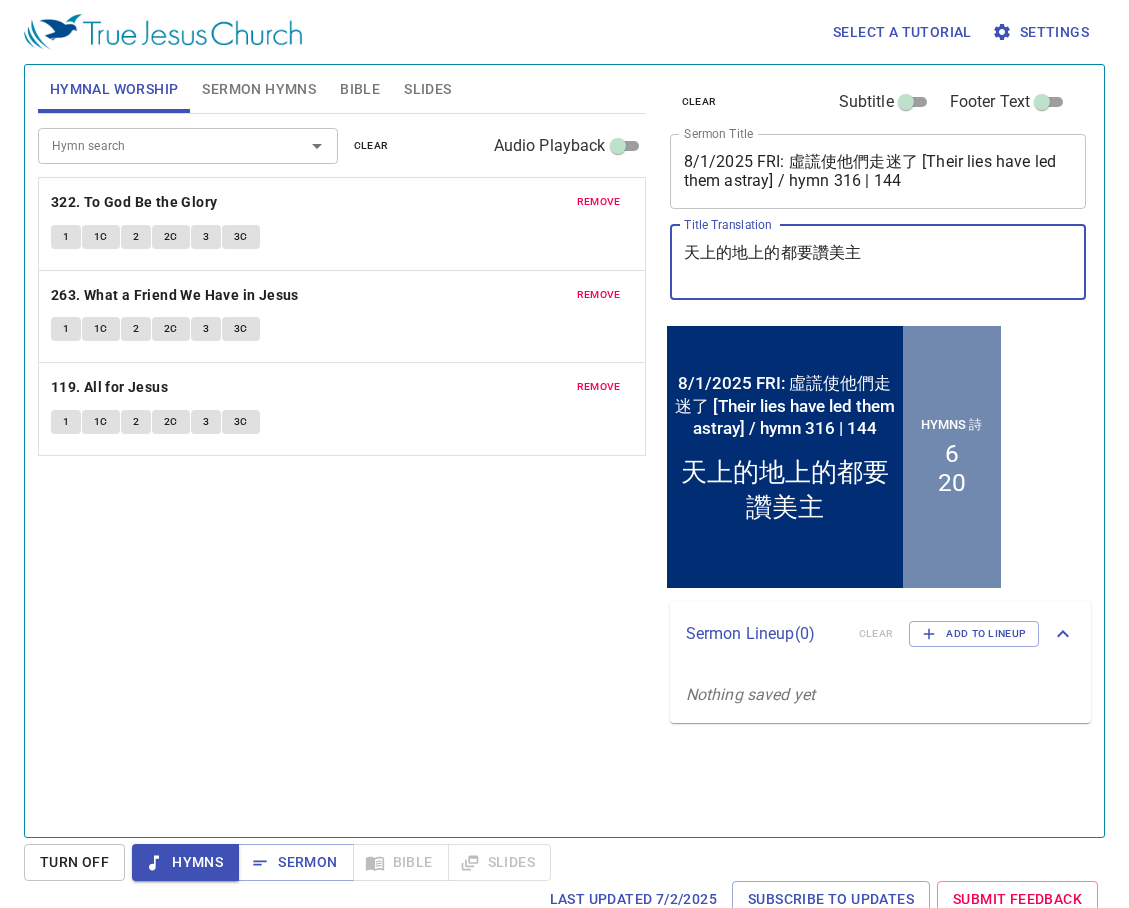 drag, startPoint x: 826, startPoint y: 262, endPoint x: 648, endPoint y: 263, distance: 178.0028 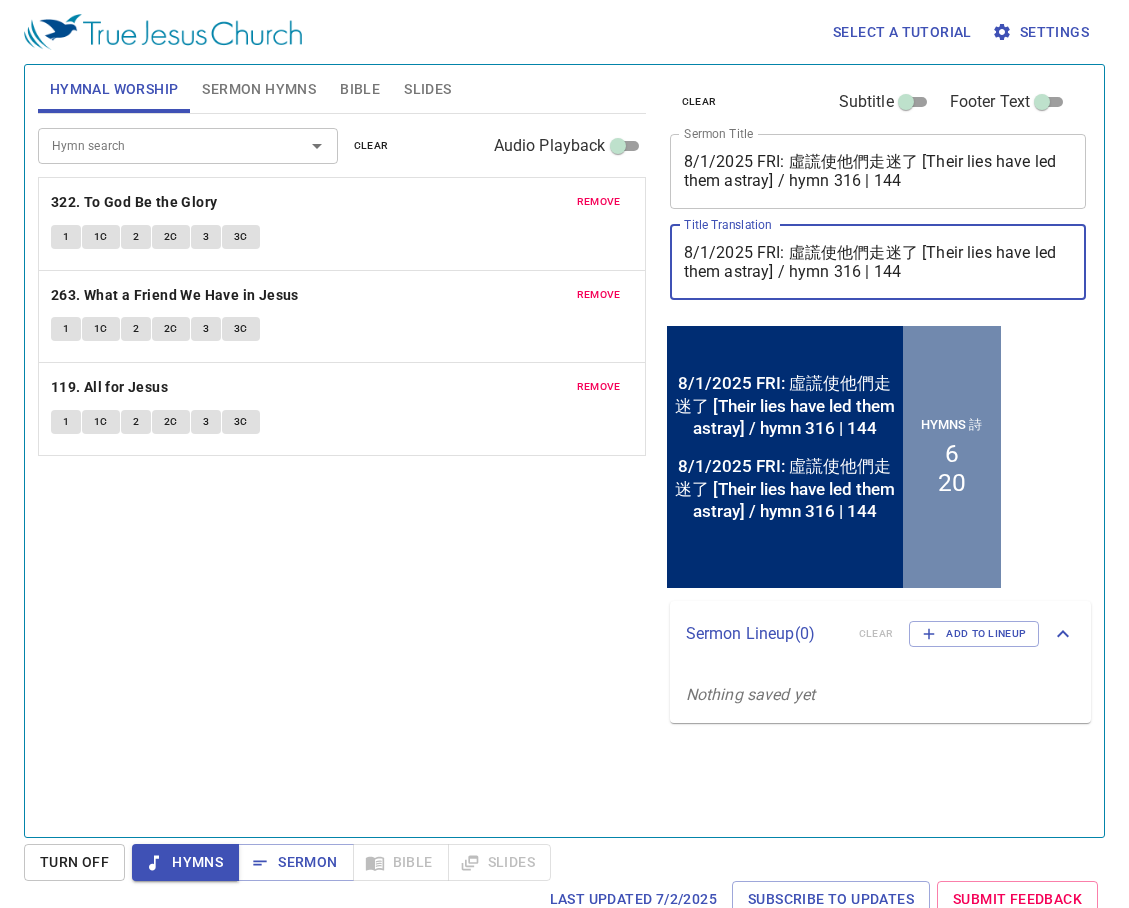 drag, startPoint x: 791, startPoint y: 244, endPoint x: 591, endPoint y: 251, distance: 200.12247 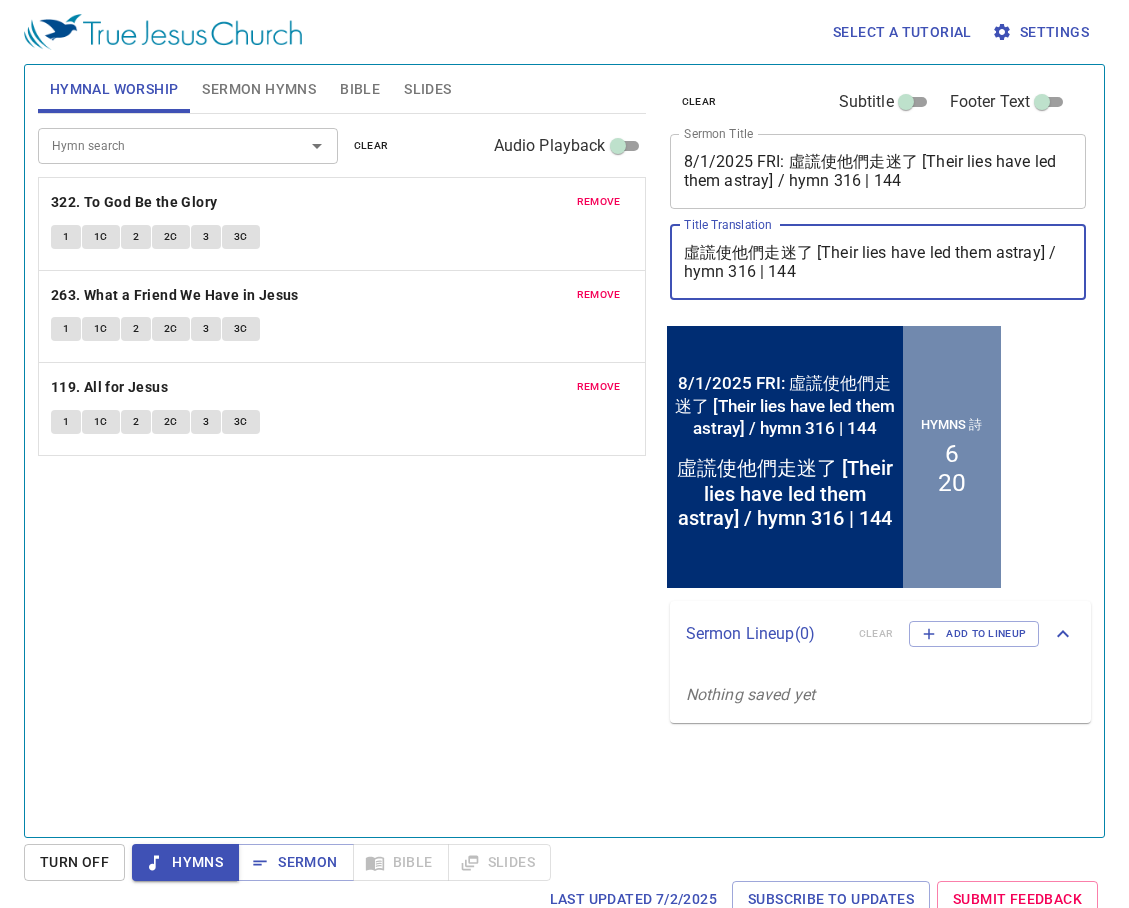 type on "虛謊使他們走迷了 [Their lies have led them astray] / hymn 316 | 144" 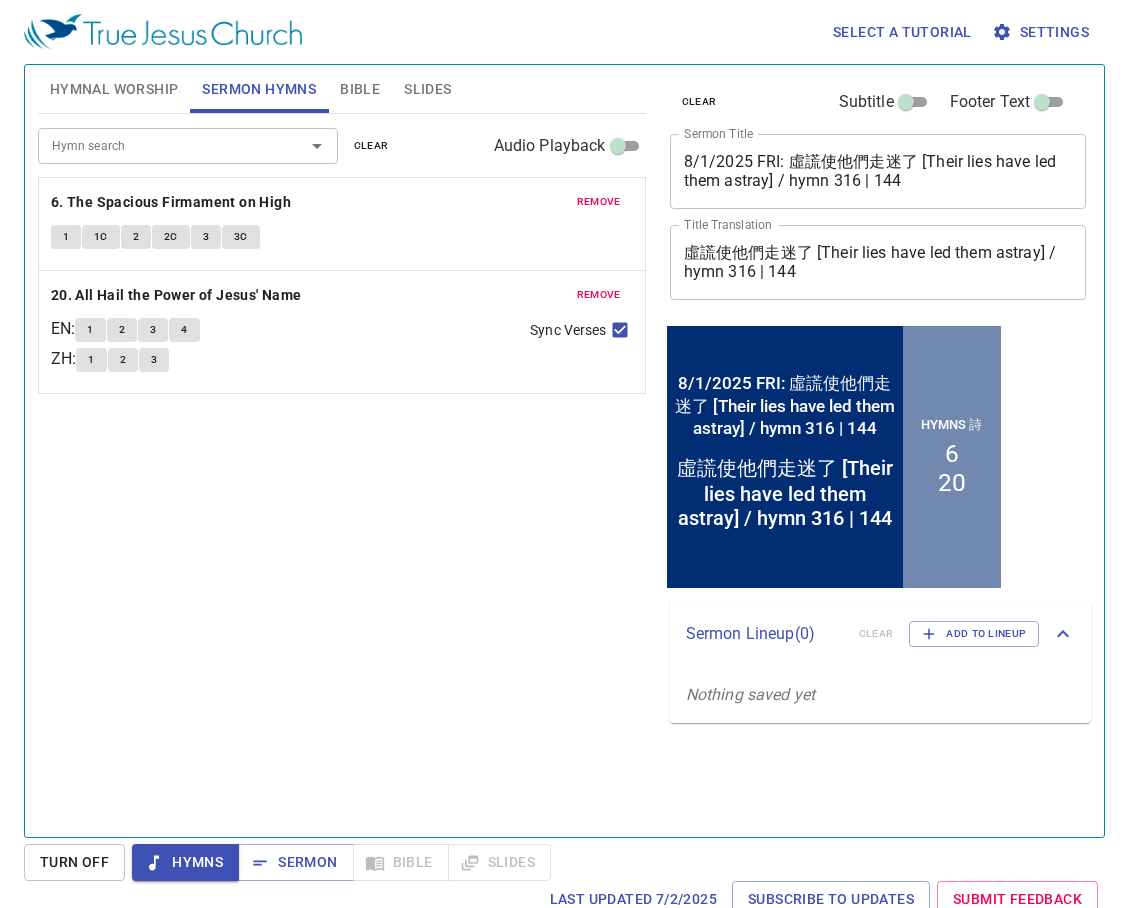 click on "remove" at bounding box center (599, 202) 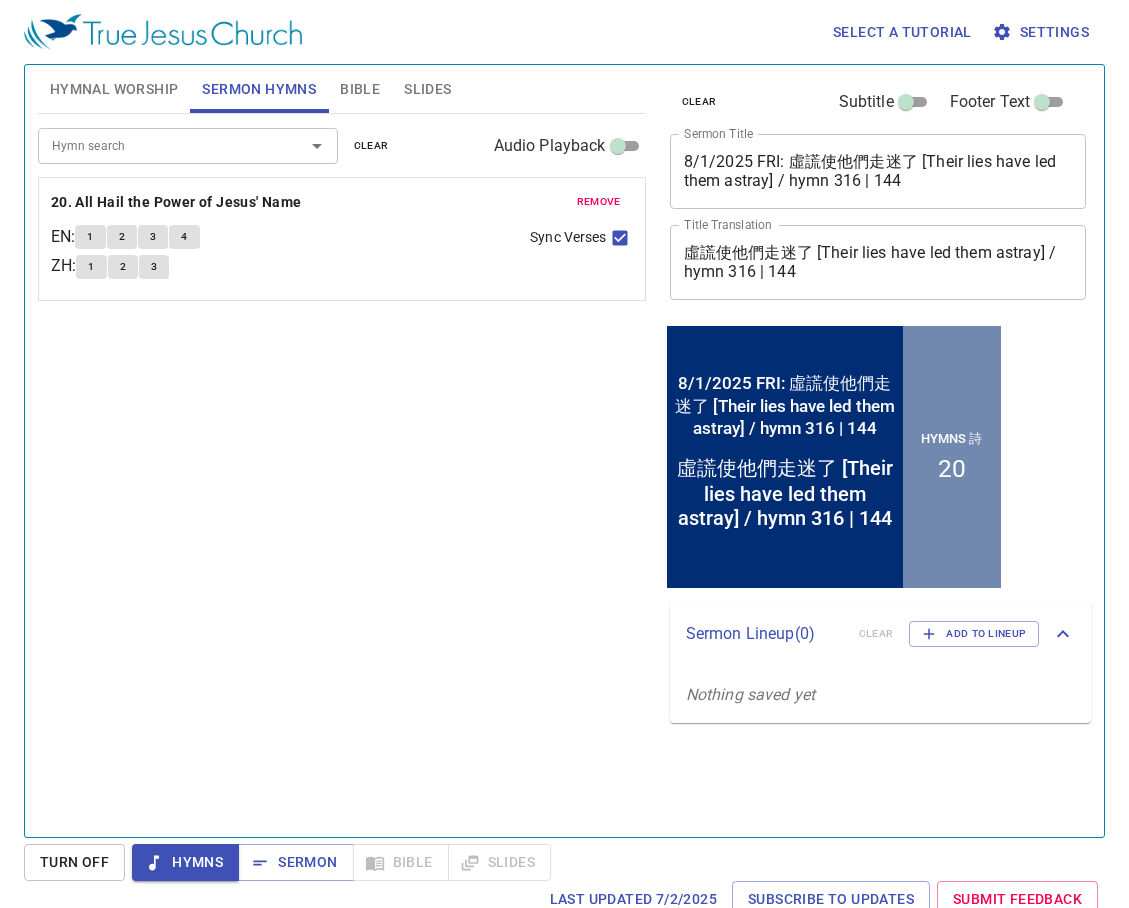 click on "remove" at bounding box center [599, 202] 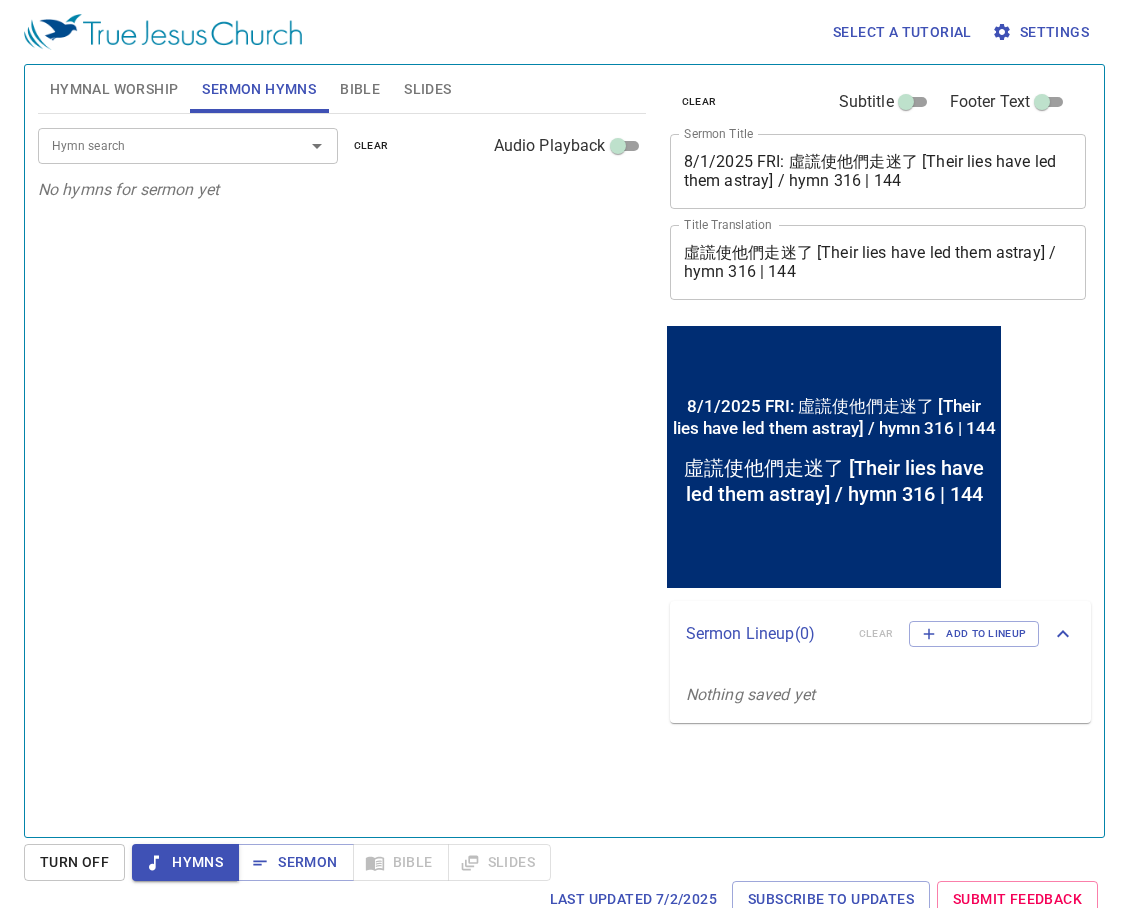 click on "Hymn search" at bounding box center [158, 145] 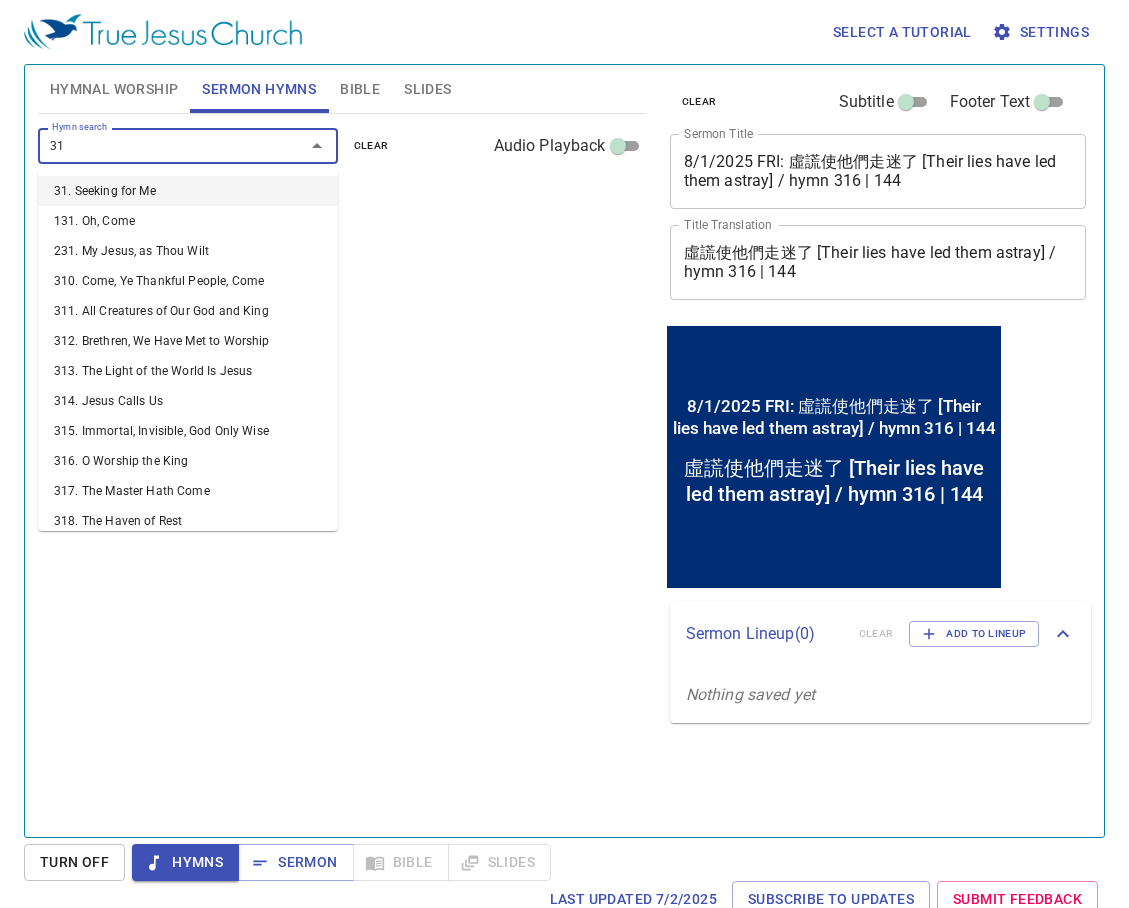 type on "316" 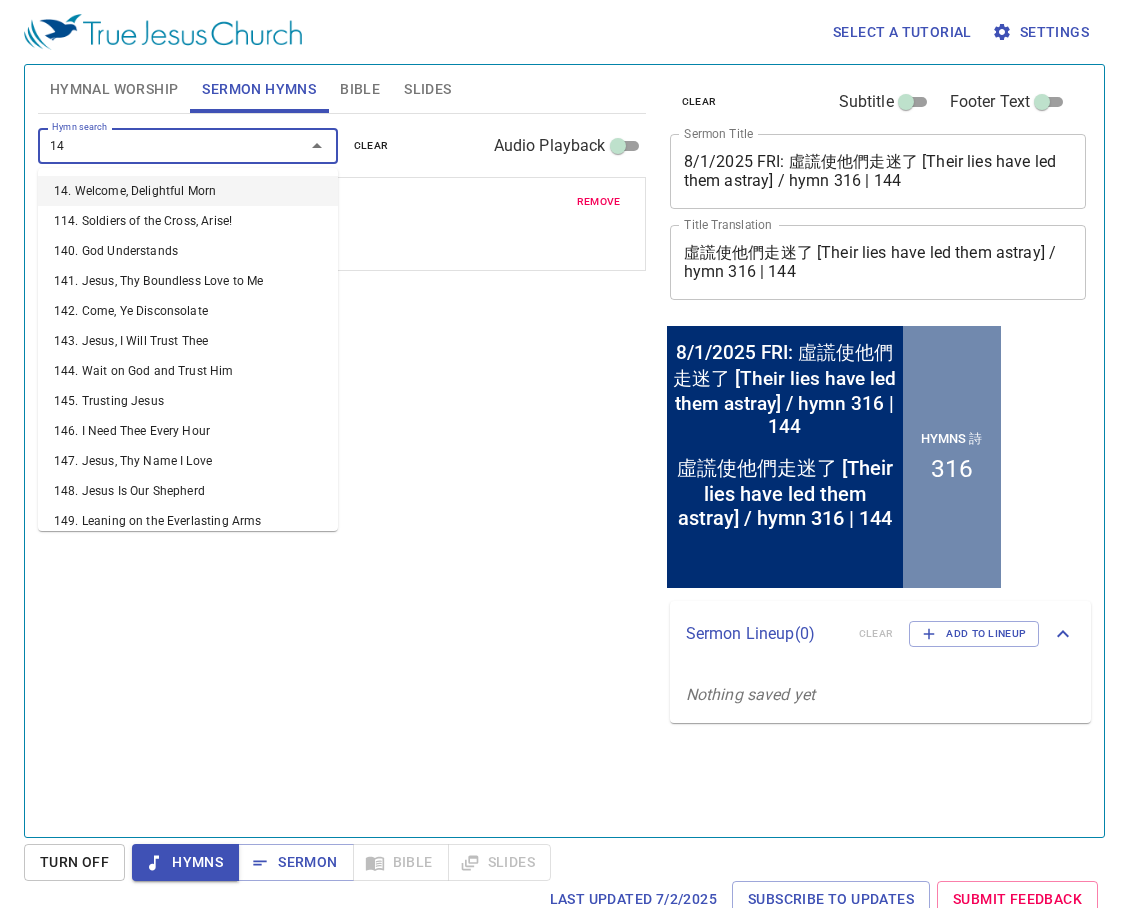 type on "144" 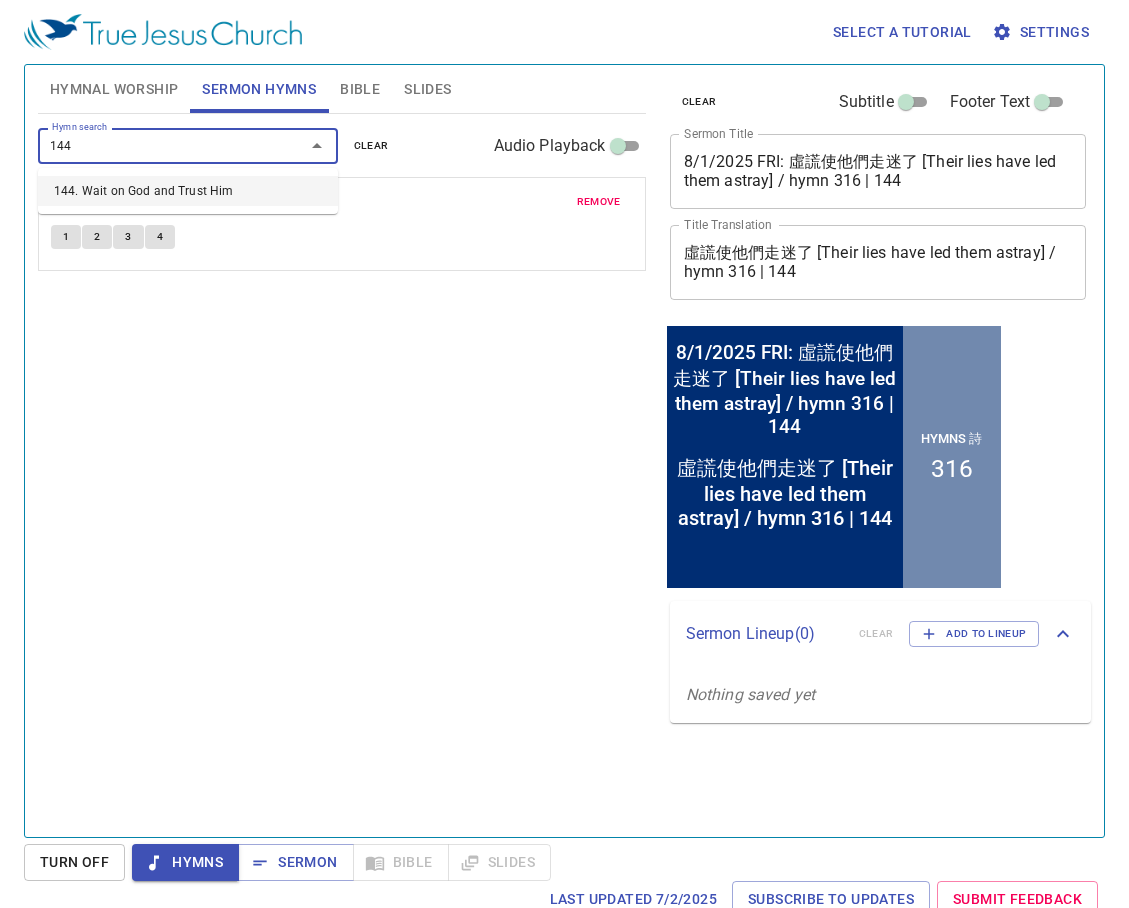 type 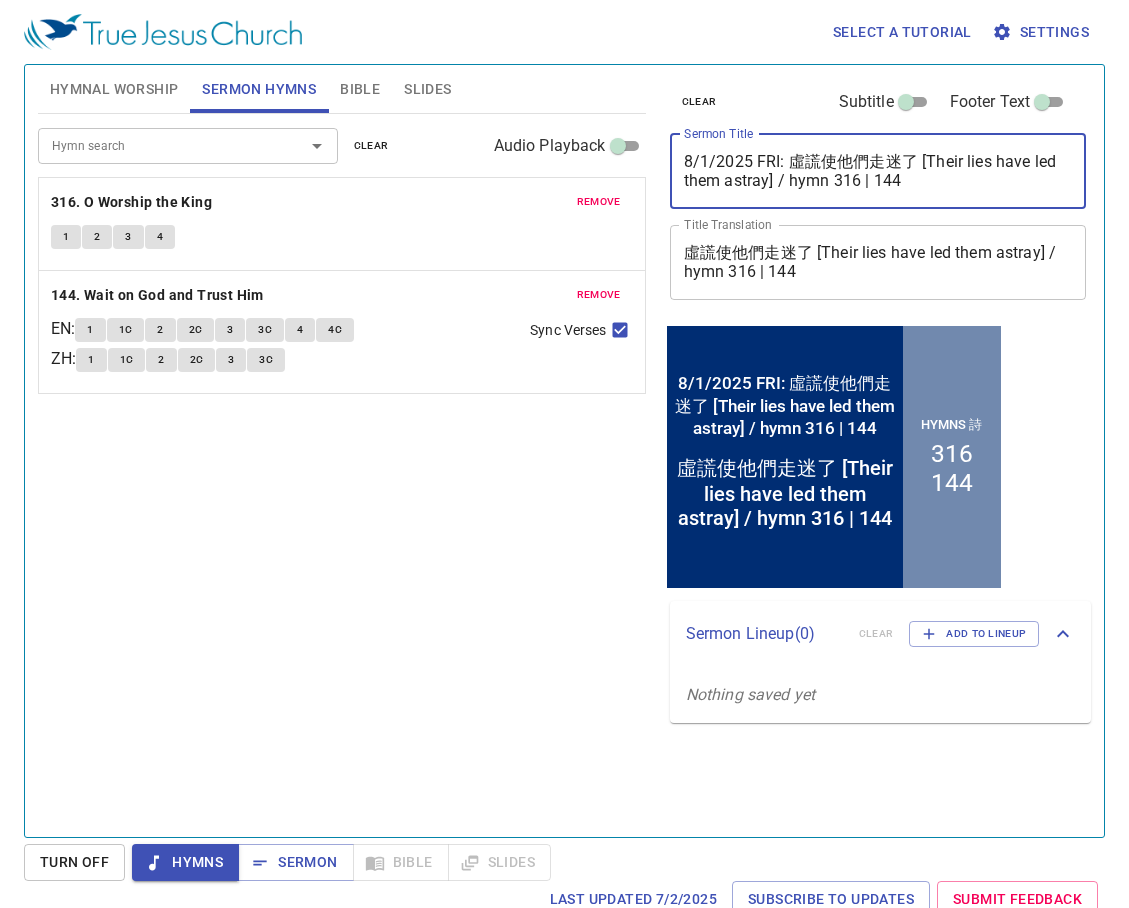 drag, startPoint x: 931, startPoint y: 155, endPoint x: 706, endPoint y: 158, distance: 225.02 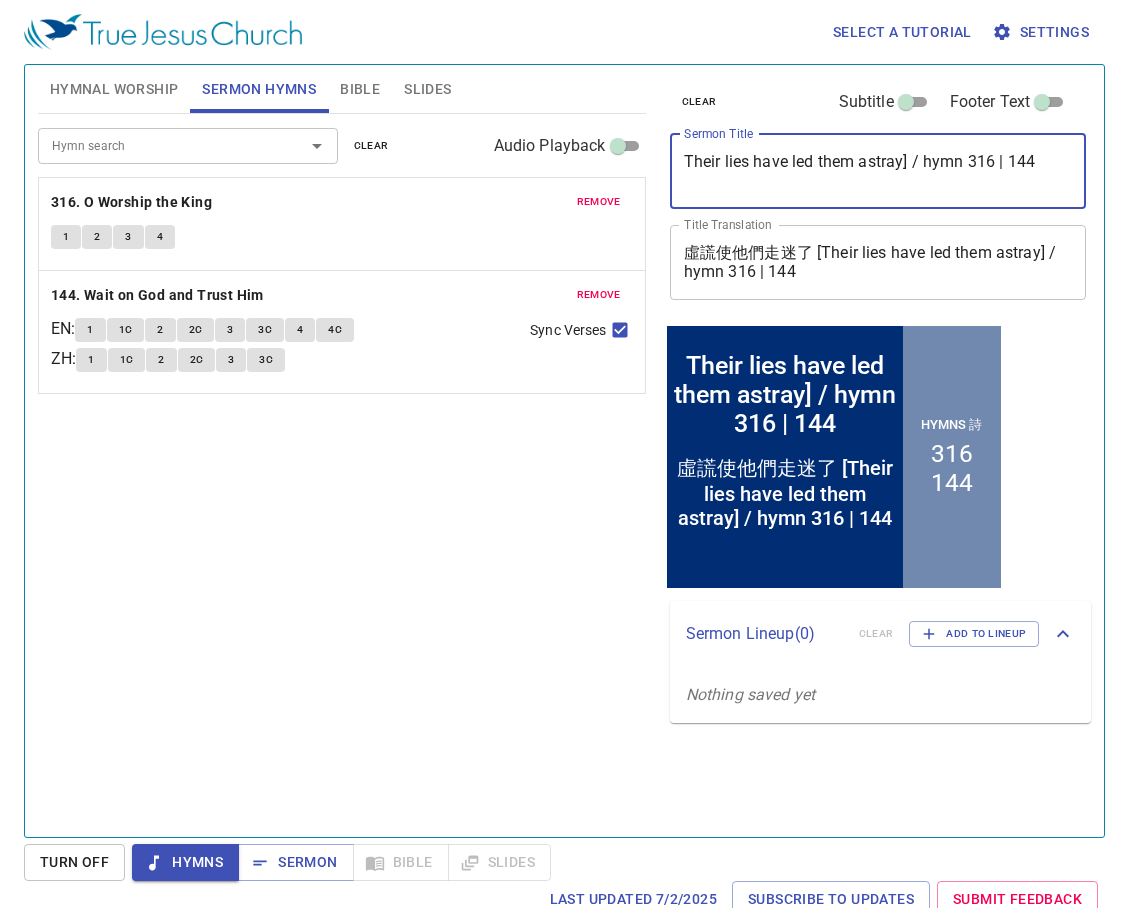 drag, startPoint x: 731, startPoint y: 159, endPoint x: 846, endPoint y: 148, distance: 115.52489 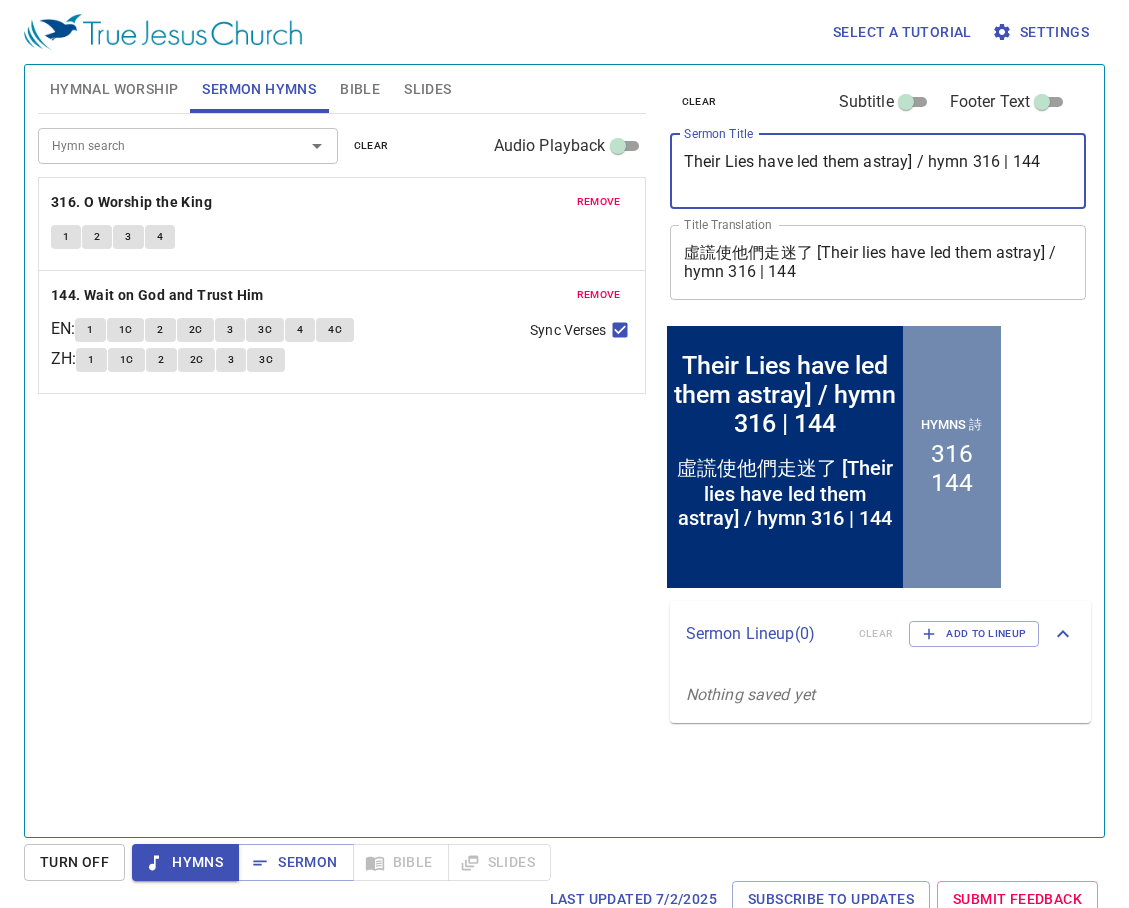click on "Their Lies have led them astray] / hymn 316 | 144" at bounding box center [878, 171] 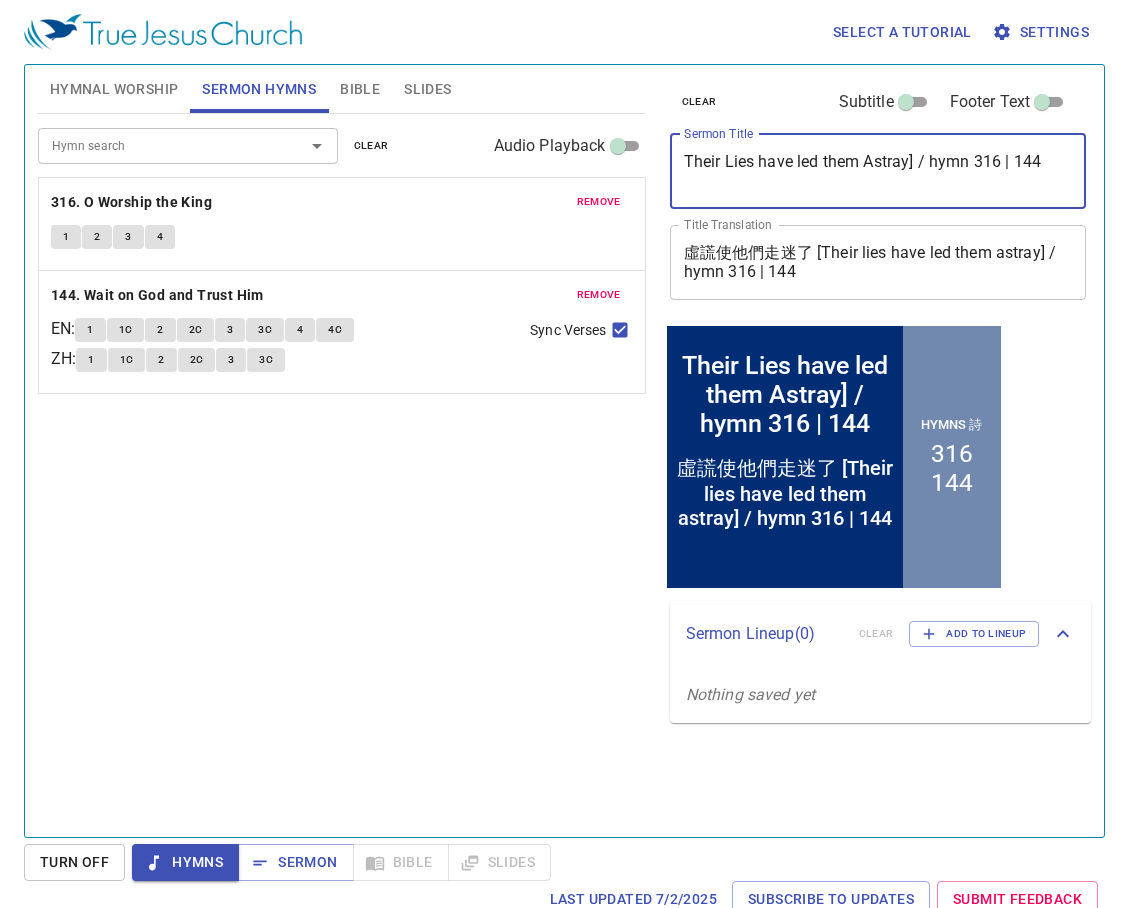 click on "Their Lies have led them Astray] / hymn 316 | 144" at bounding box center [878, 171] 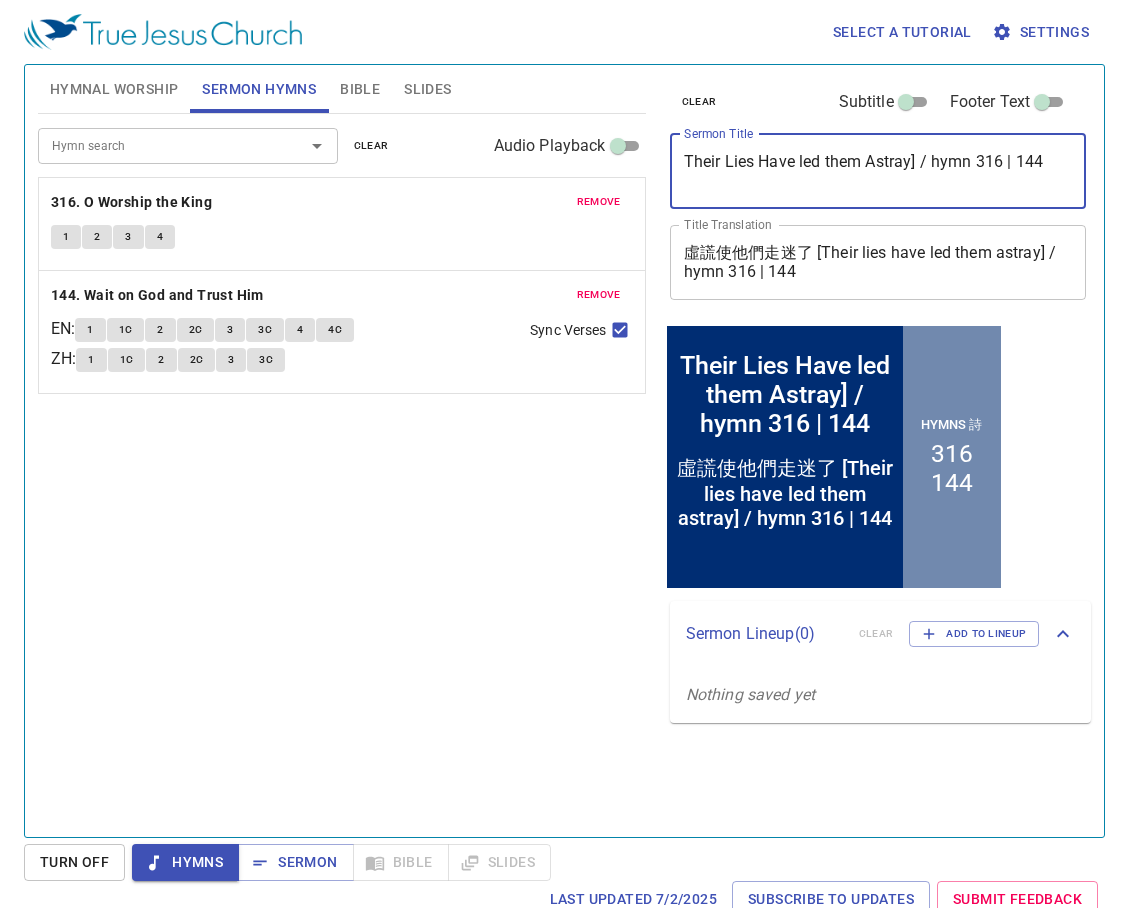 drag, startPoint x: 802, startPoint y: 159, endPoint x: 824, endPoint y: 156, distance: 22.203604 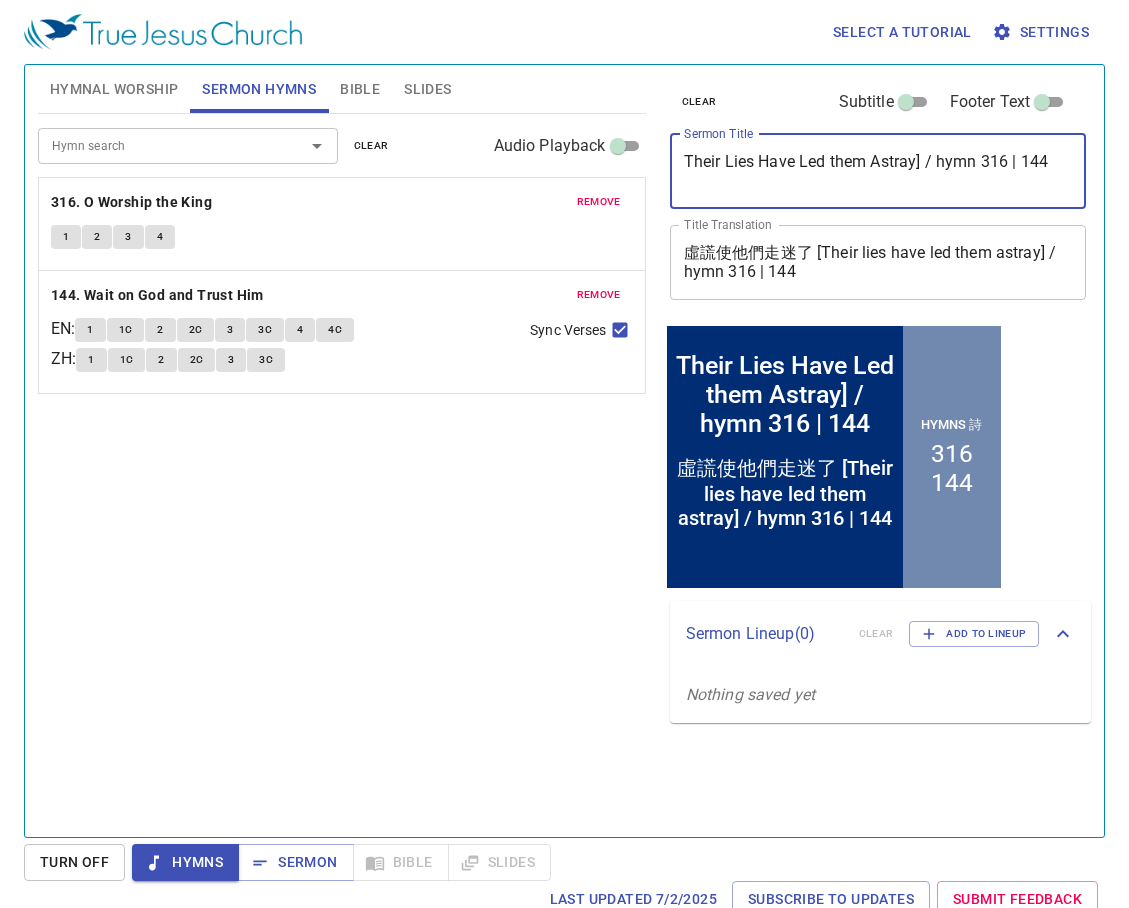 type on "Their Lies Have Led them Astray] / hymn 316 | 144" 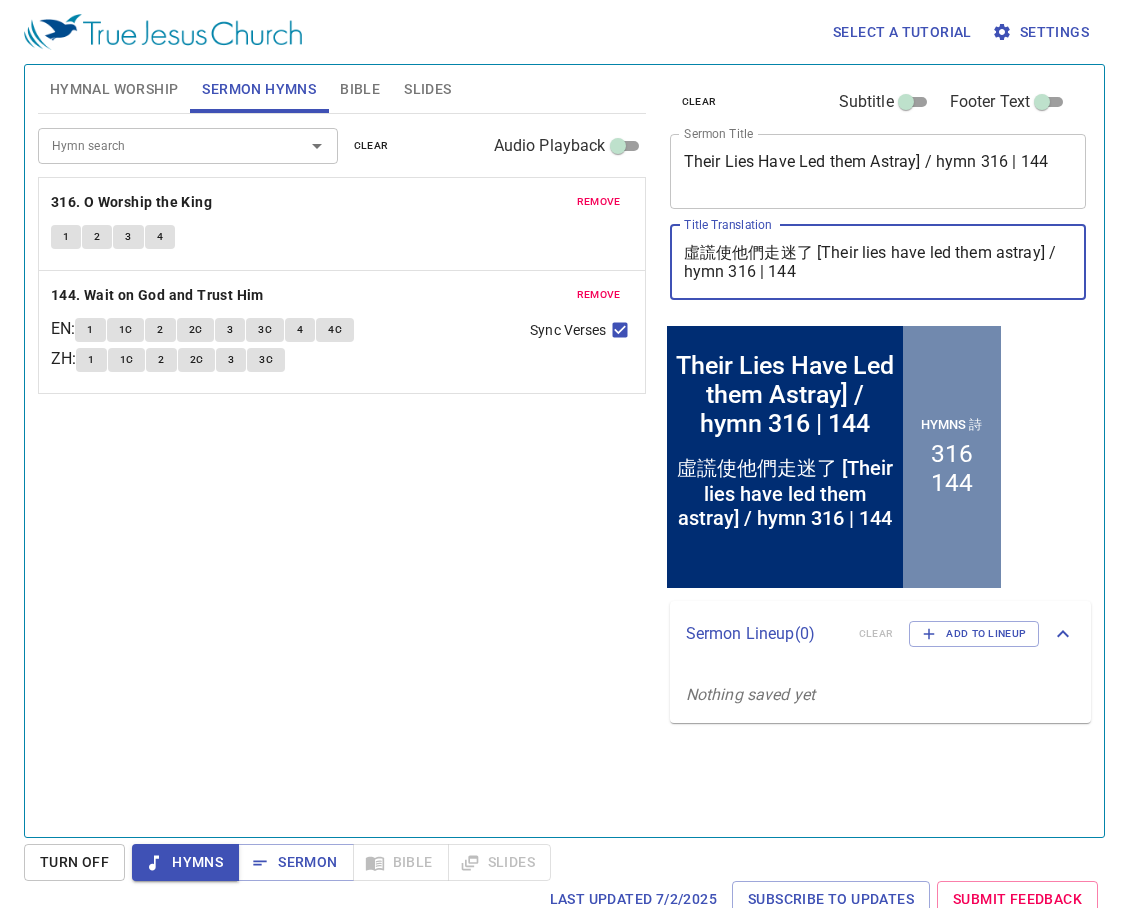 drag, startPoint x: 816, startPoint y: 248, endPoint x: 887, endPoint y: 299, distance: 87.41853 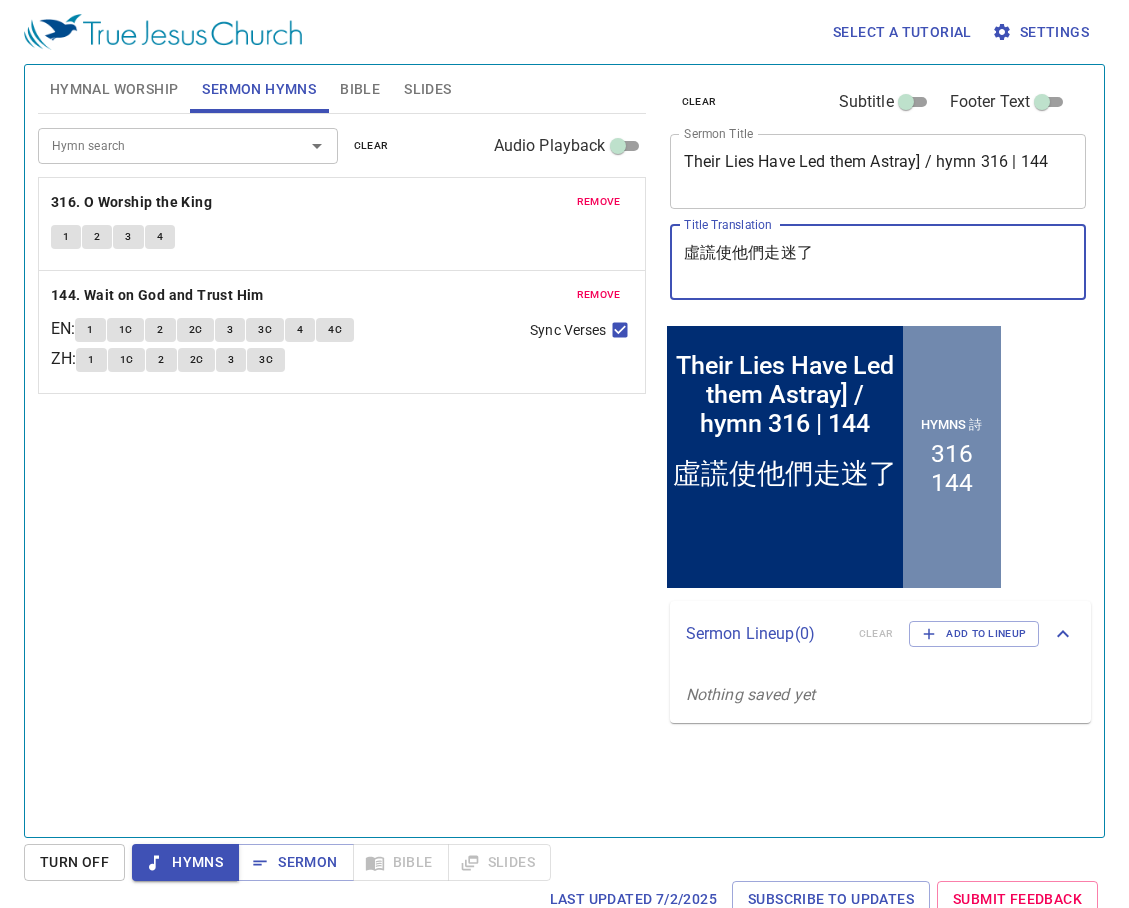 type on "虛謊使他們走迷了" 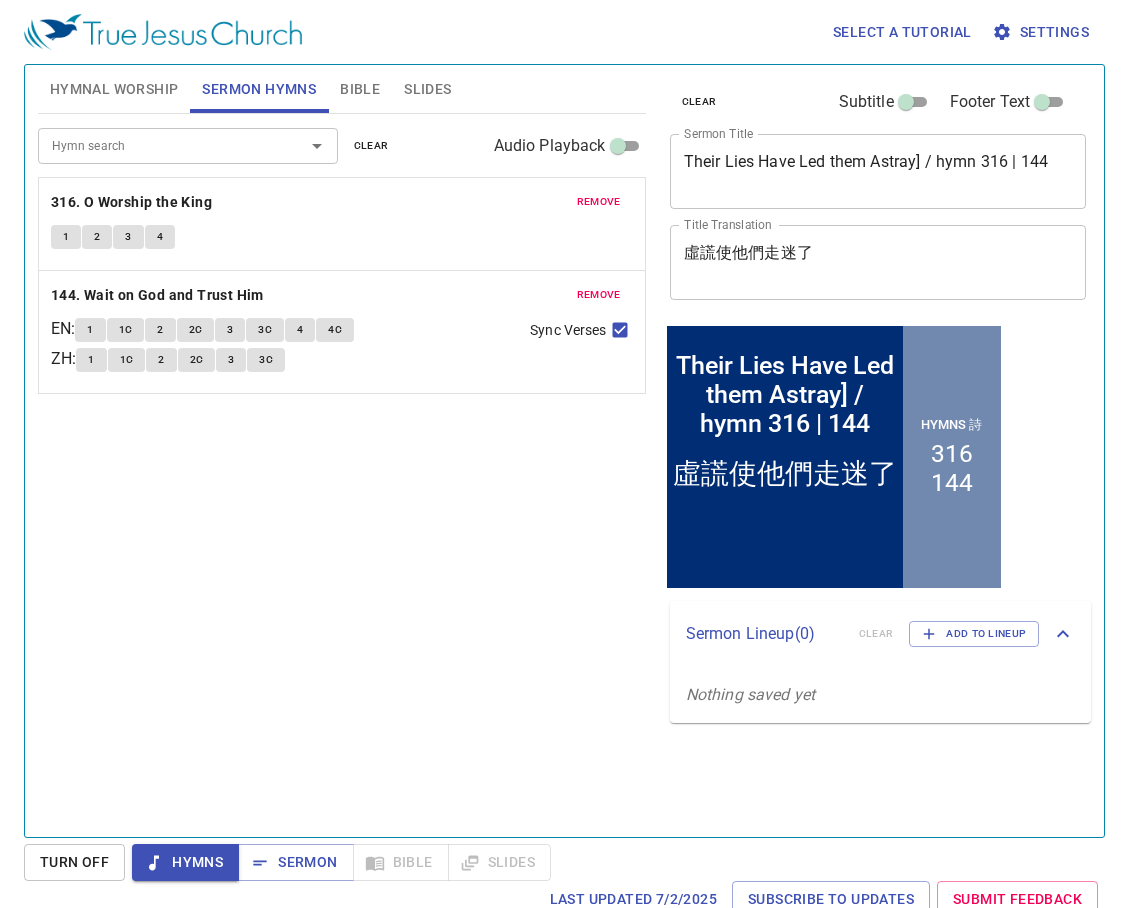 click on "Hymn search Hymn search   clear Audio Playback remove 316. O Worship the King   1 2 3 4 remove 144. Wait on God and Trust Him   EN :   1 1C 2 2C 3 3C 4 4C ZH :   1 1C 2 2C 3 3C Sync Verses" at bounding box center [342, 467] 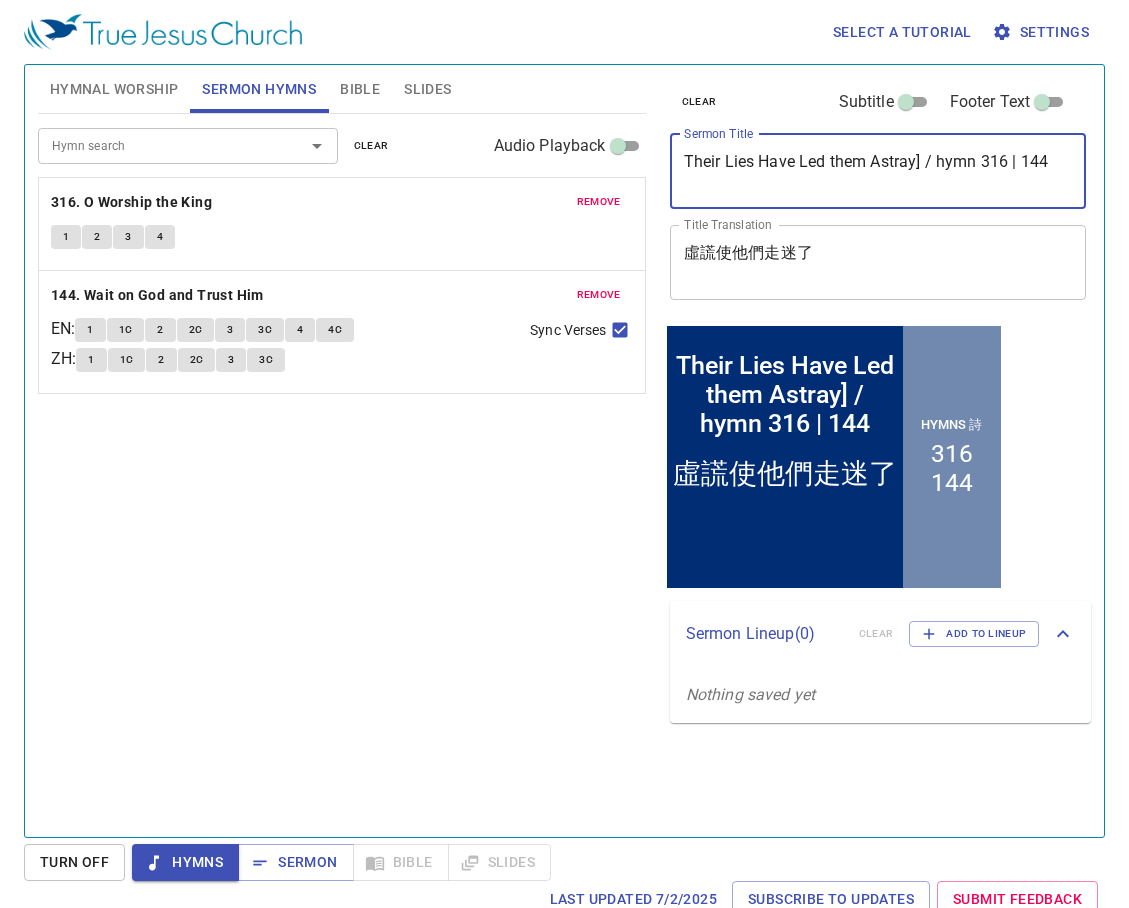 drag, startPoint x: 1067, startPoint y: 158, endPoint x: 924, endPoint y: 166, distance: 143.2236 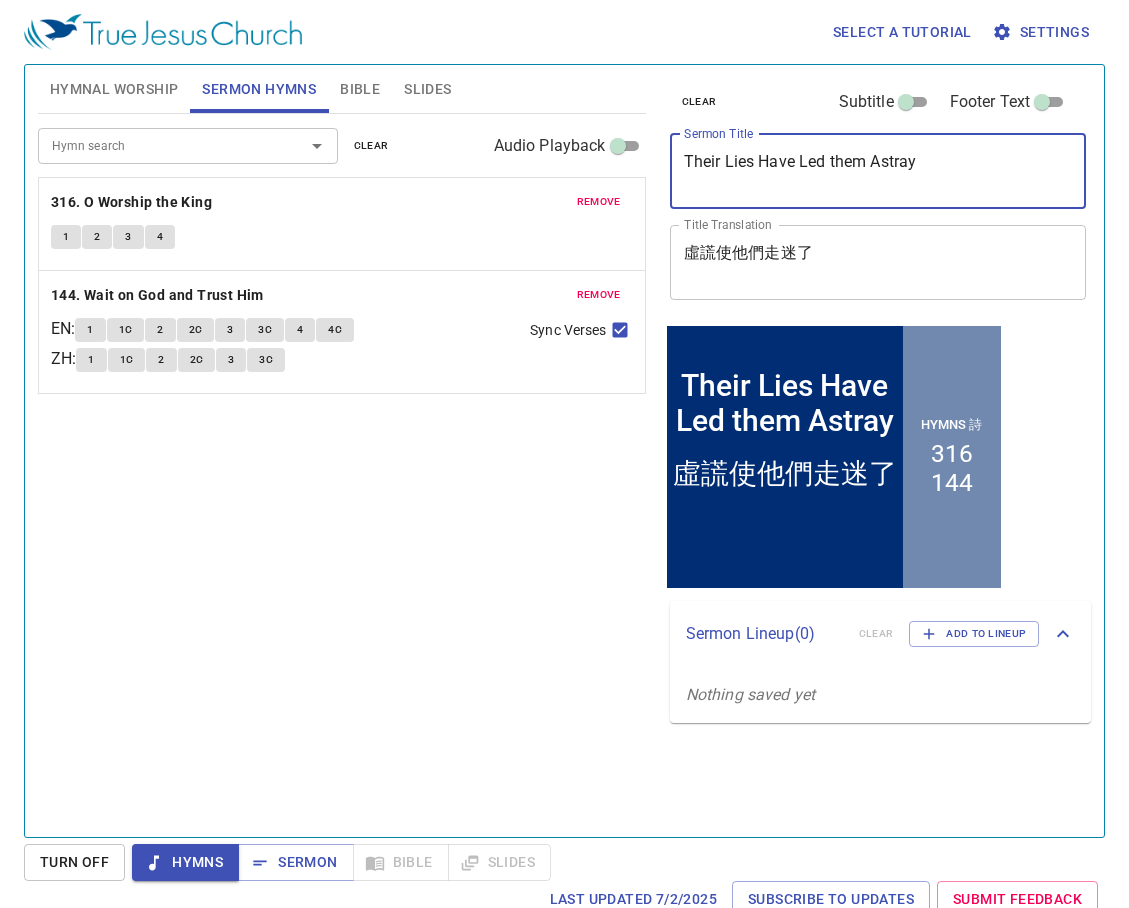 click on "Their Lies Have Led them Astray" at bounding box center [878, 171] 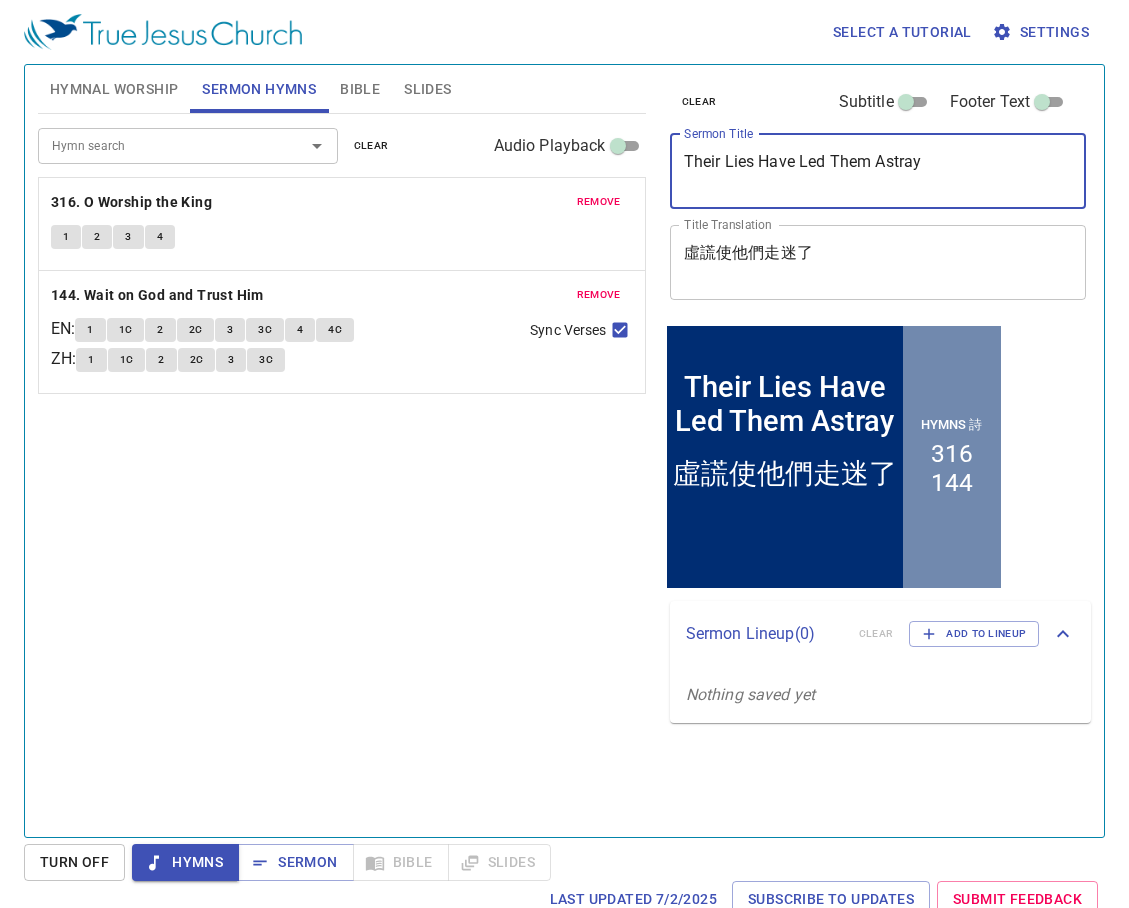 type on "Their Lies Have Led Them Astray" 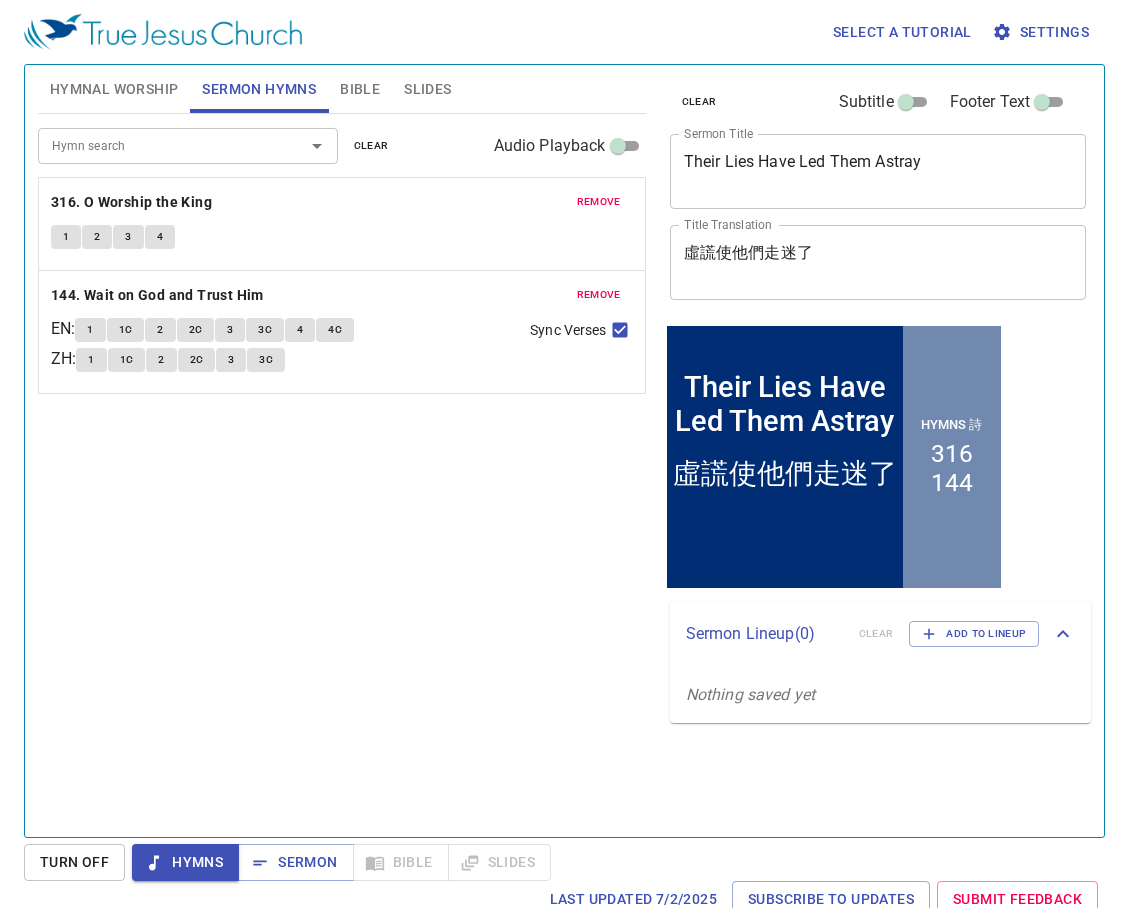 drag, startPoint x: 502, startPoint y: 563, endPoint x: 521, endPoint y: 530, distance: 38.078865 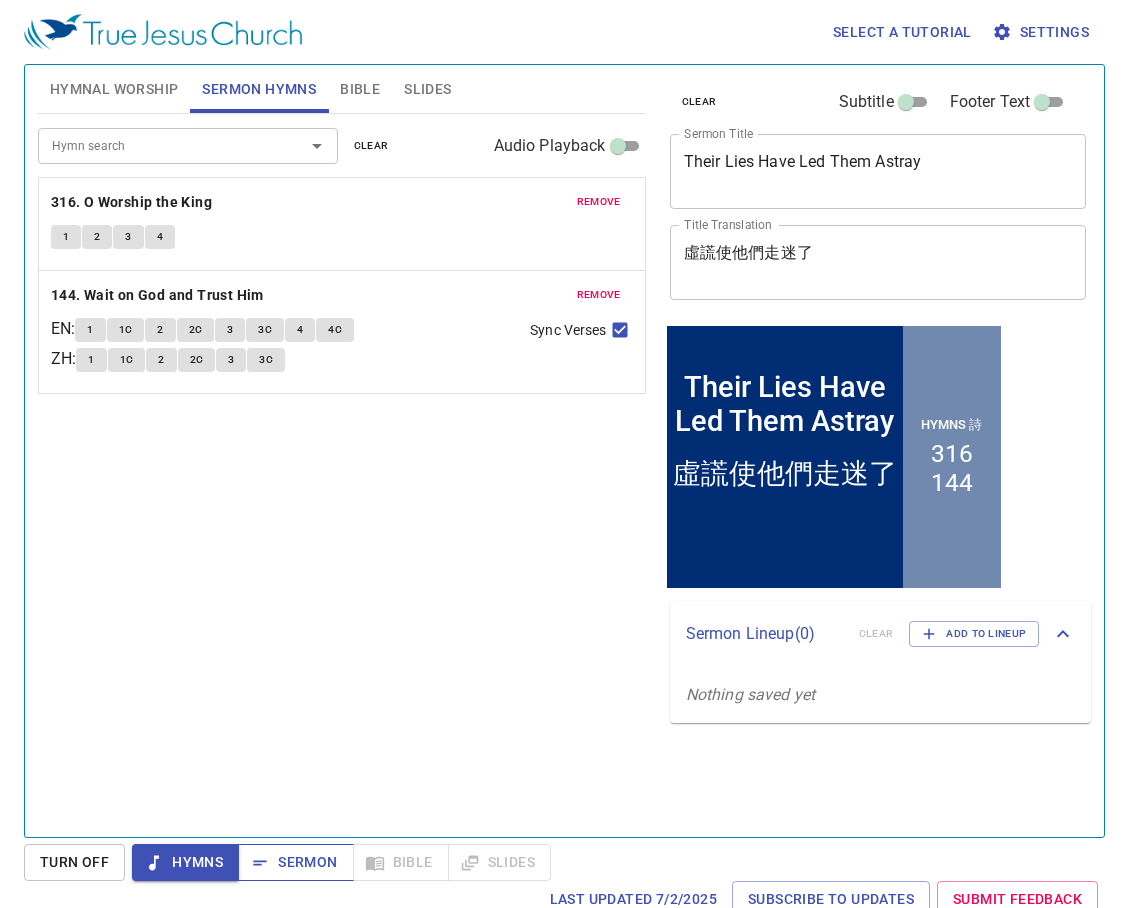 click on "Sermon" at bounding box center [295, 862] 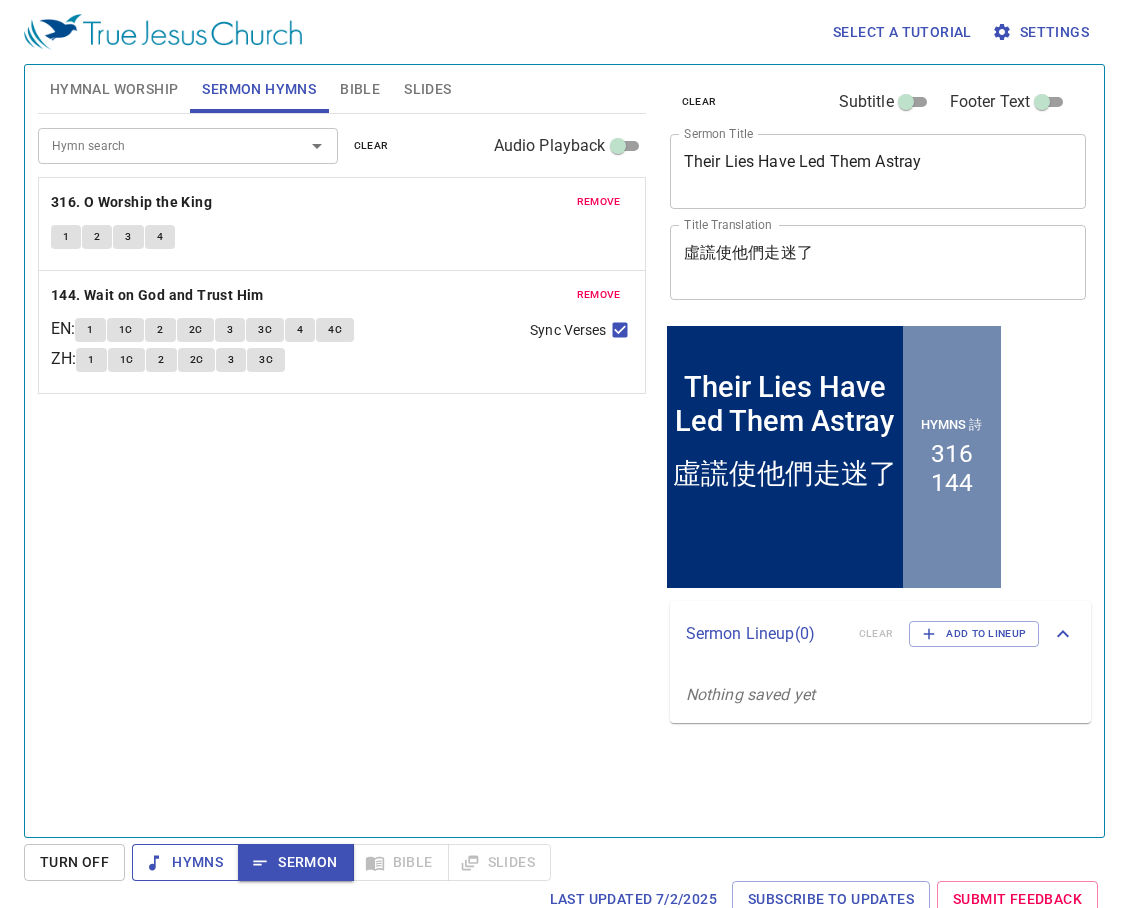 click on "Hymns" at bounding box center [185, 862] 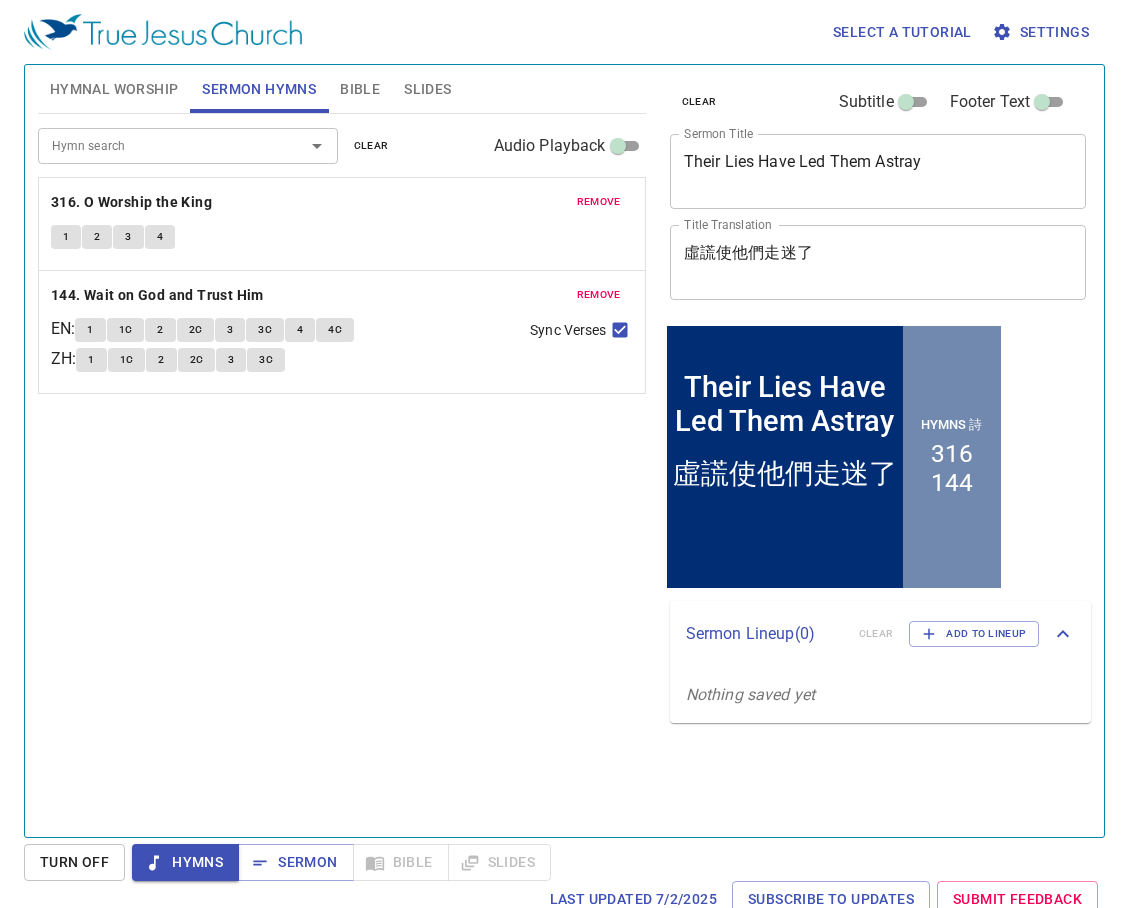 type 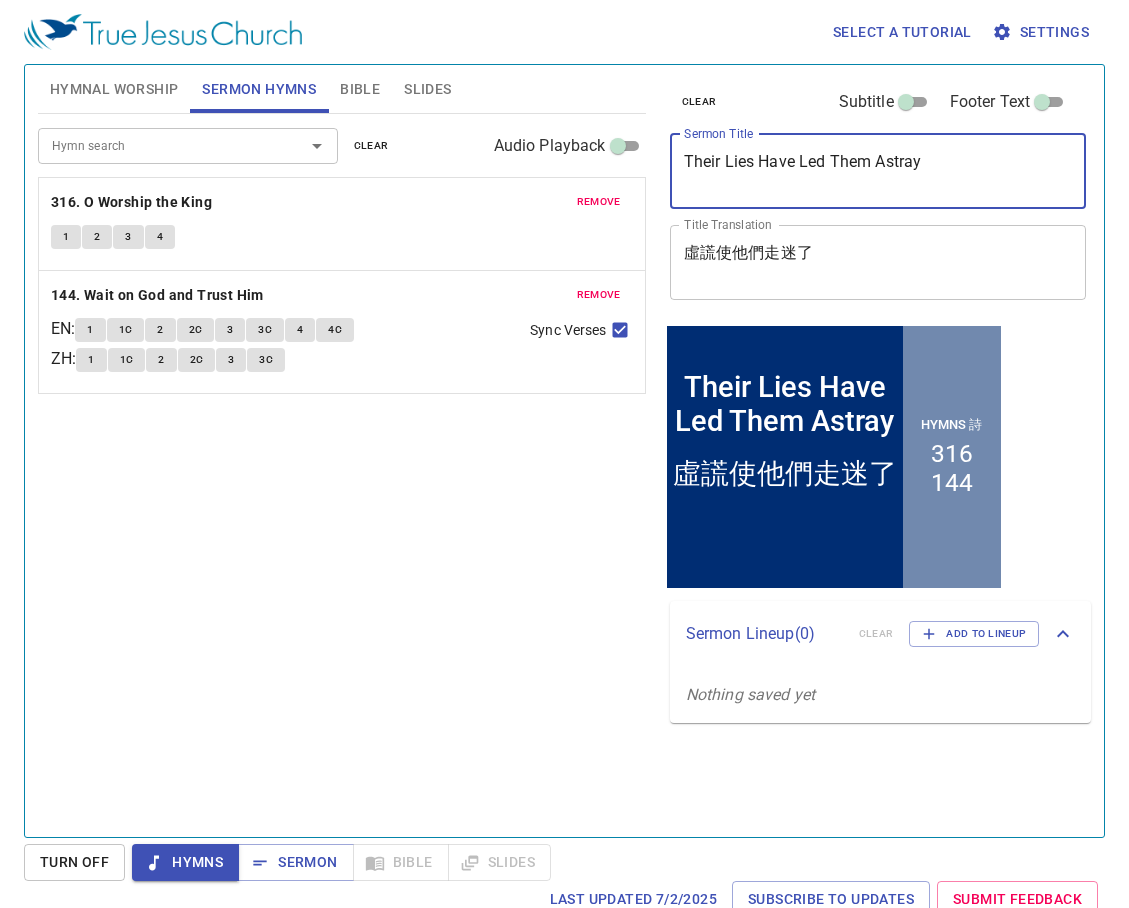 drag, startPoint x: 944, startPoint y: 159, endPoint x: 631, endPoint y: 148, distance: 313.19324 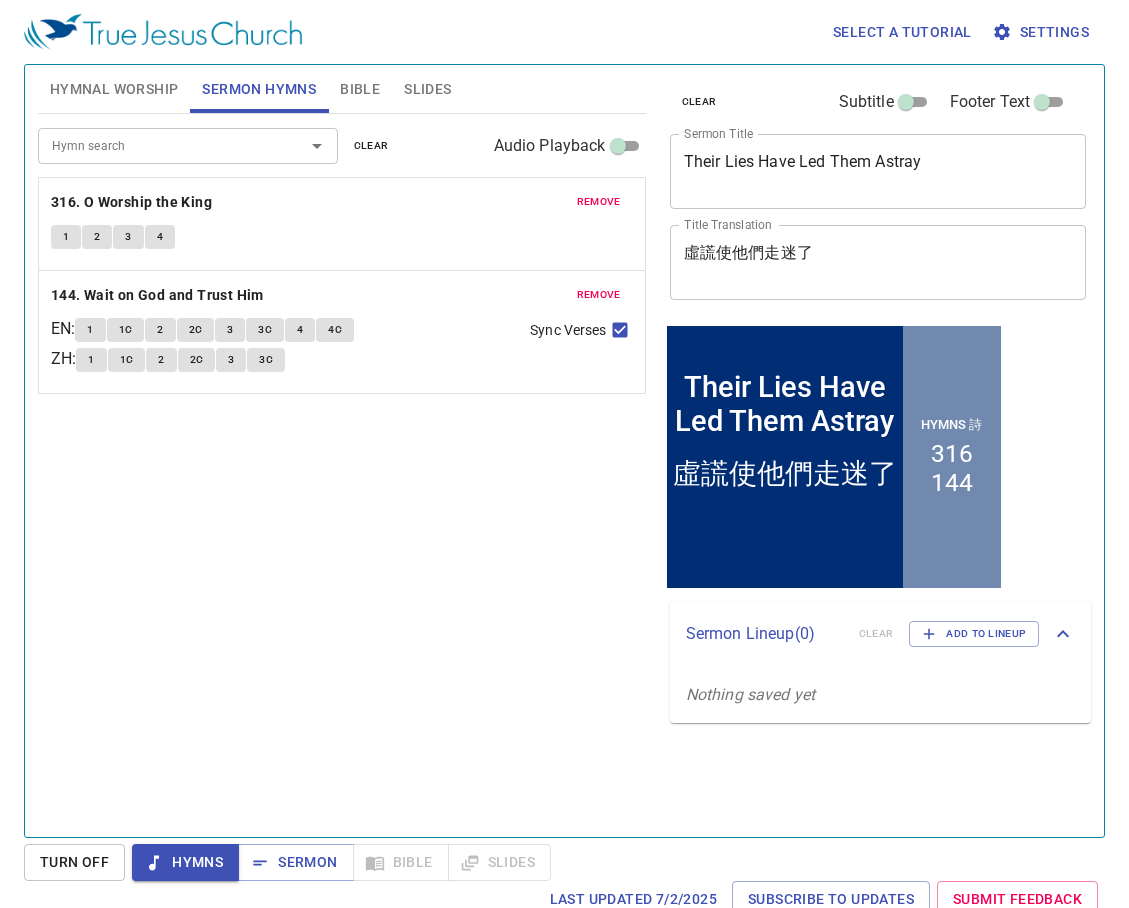 click on "Hymn search Hymn search   clear Audio Playback remove 316. O Worship the King   1 2 3 4 remove 144. Wait on God and Trust Him   EN :   1 1C 2 2C 3 3C 4 4C ZH :   1 1C 2 2C 3 3C Sync Verses" at bounding box center [342, 467] 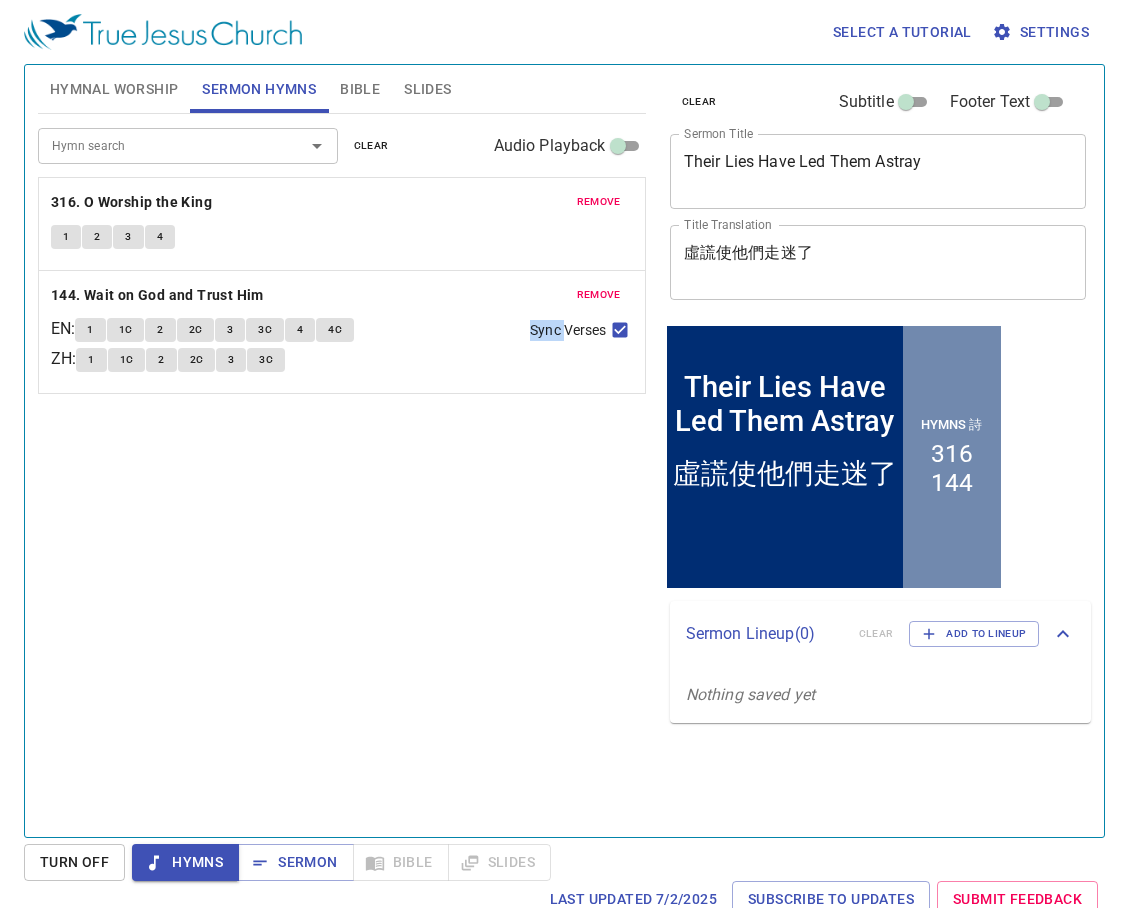 click on "Hymn search Hymn search   clear Audio Playback remove 316. O Worship the King   1 2 3 4 remove 144. Wait on God and Trust Him   EN :   1 1C 2 2C 3 3C 4 4C ZH :   1 1C 2 2C 3 3C Sync Verses" at bounding box center [342, 467] 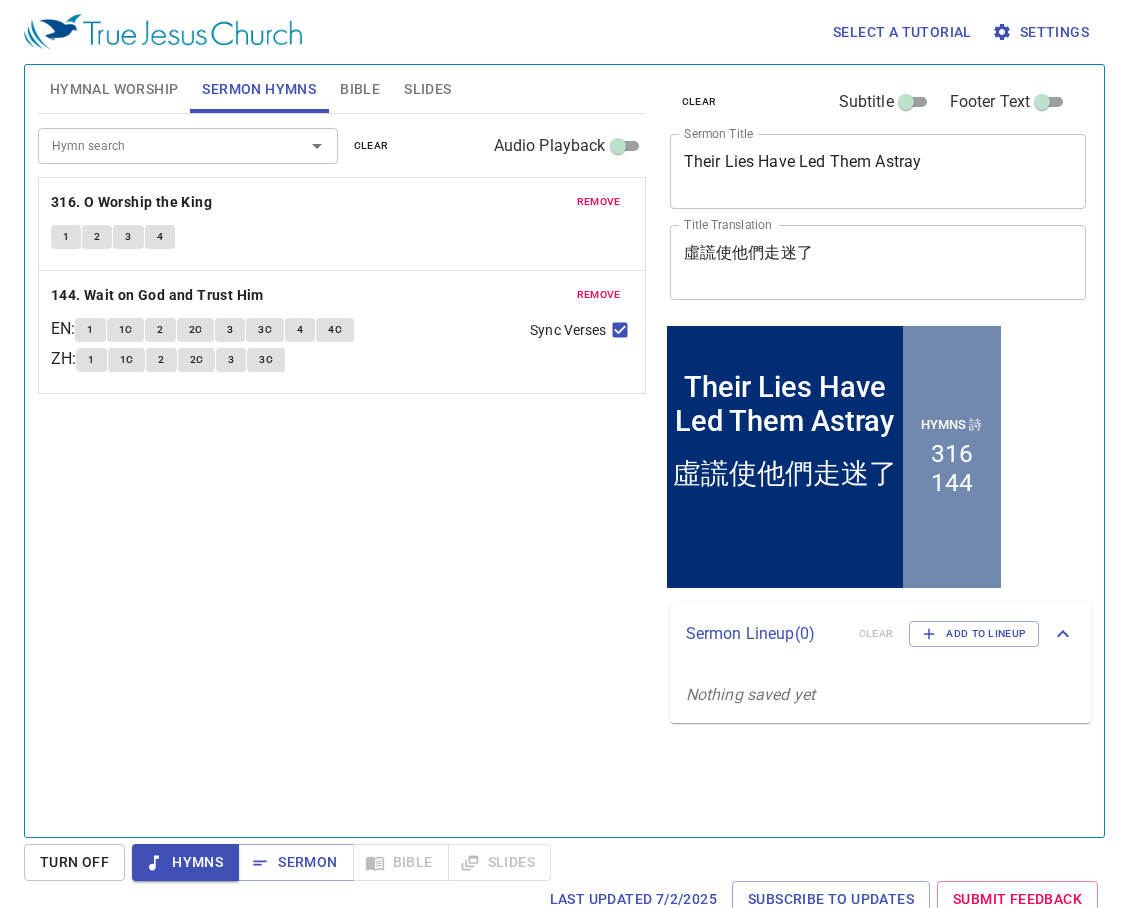click on "Hymn search Hymn search   clear Audio Playback remove 316. O Worship the King   1 2 3 4 remove 144. Wait on God and Trust Him   EN :   1 1C 2 2C 3 3C 4 4C ZH :   1 1C 2 2C 3 3C Sync Verses" at bounding box center (342, 467) 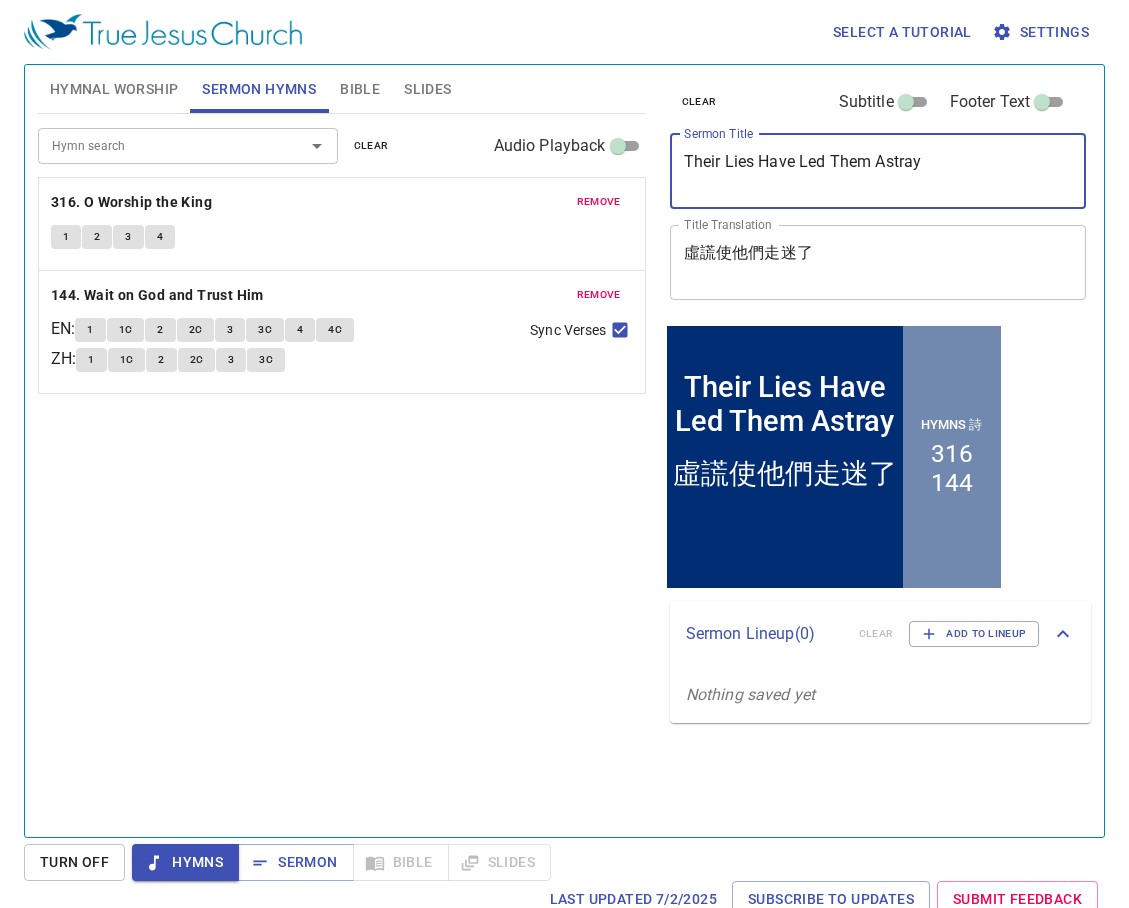 drag, startPoint x: 981, startPoint y: 168, endPoint x: 667, endPoint y: 149, distance: 314.5743 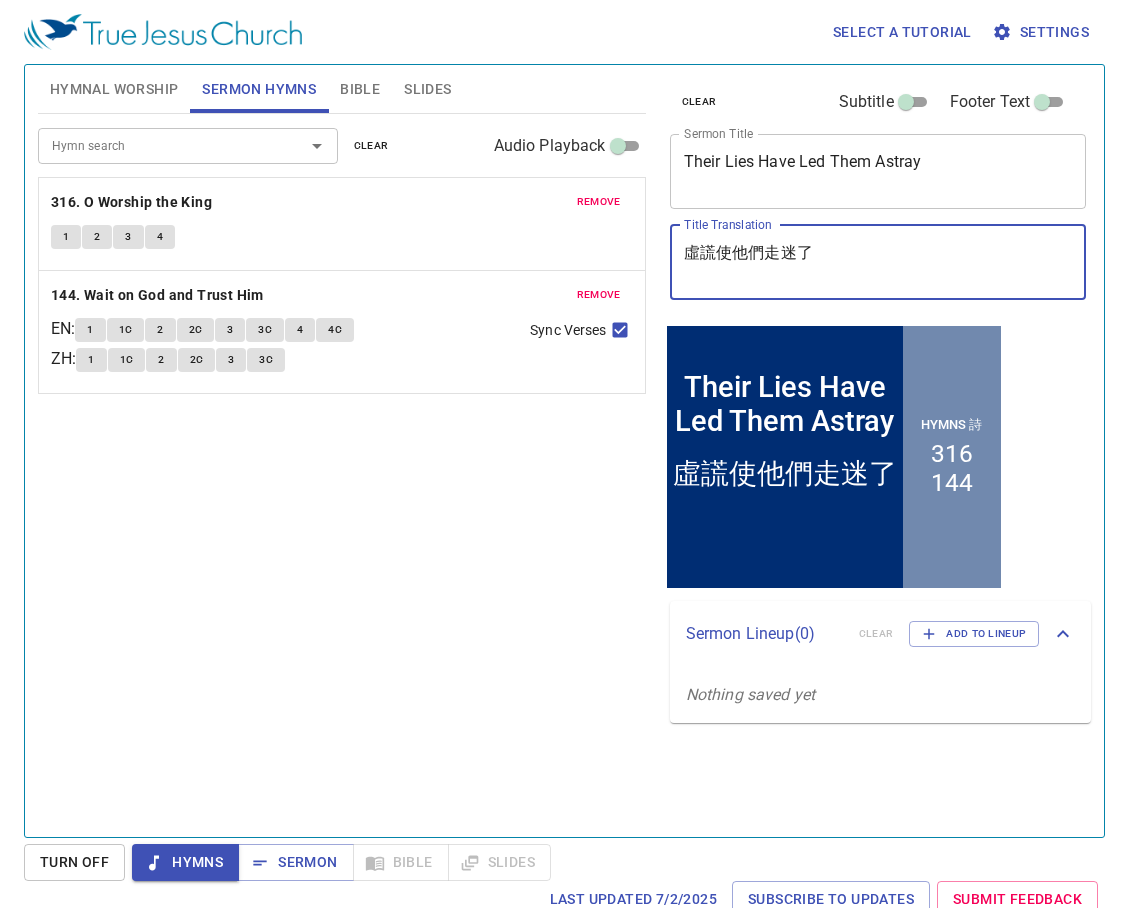 drag, startPoint x: 846, startPoint y: 258, endPoint x: 655, endPoint y: 266, distance: 191.16747 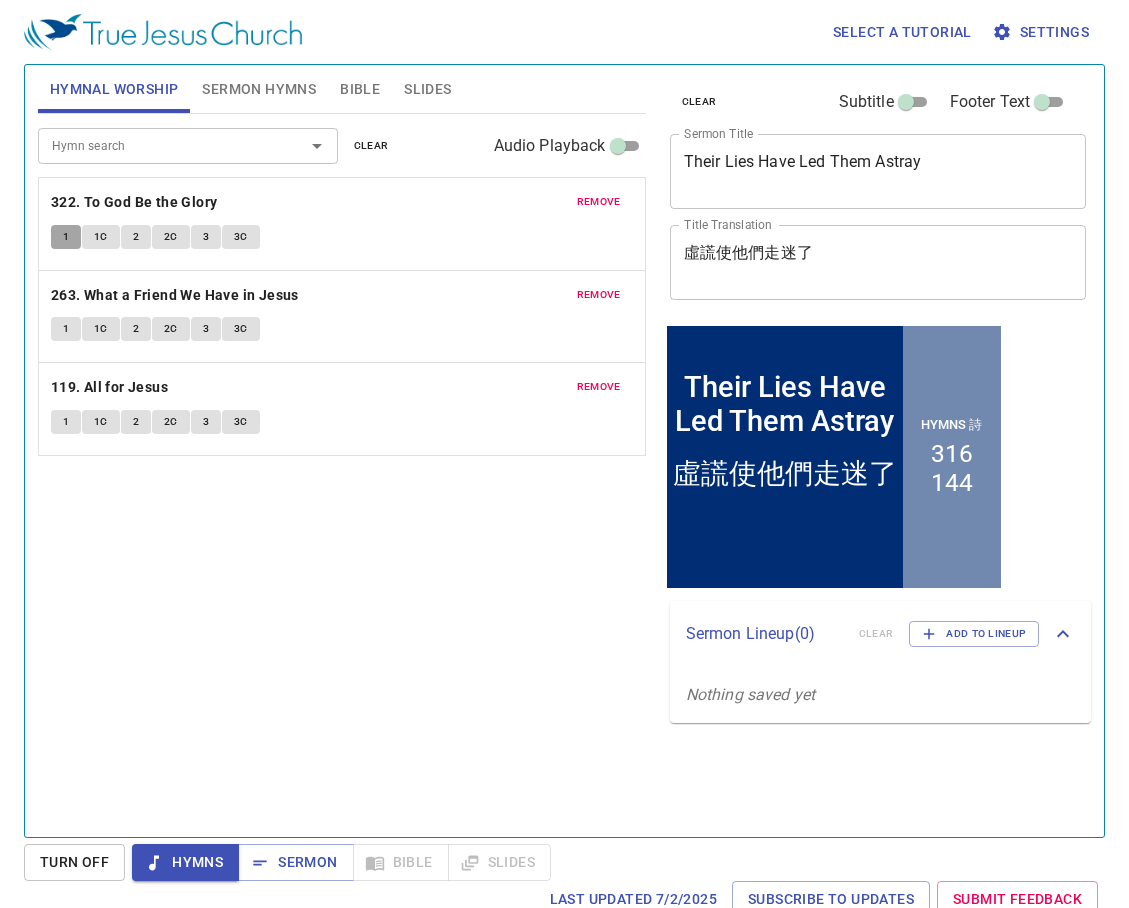 click on "1" at bounding box center [66, 237] 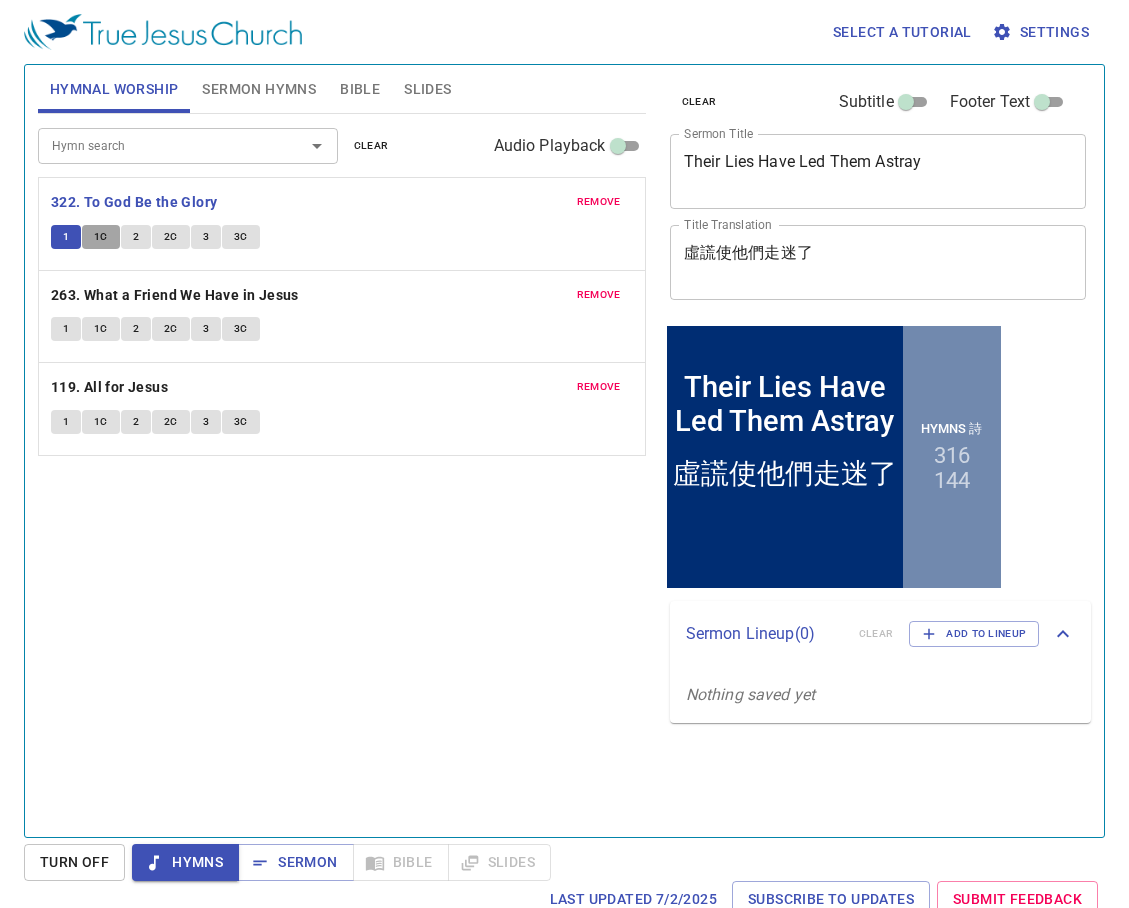 click on "1C" at bounding box center (101, 237) 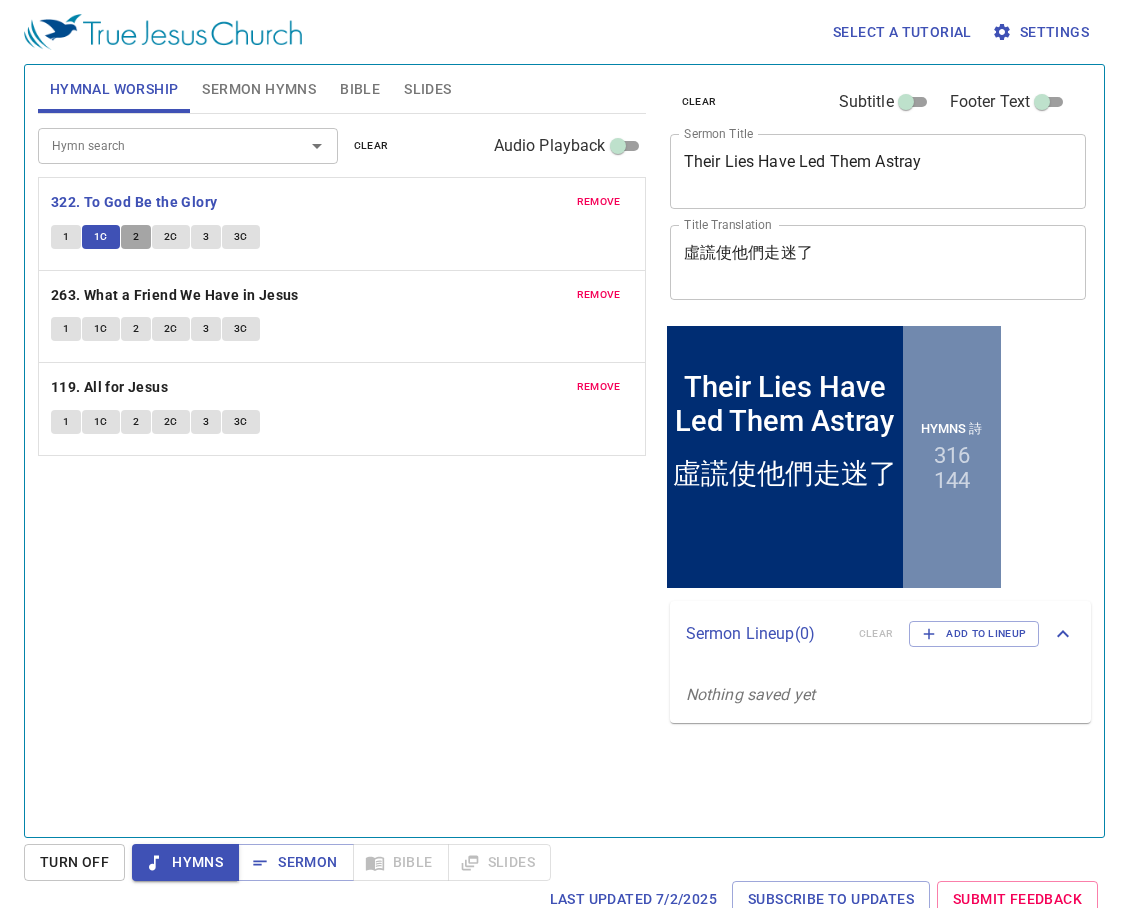 click on "2" at bounding box center (136, 237) 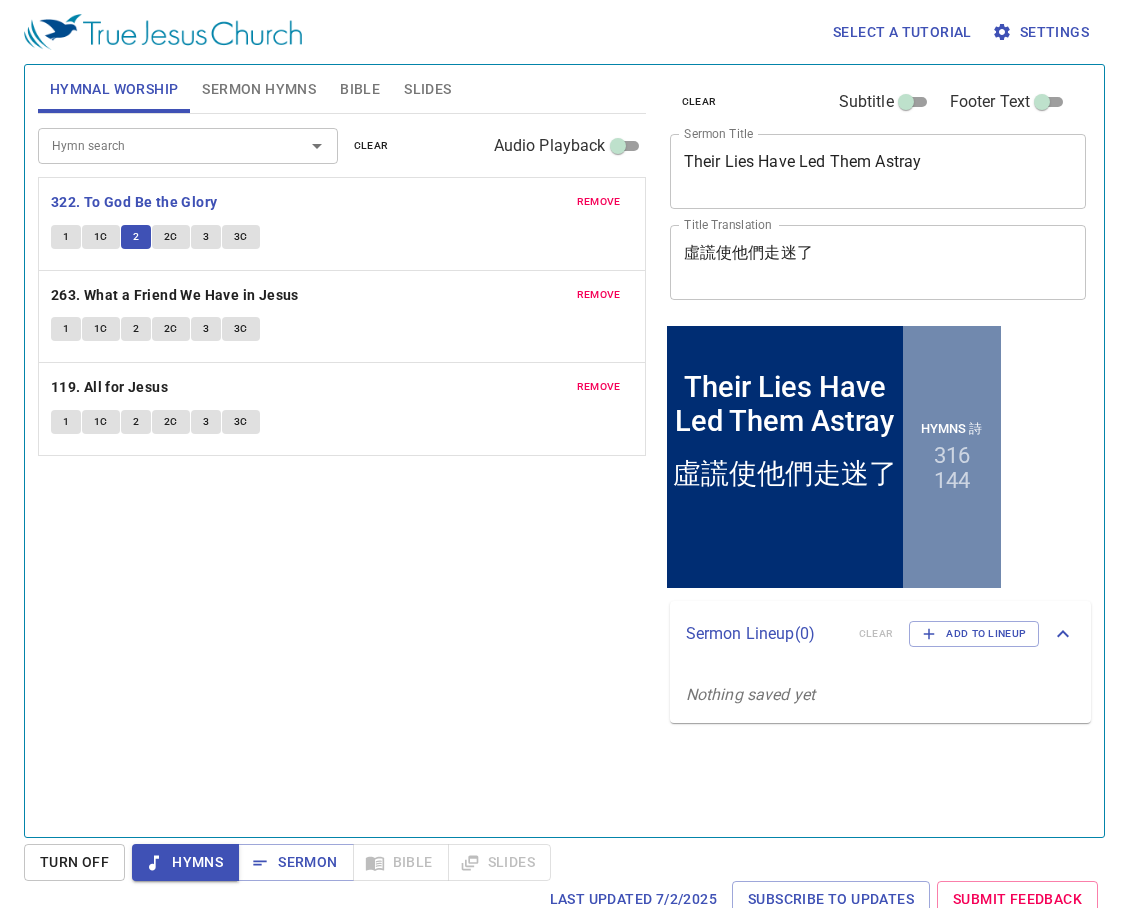 click on "2C" at bounding box center [171, 237] 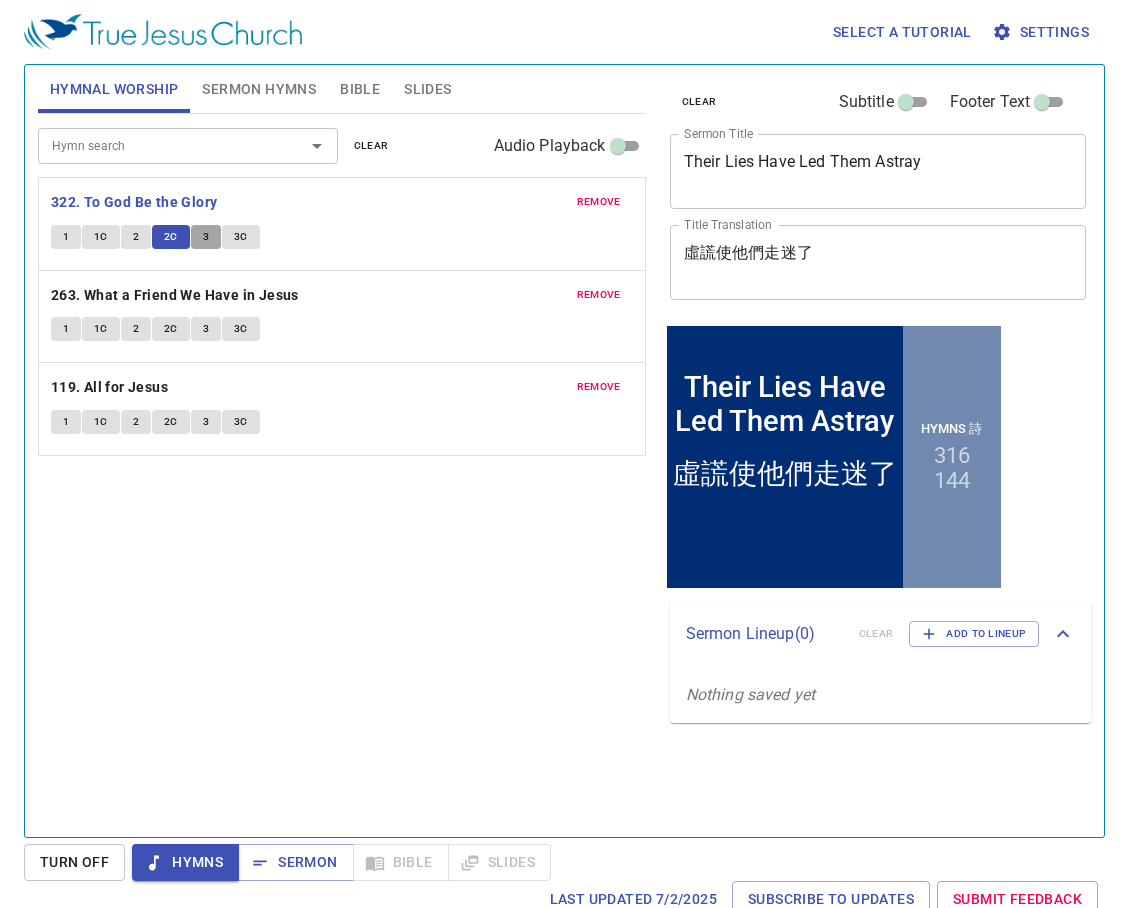click on "3" at bounding box center [206, 237] 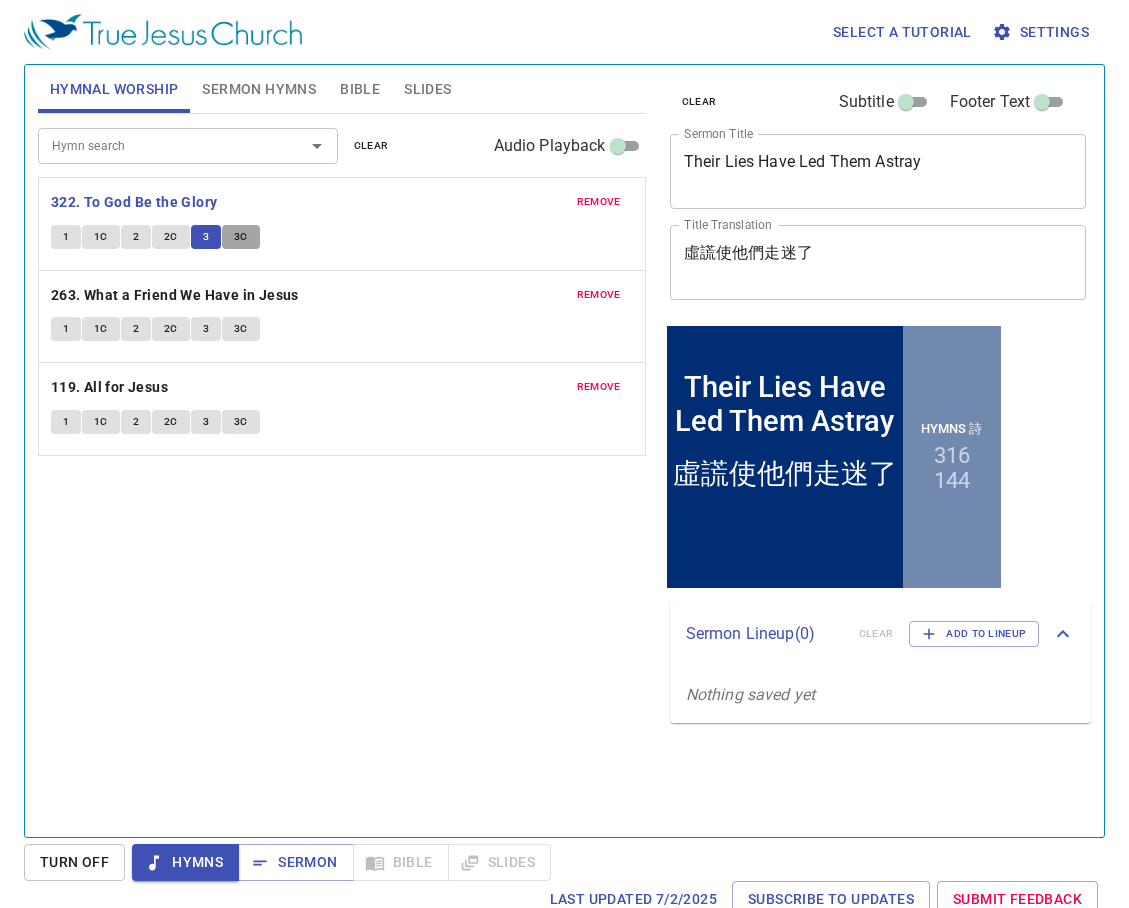 click on "3C" at bounding box center (241, 237) 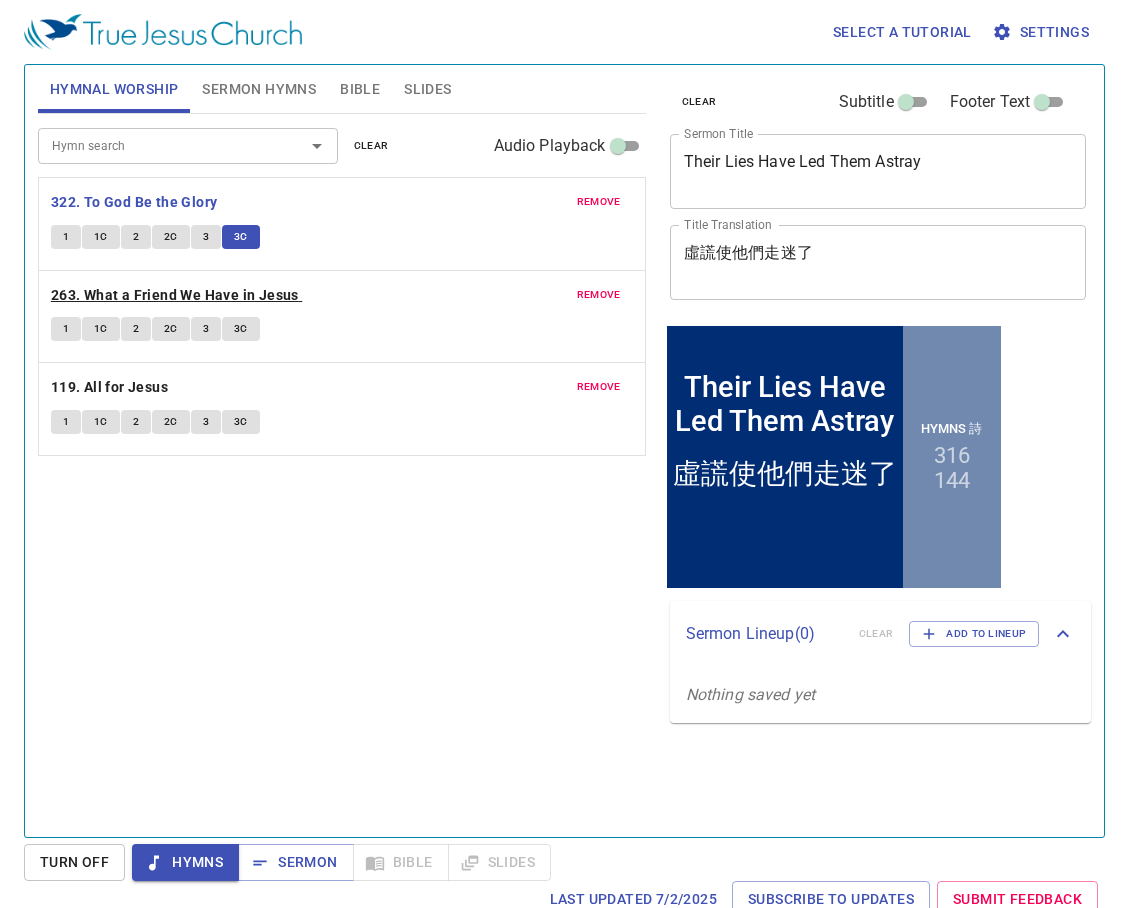 click on "263. What a Friend We Have in Jesus" at bounding box center (175, 295) 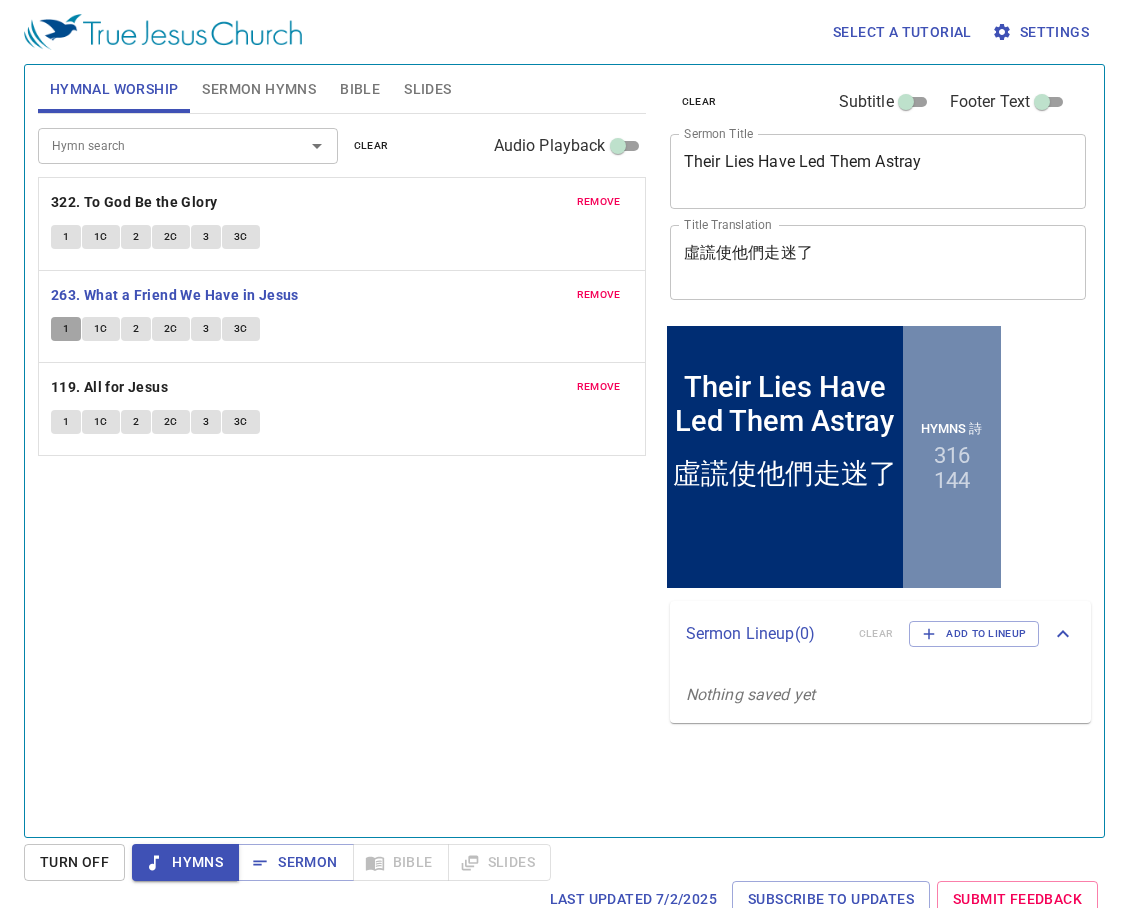 click on "1" at bounding box center [66, 329] 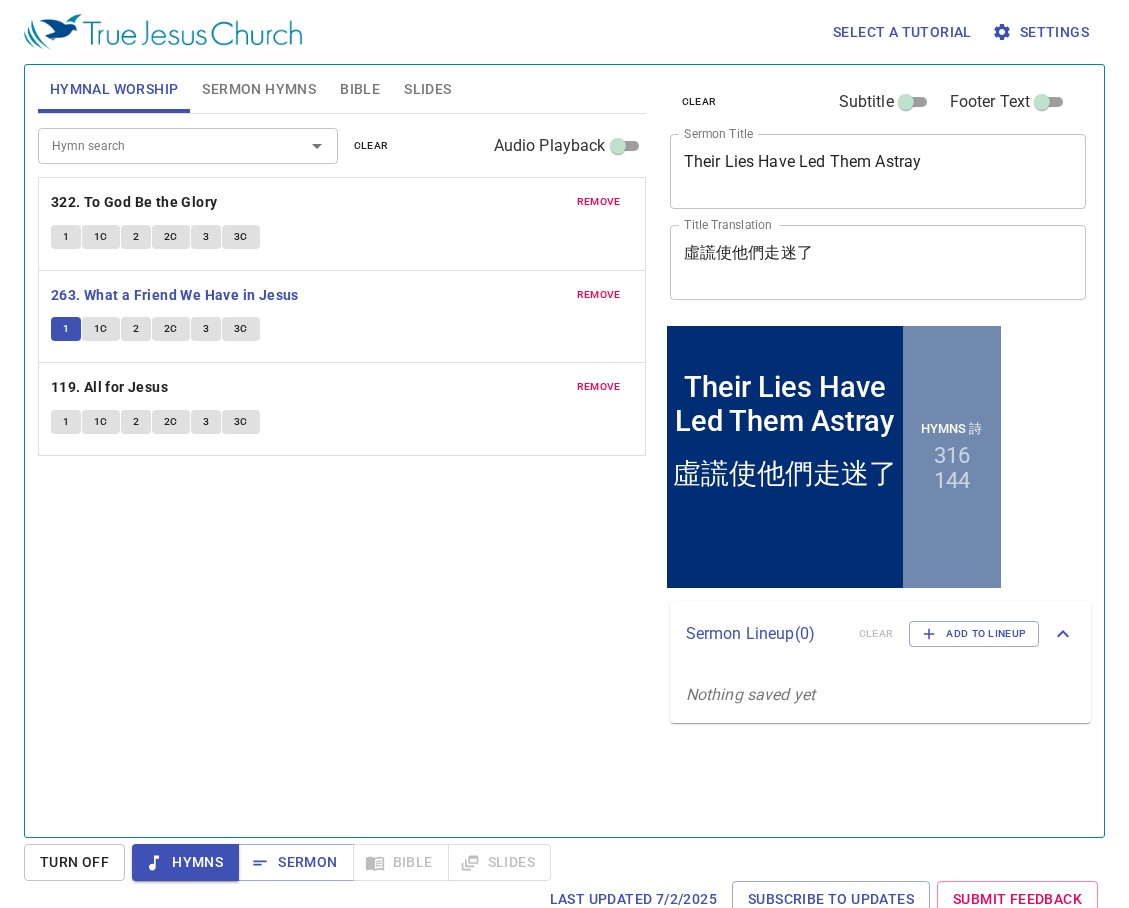 click on "1C" at bounding box center (101, 329) 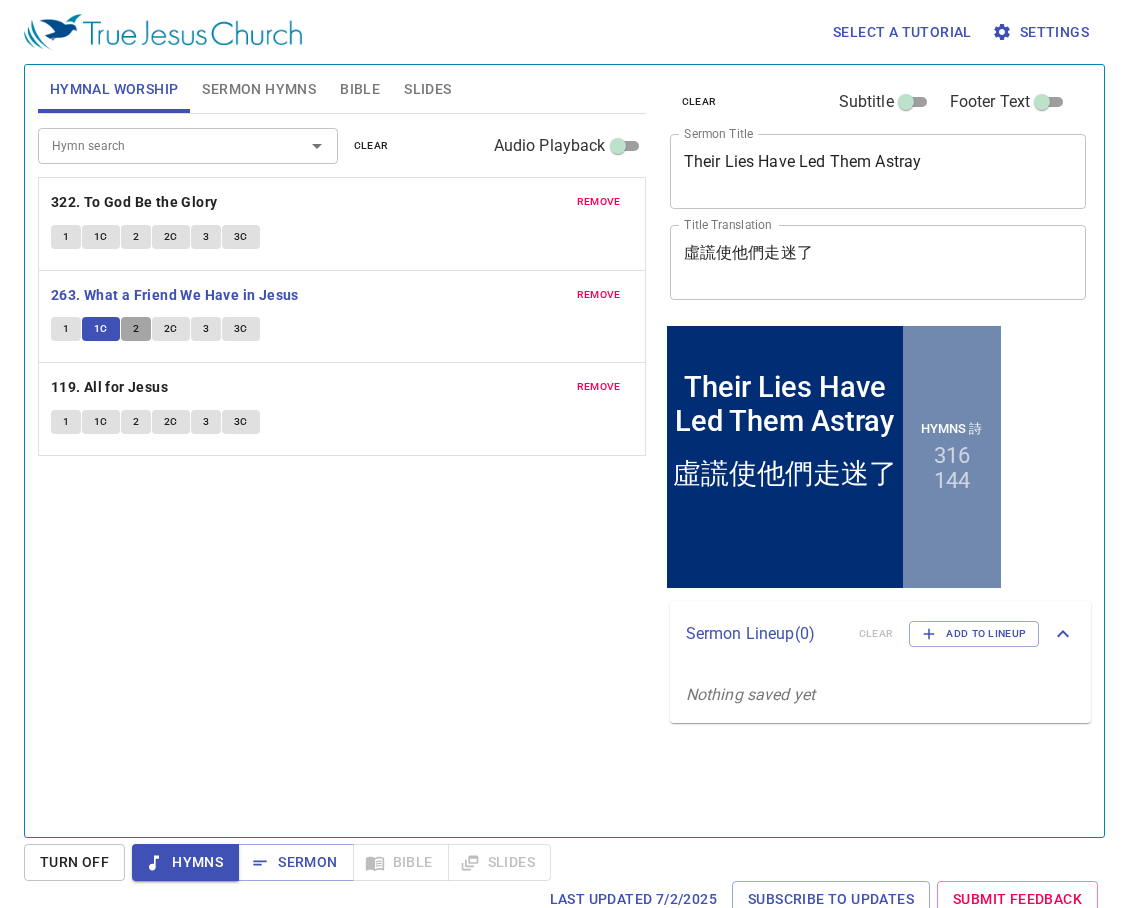 click on "2" at bounding box center (136, 329) 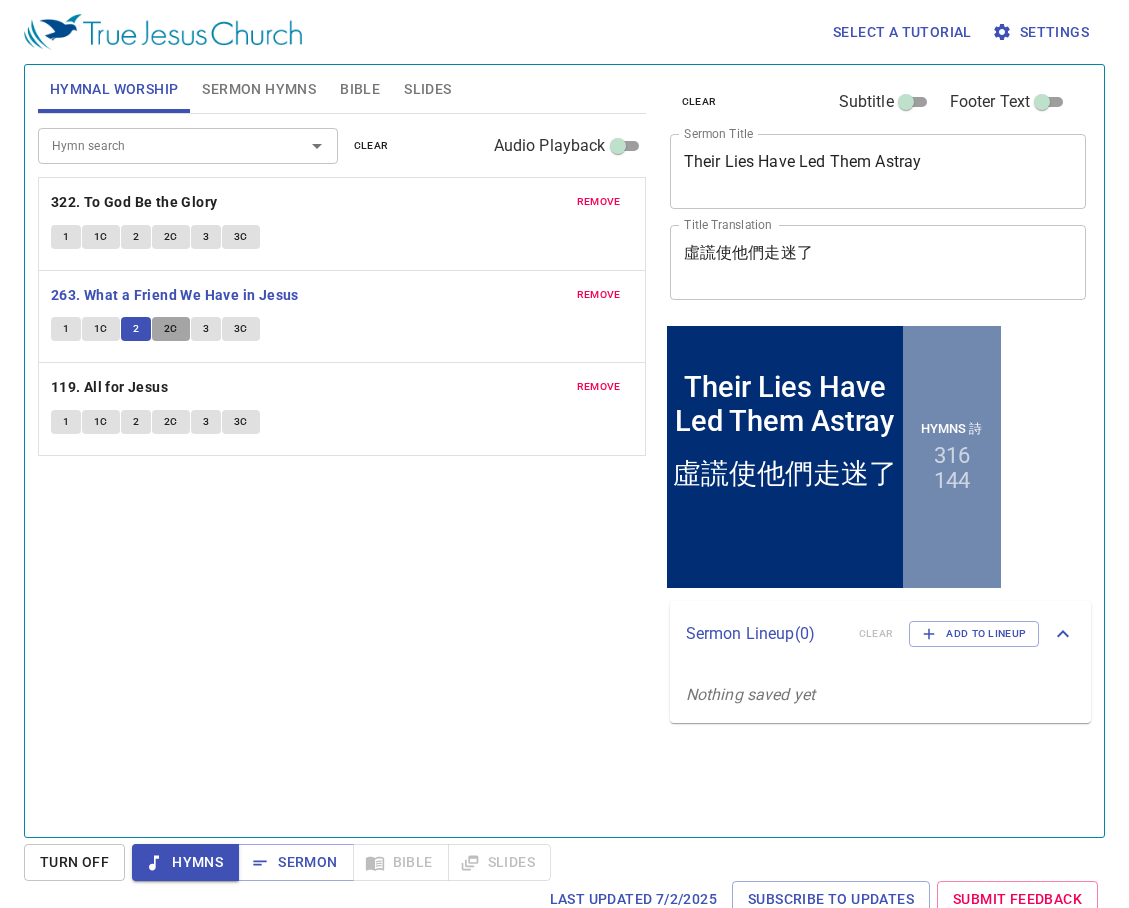 click on "2C" at bounding box center (171, 329) 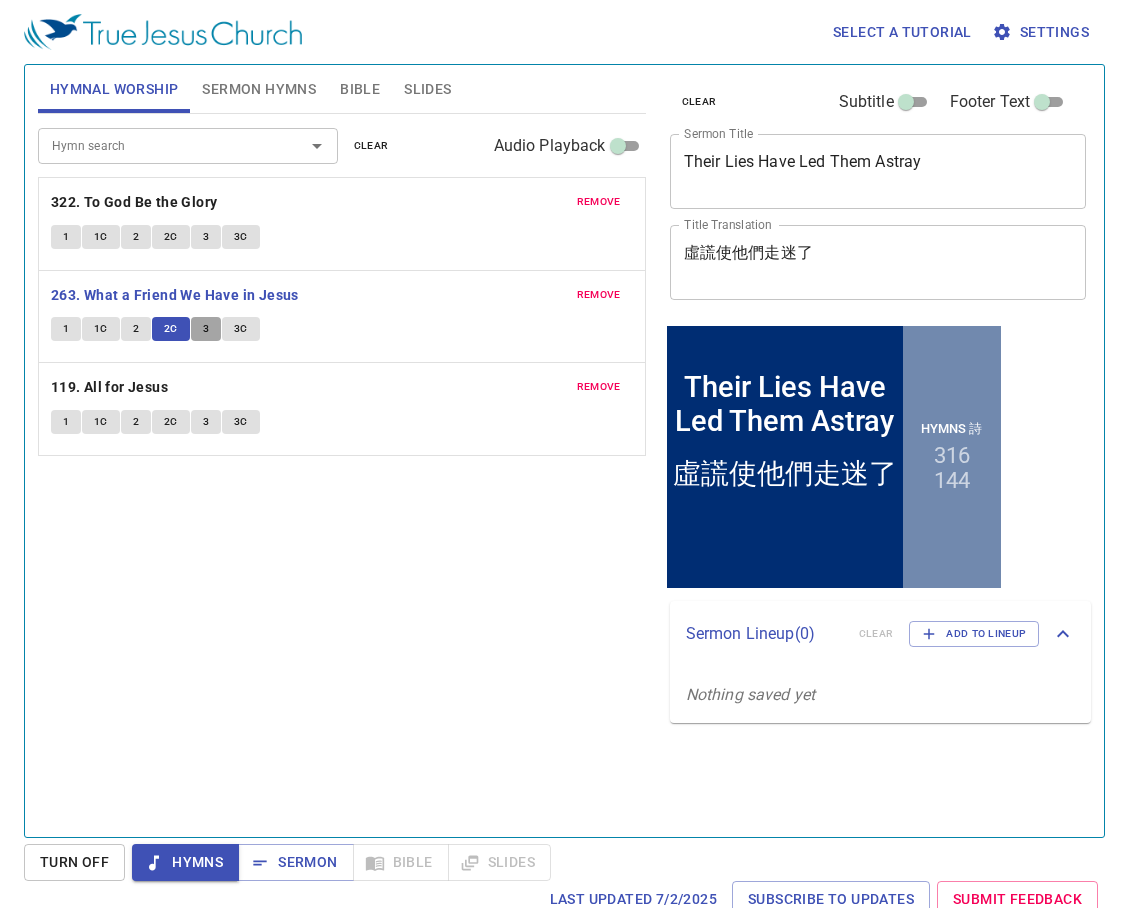 click on "3" at bounding box center (206, 329) 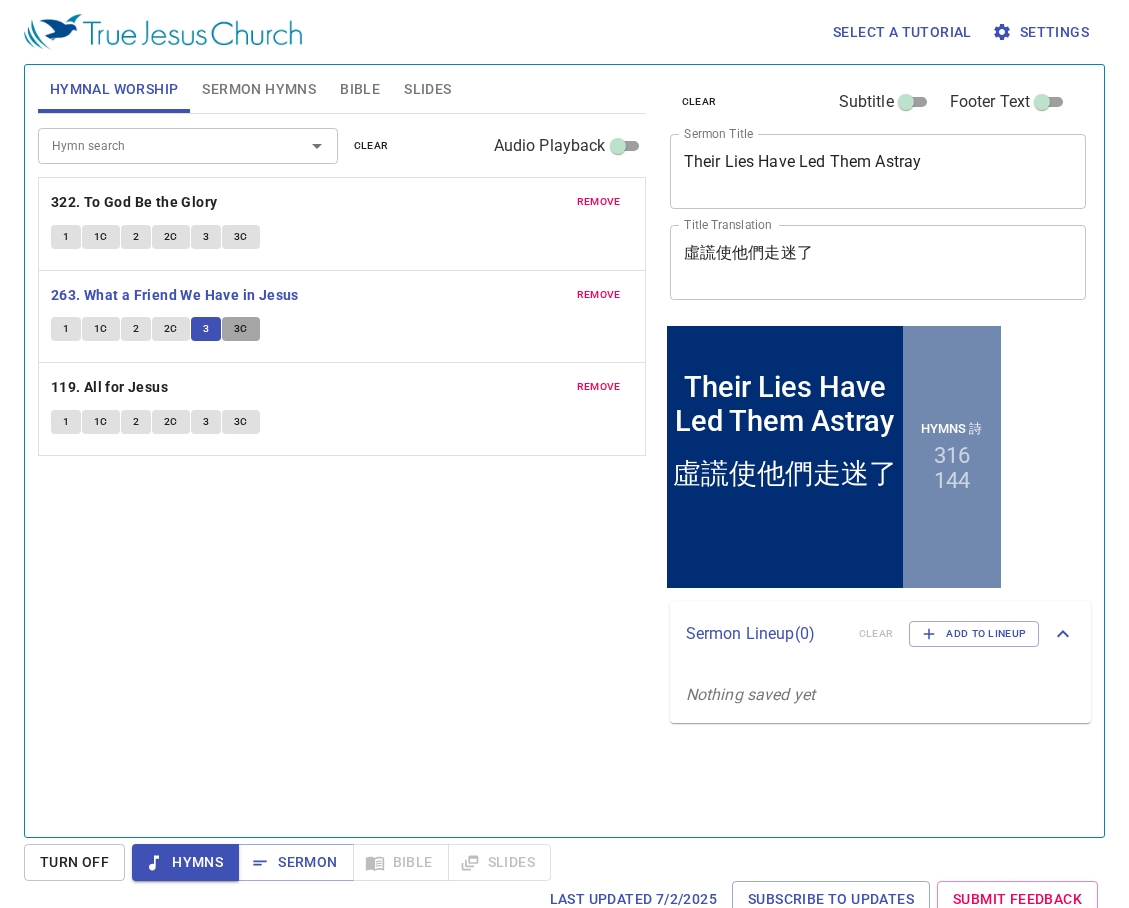click on "3C" at bounding box center [241, 329] 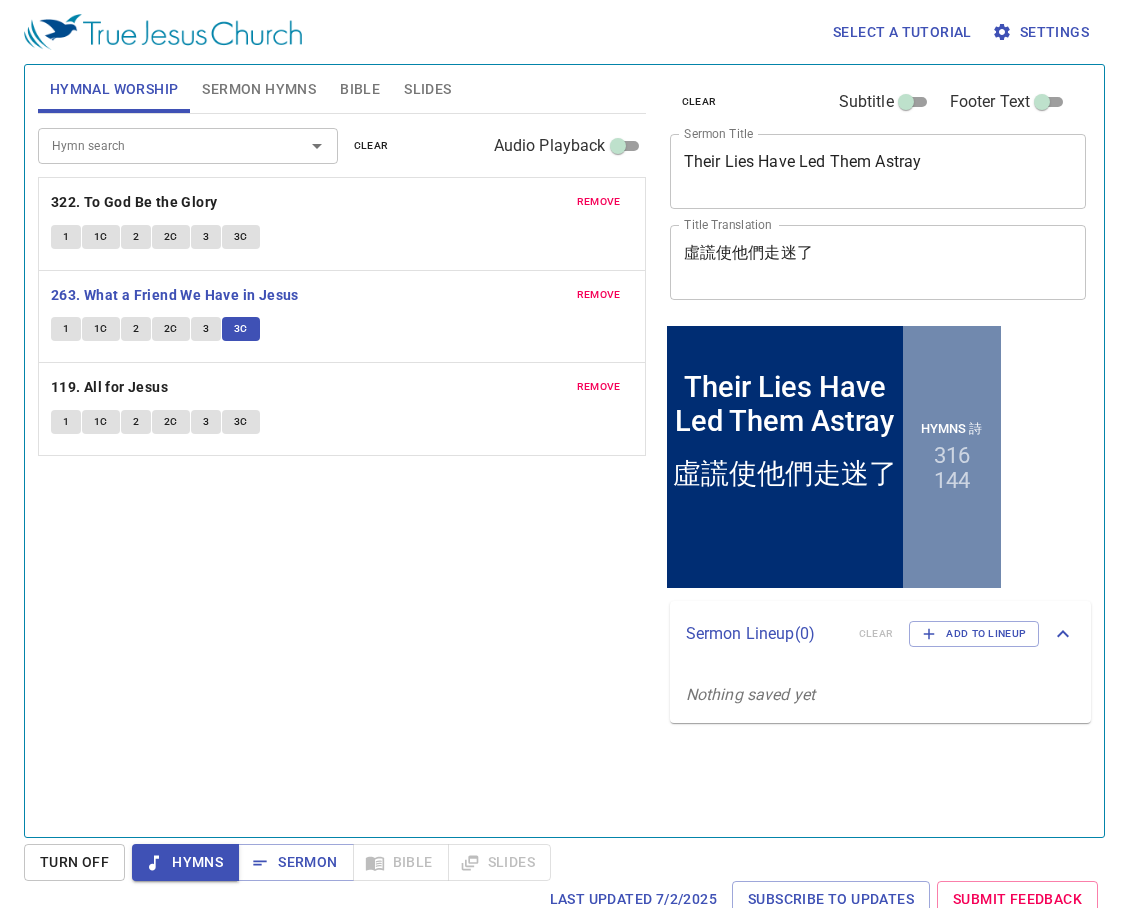 drag, startPoint x: 148, startPoint y: 388, endPoint x: 320, endPoint y: 413, distance: 173.80736 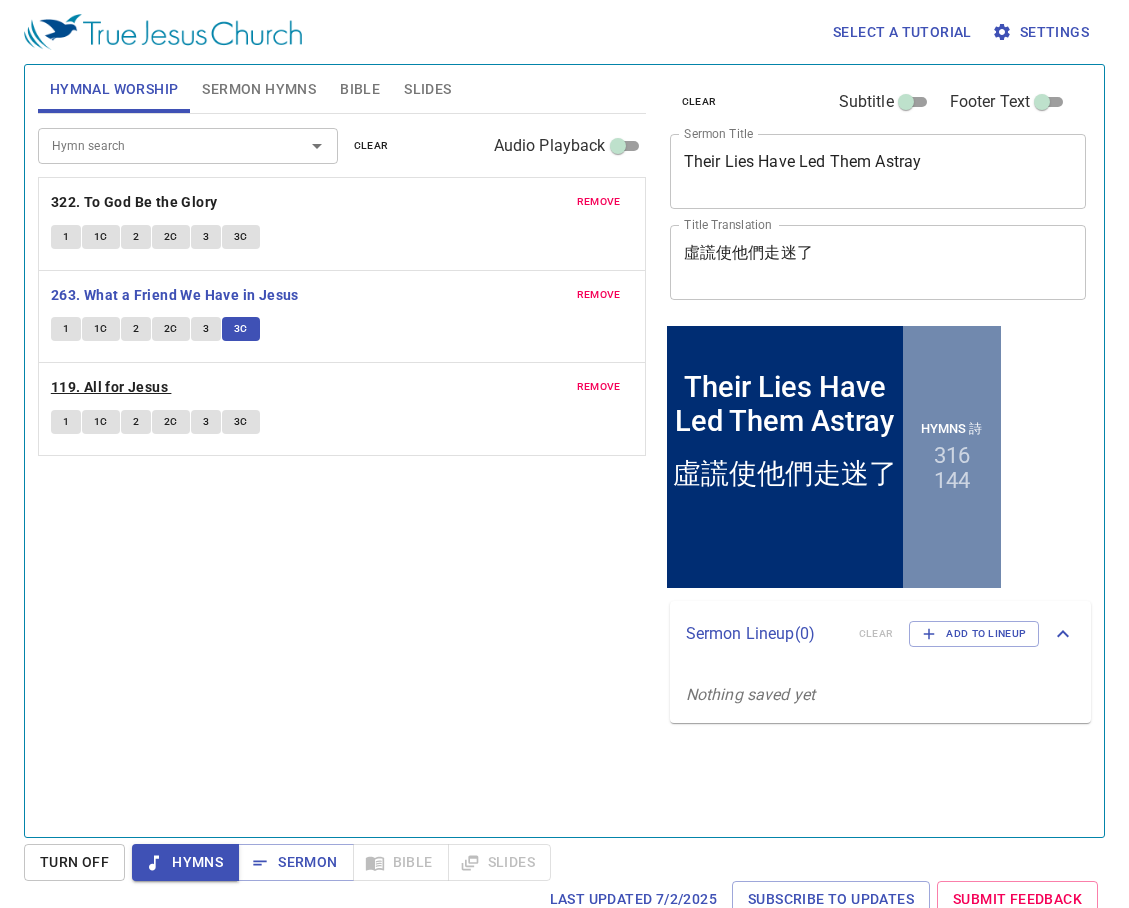 click on "119. All for Jesus" at bounding box center [109, 387] 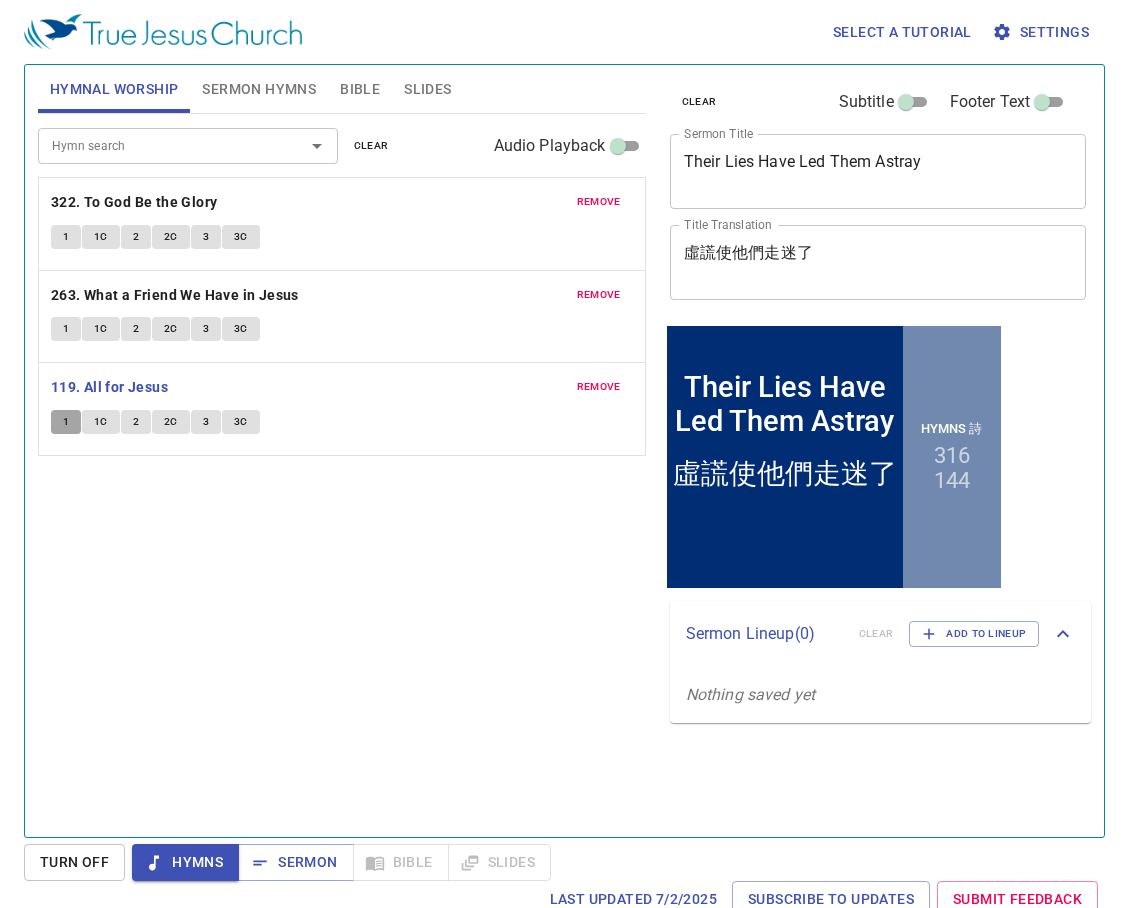 click on "1" at bounding box center (66, 422) 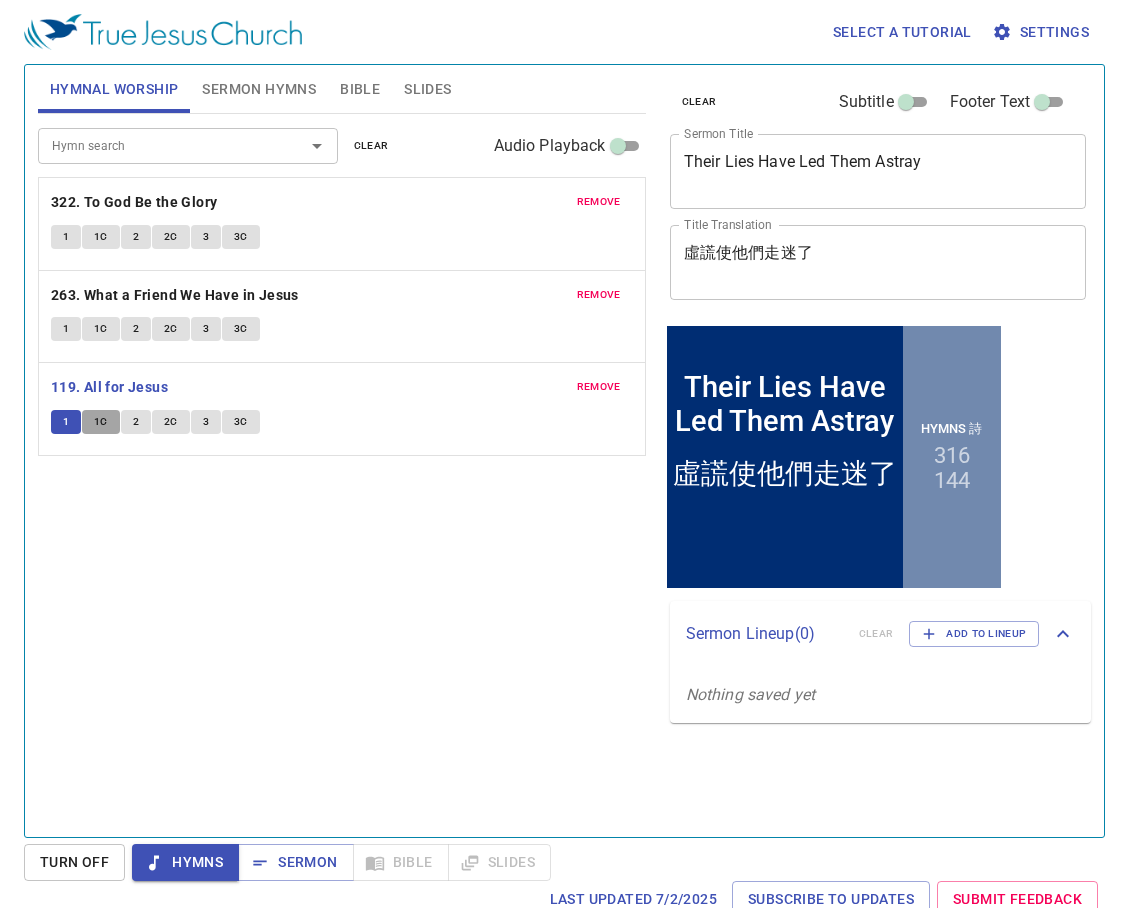 click on "1C" at bounding box center (101, 422) 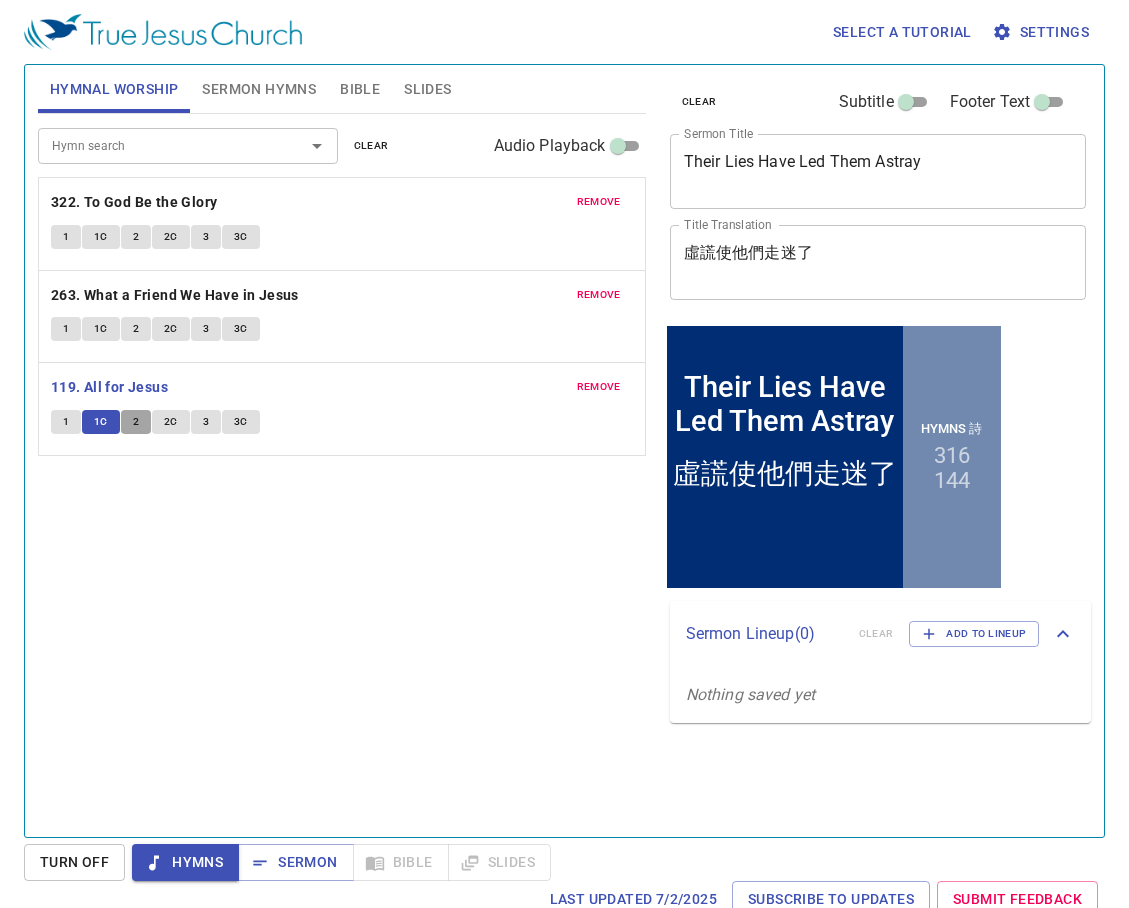 click on "2" at bounding box center [136, 422] 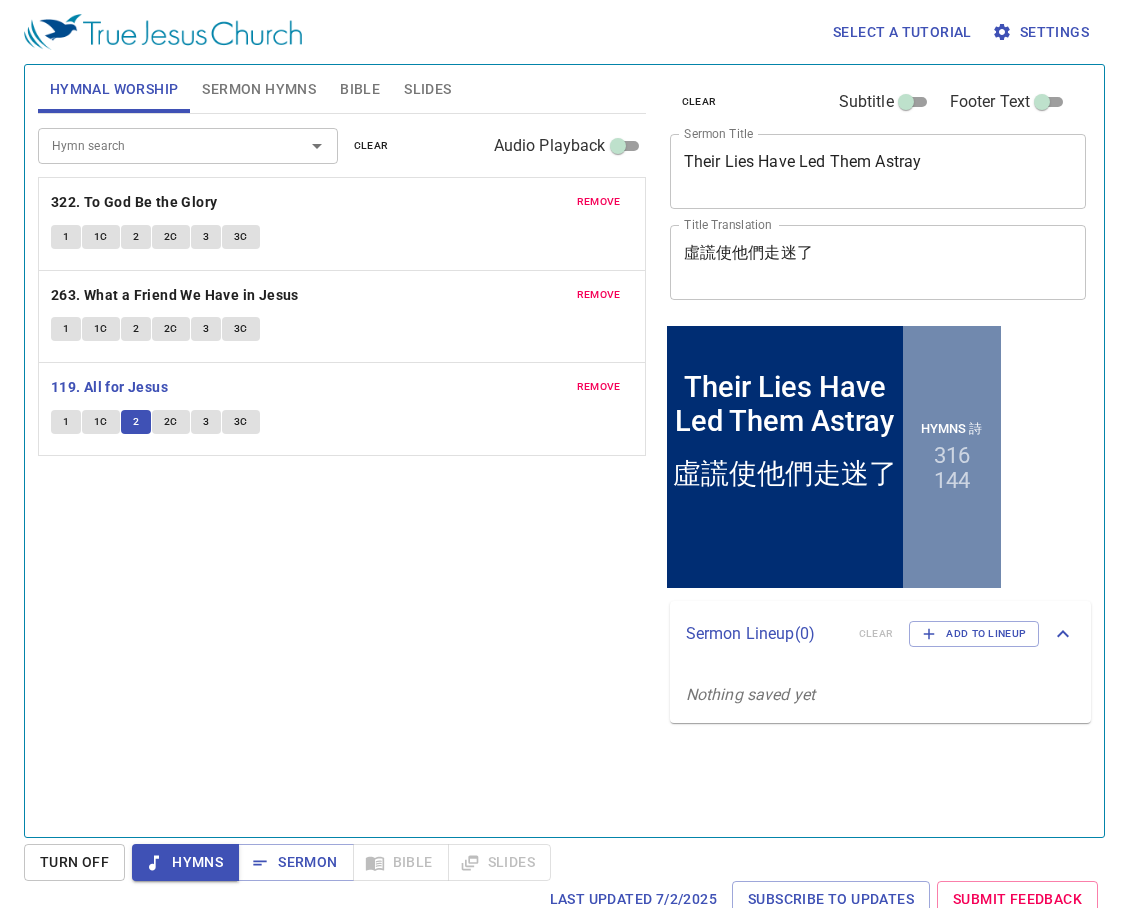 click on "2C" at bounding box center [171, 422] 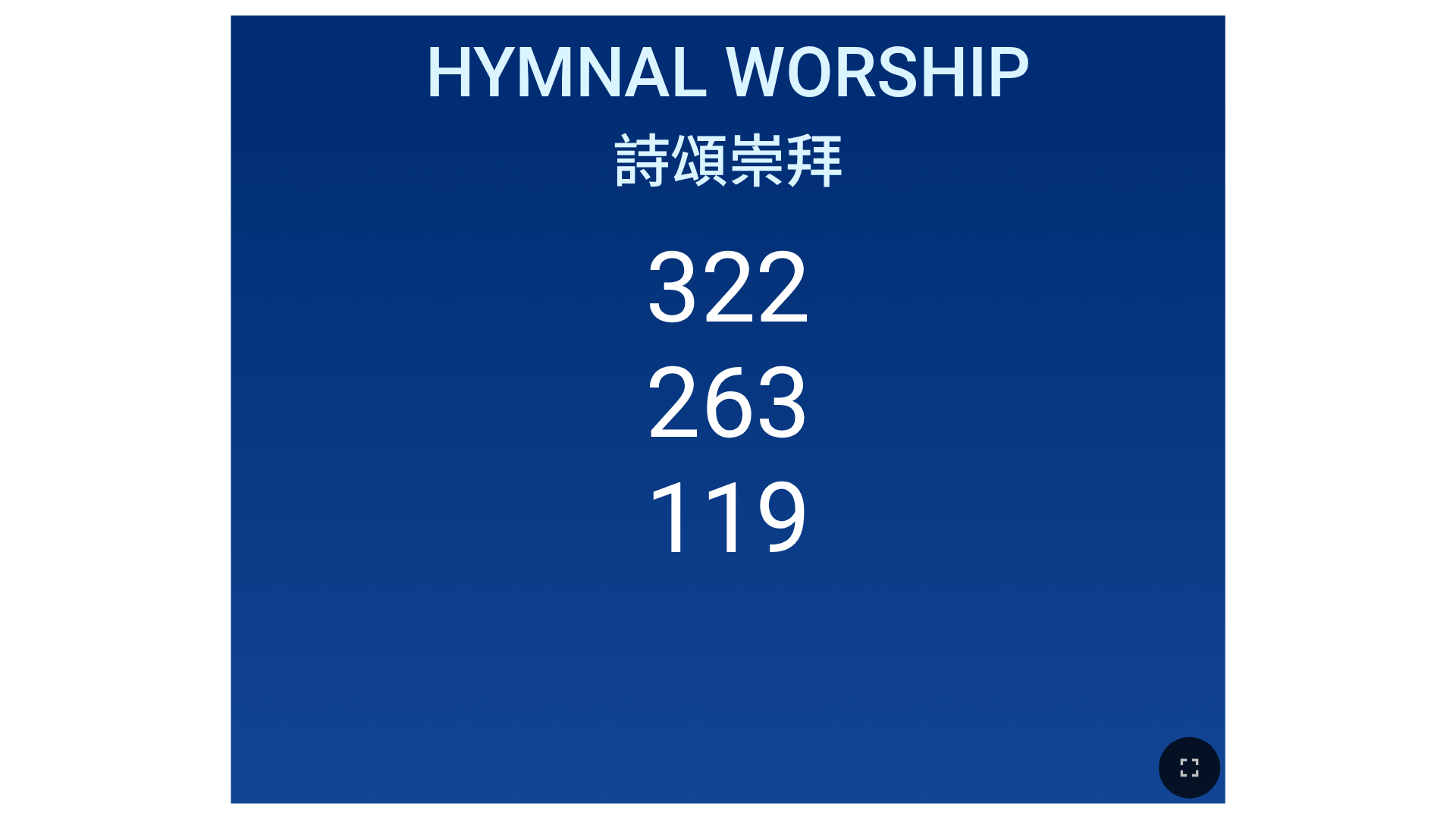 scroll, scrollTop: 0, scrollLeft: 0, axis: both 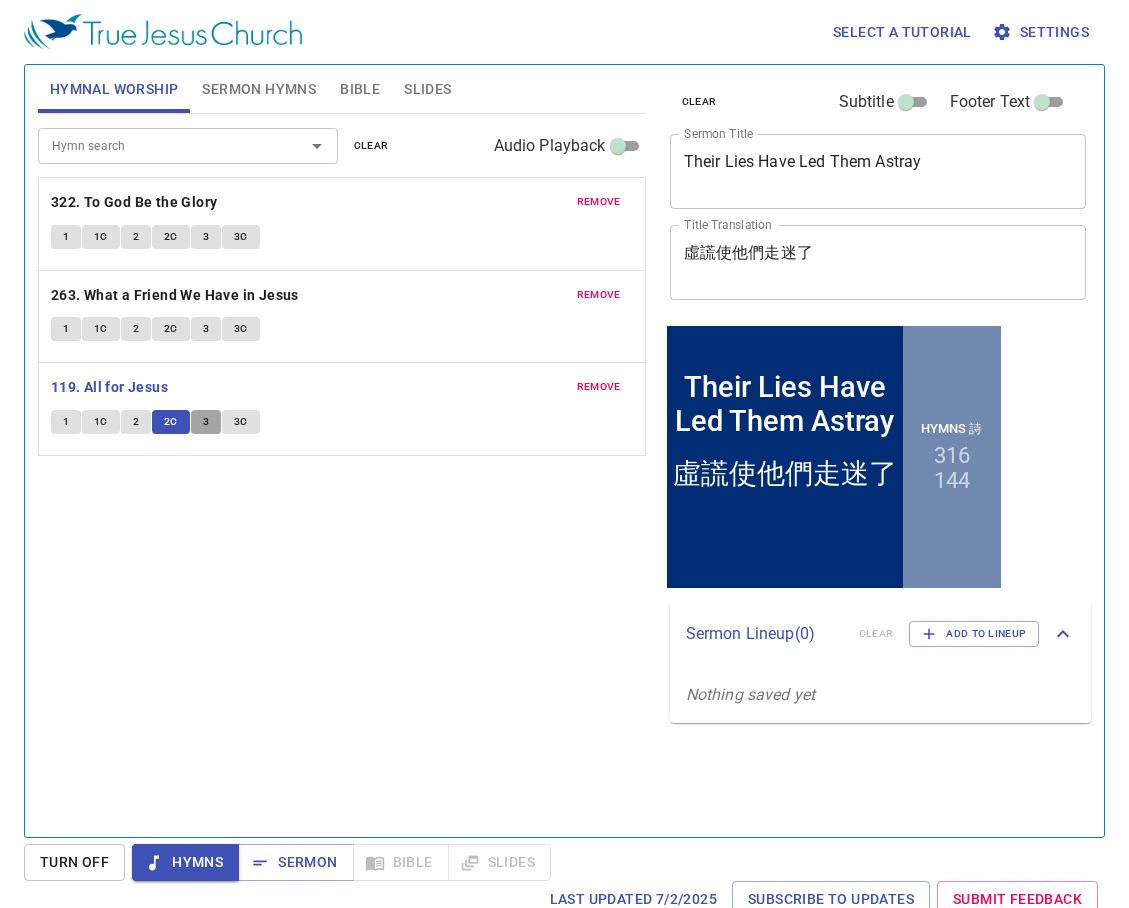 click on "3" at bounding box center [206, 422] 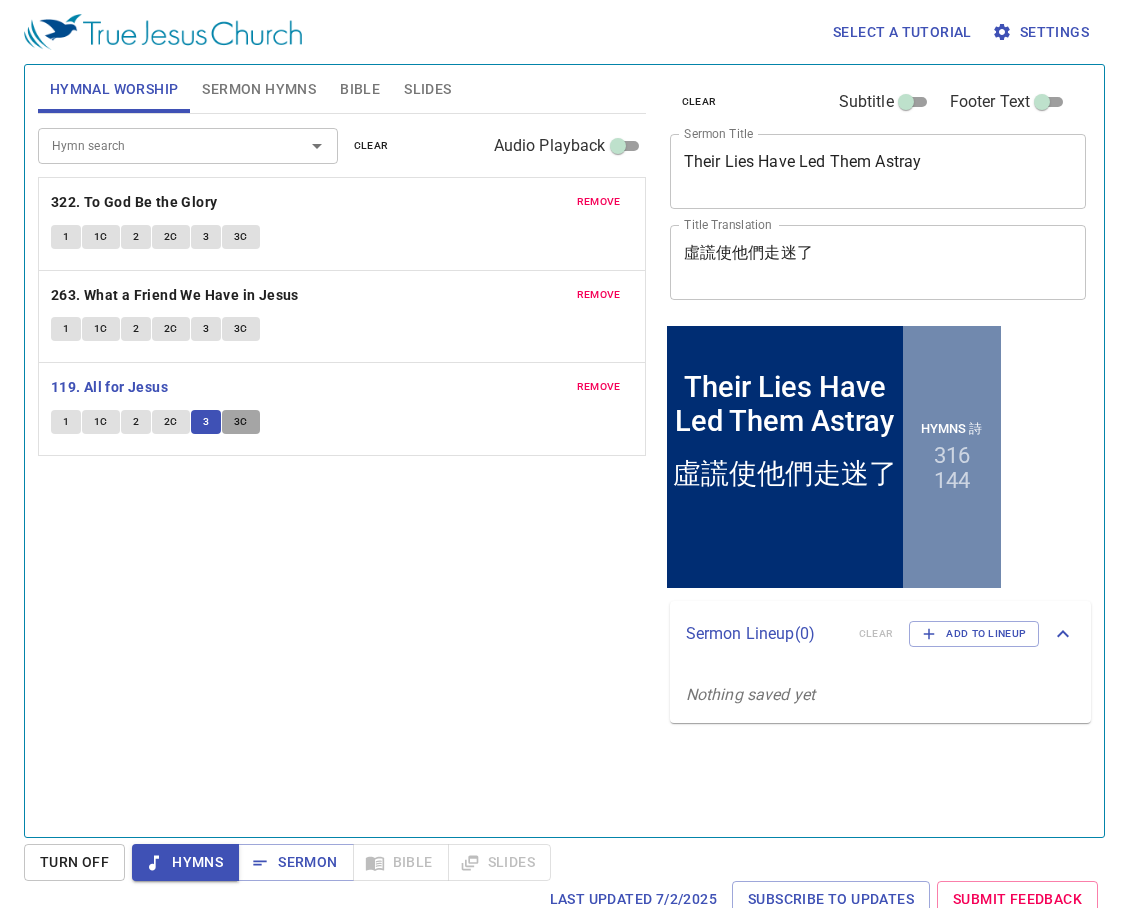 click on "3C" at bounding box center (241, 422) 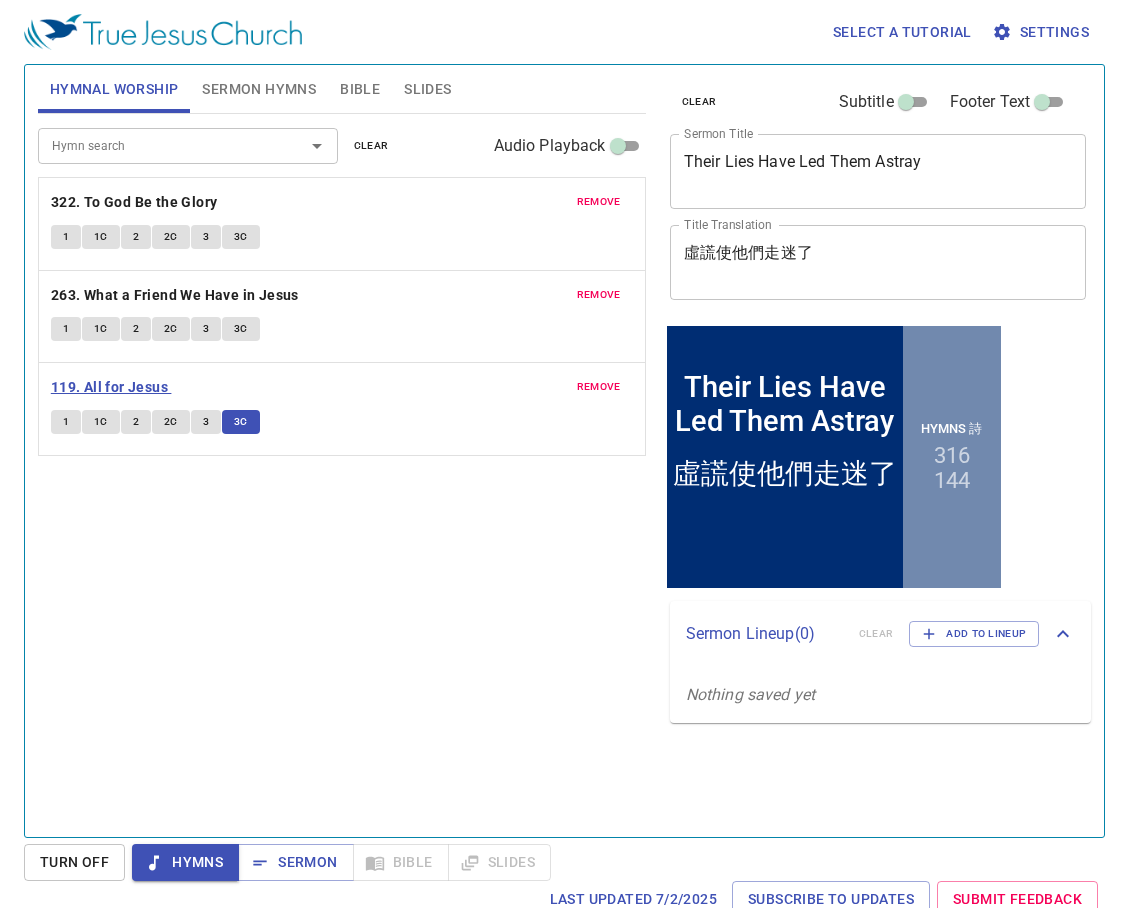 click on "119. All for Jesus" at bounding box center (109, 387) 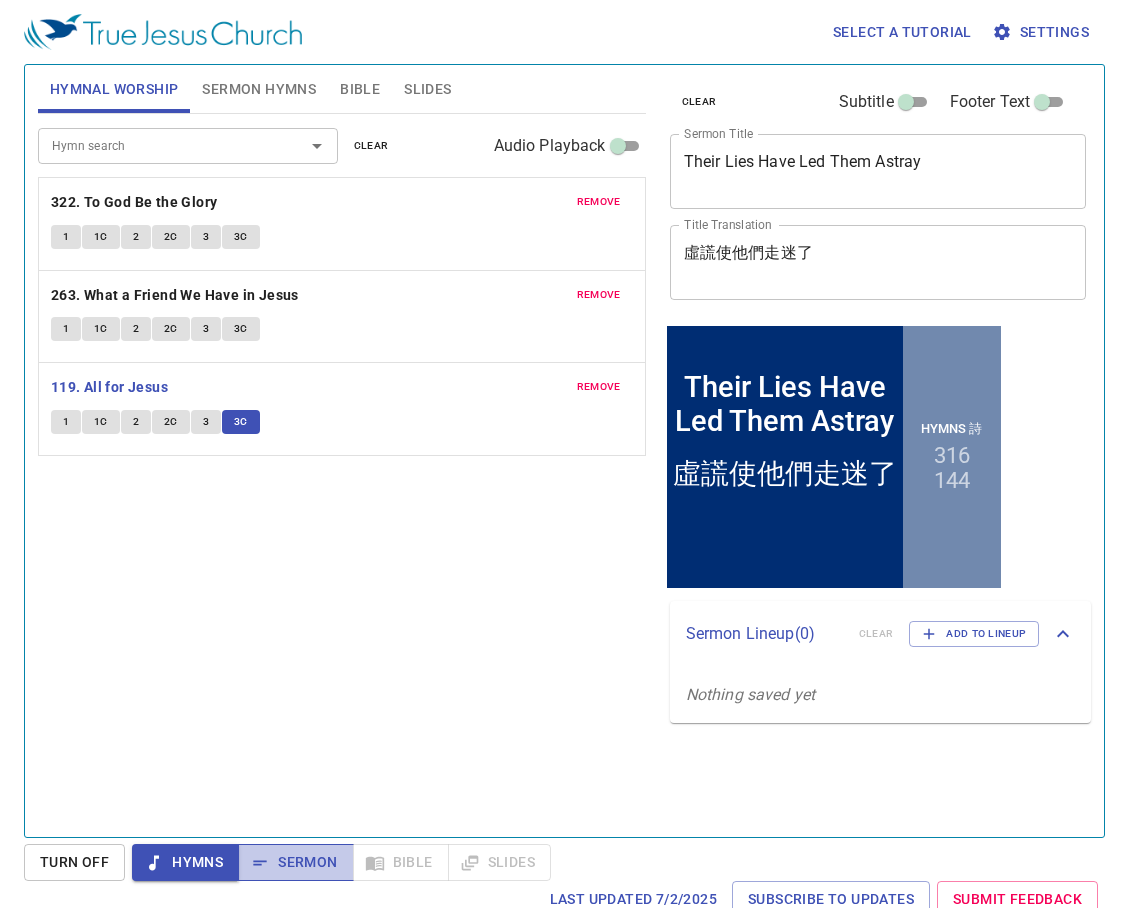 click on "Sermon" at bounding box center [295, 862] 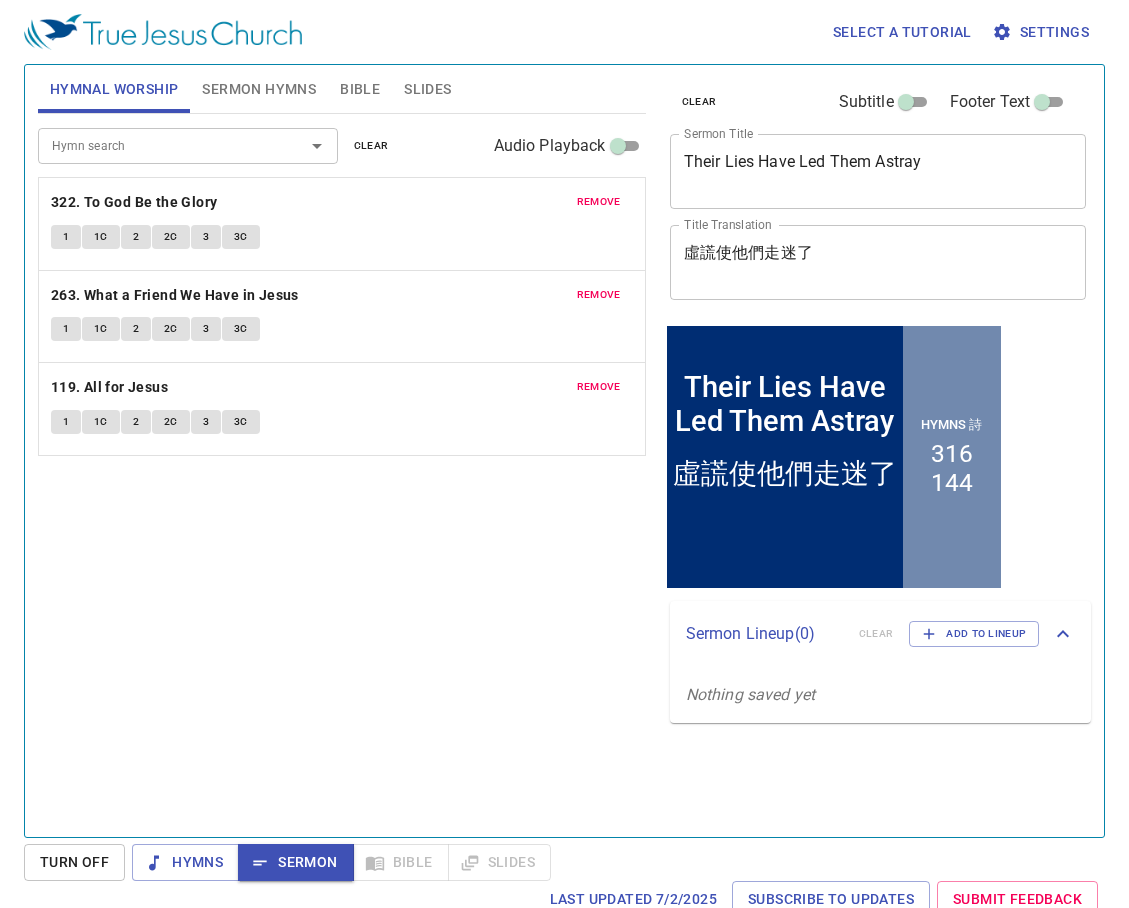 click on "Sermon Hymns" at bounding box center [259, 89] 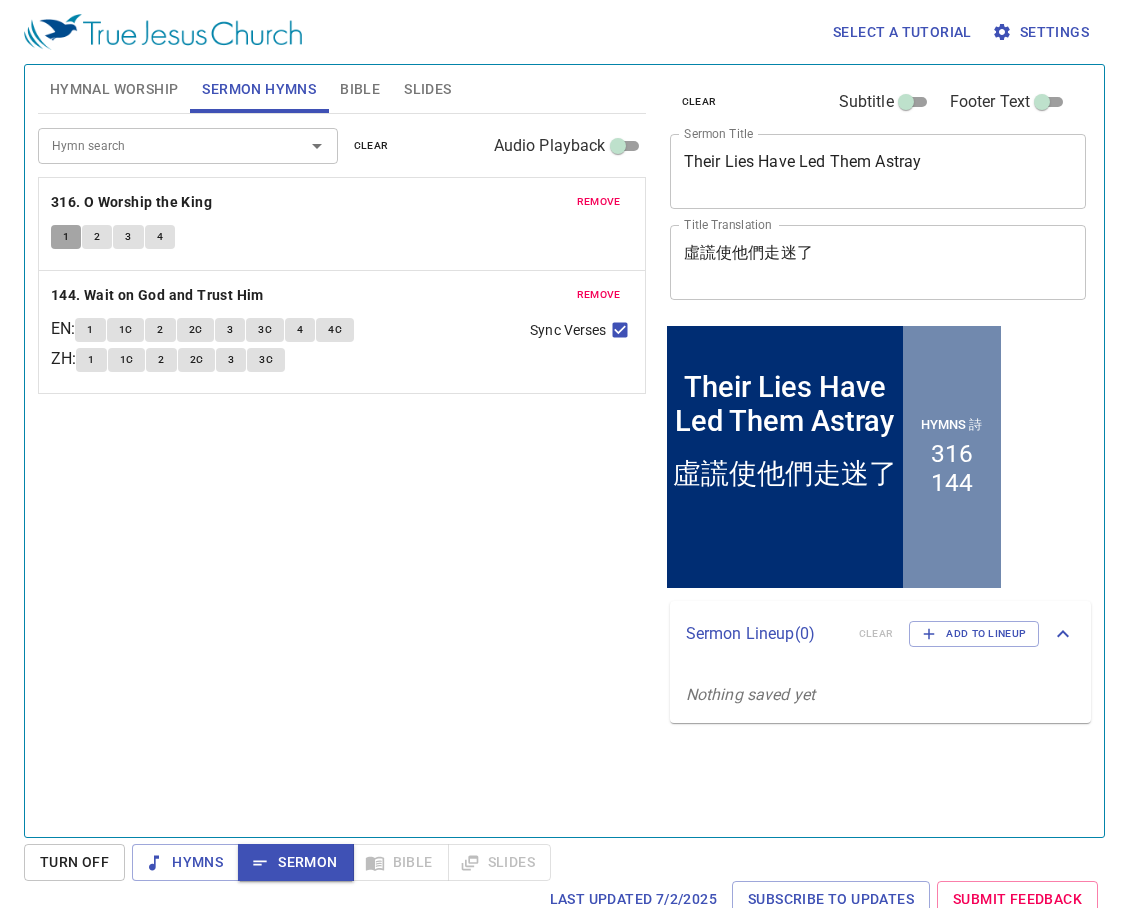 click on "1" at bounding box center [66, 237] 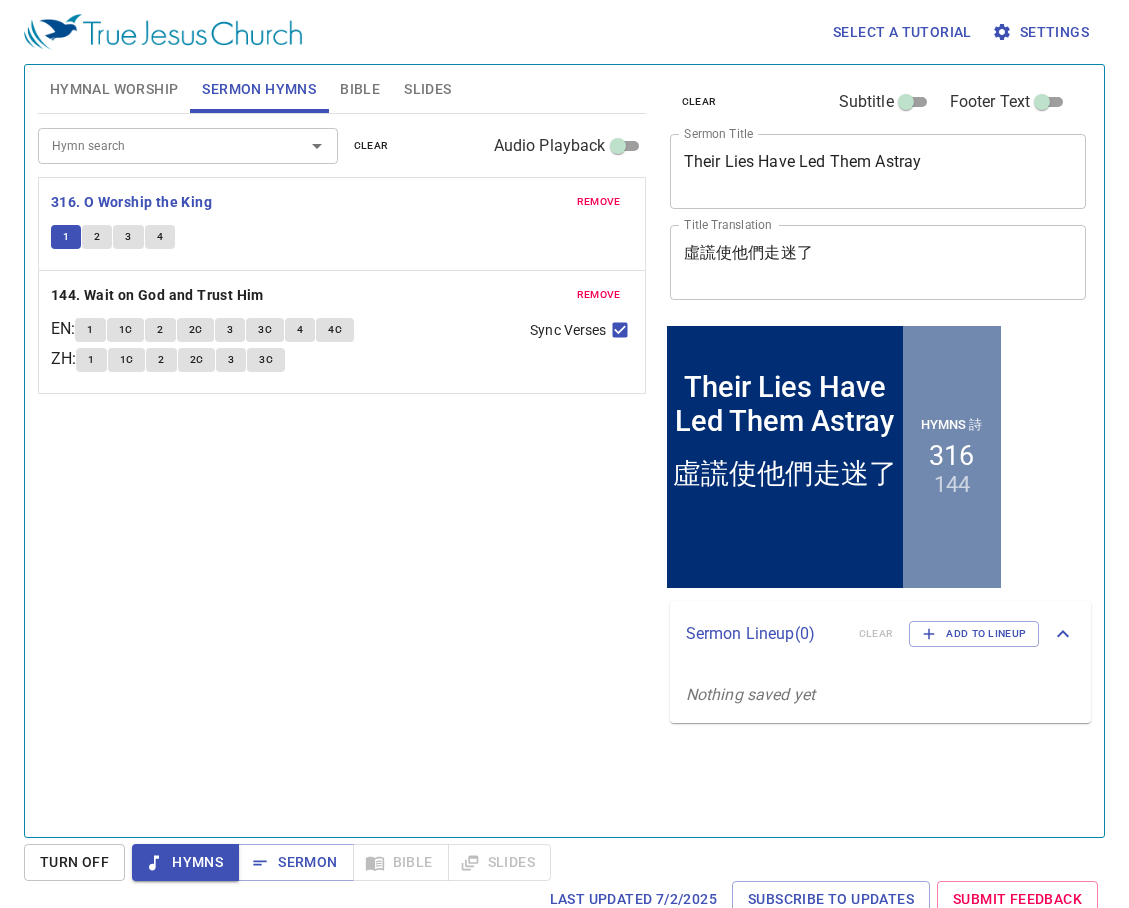 click on "2" at bounding box center (97, 237) 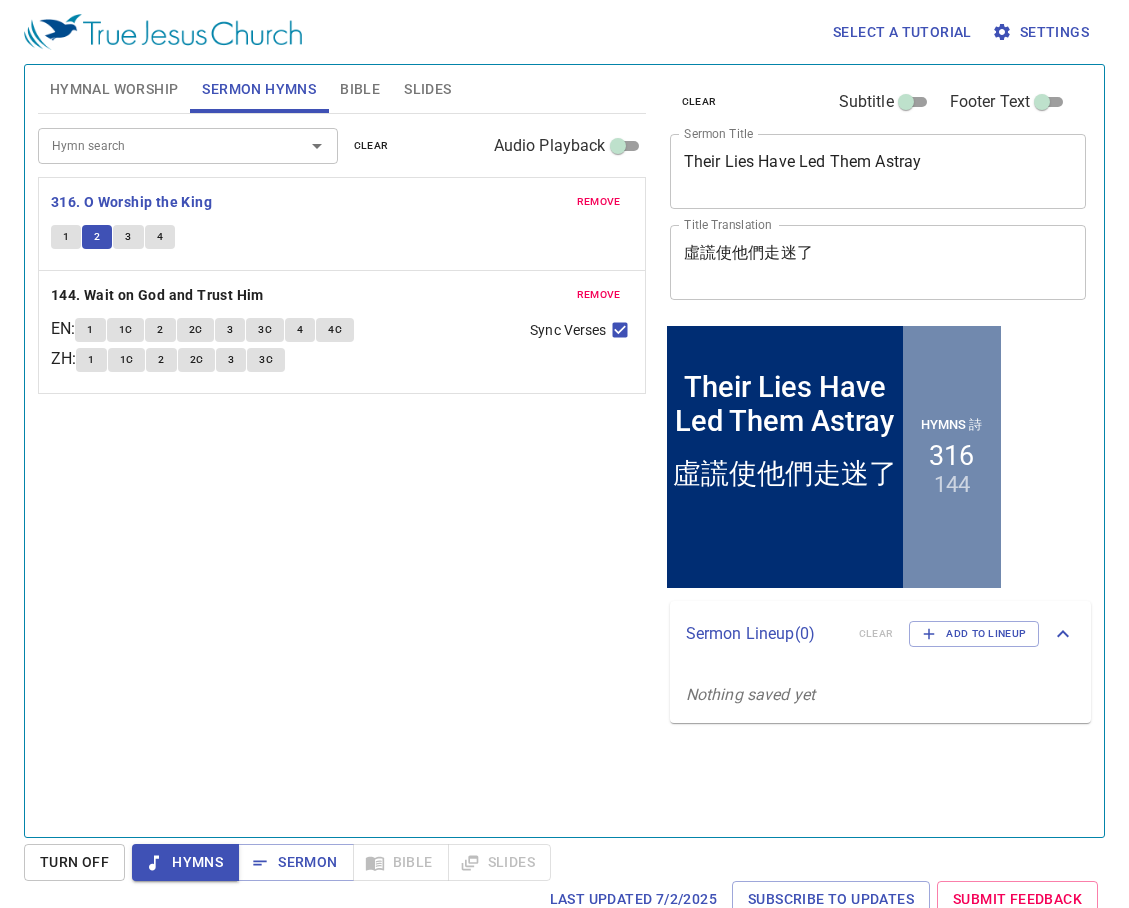 click on "3" at bounding box center [128, 237] 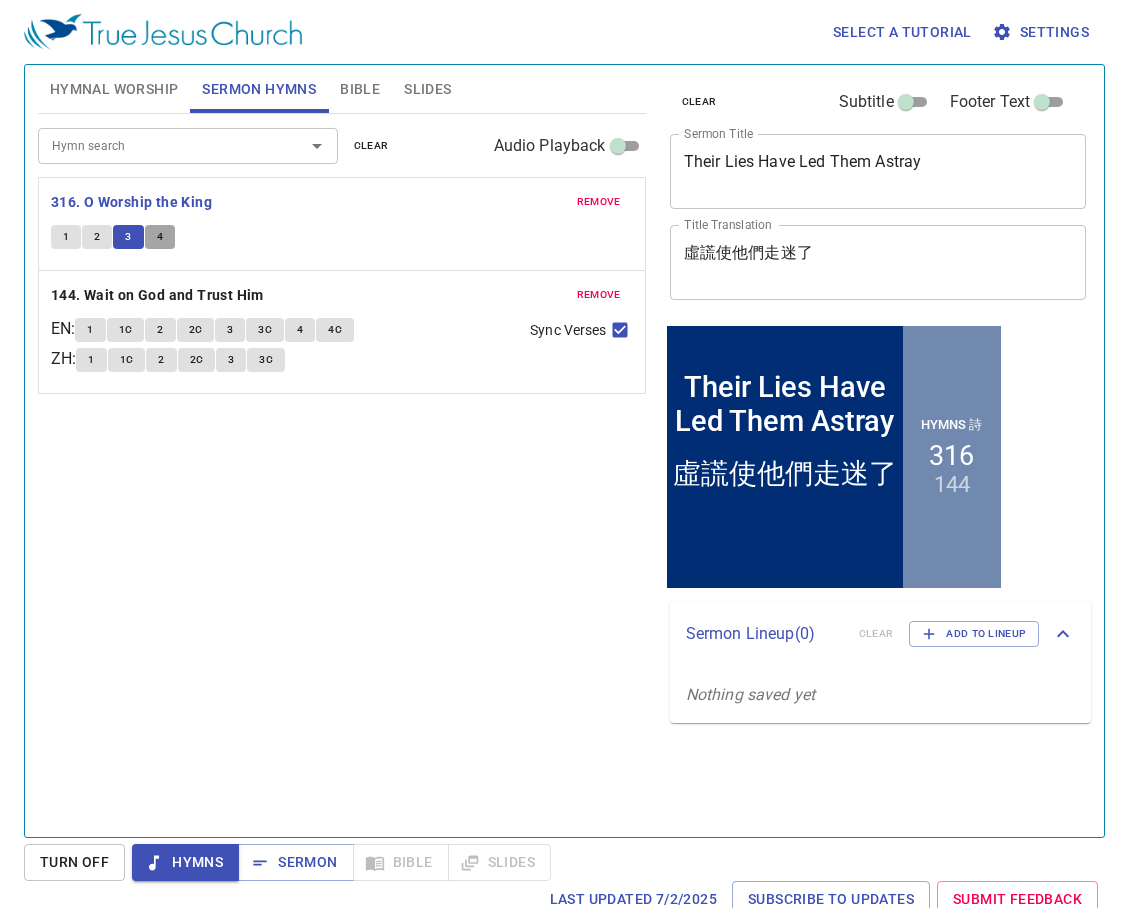 click on "4" at bounding box center (160, 237) 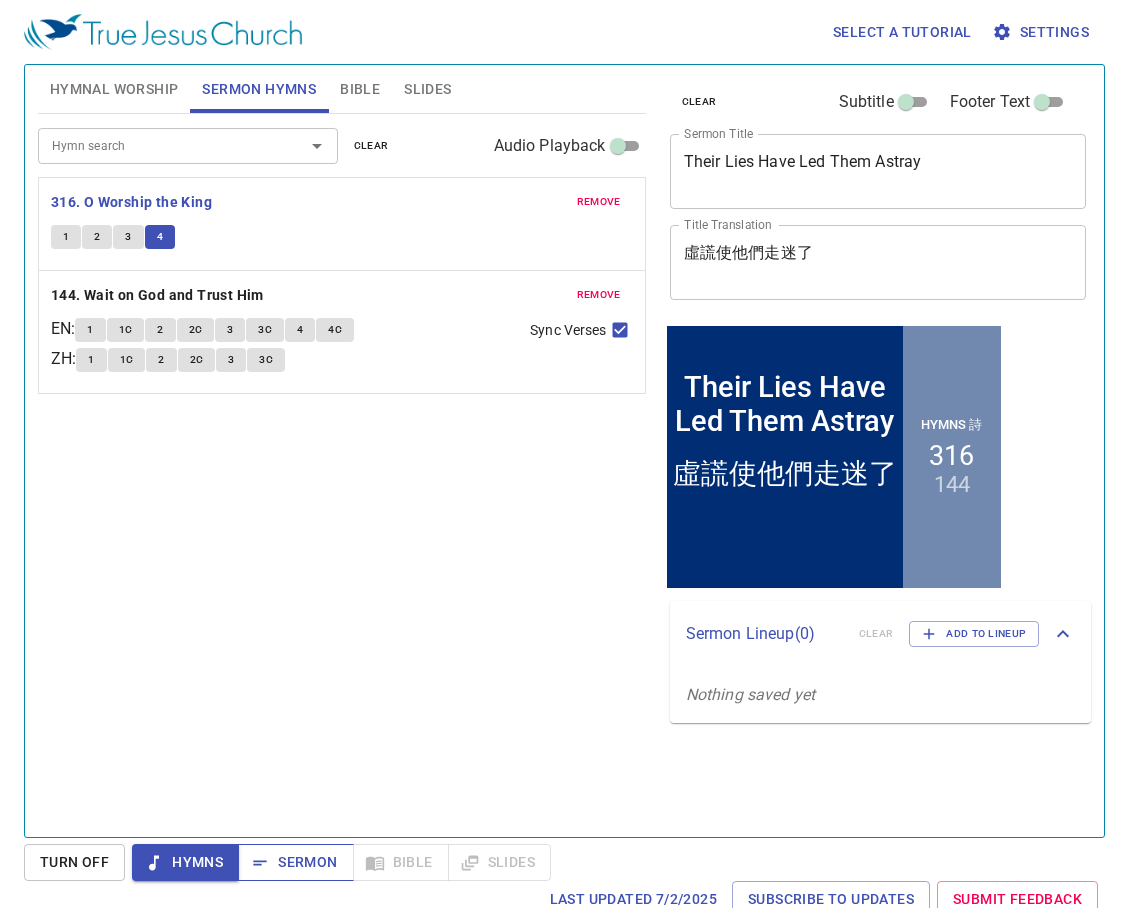 click on "Sermon" at bounding box center [295, 862] 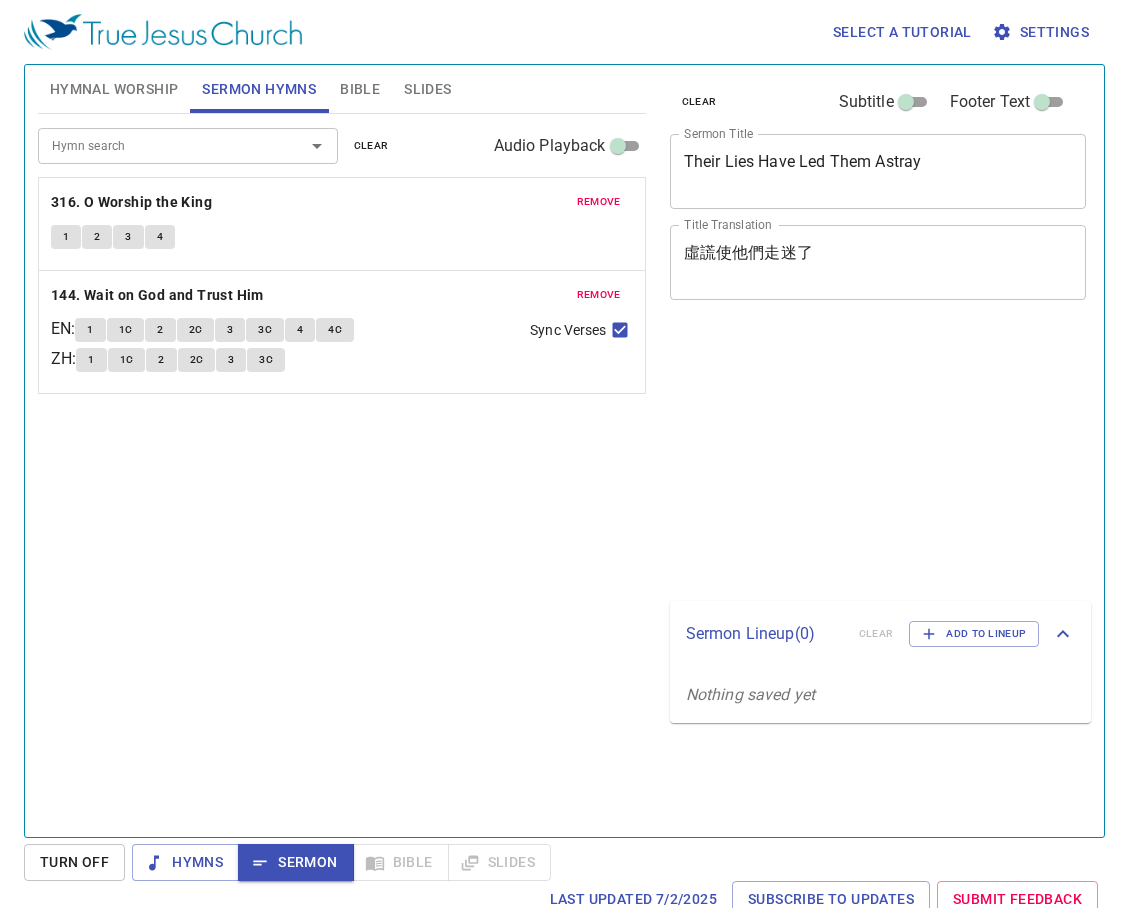 scroll, scrollTop: 0, scrollLeft: 0, axis: both 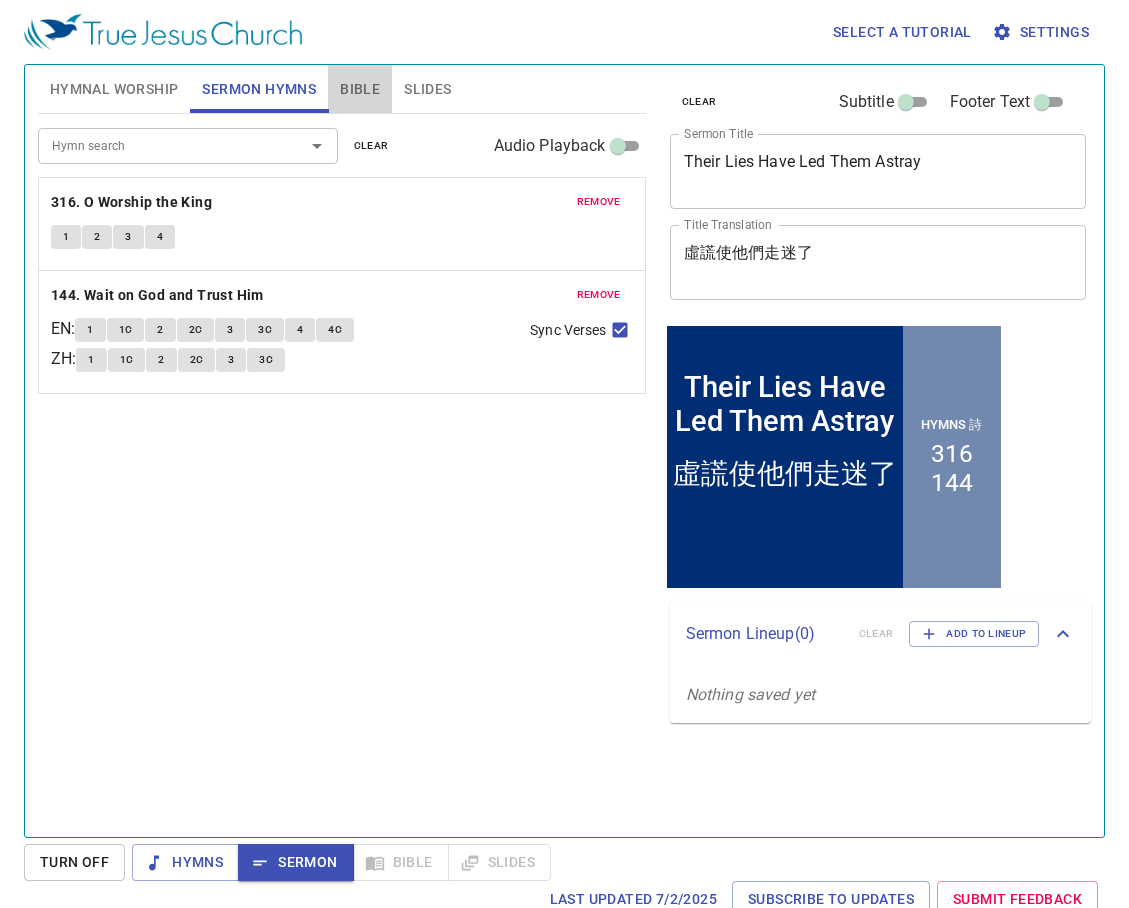 drag, startPoint x: 365, startPoint y: 87, endPoint x: 247, endPoint y: 139, distance: 128.9496 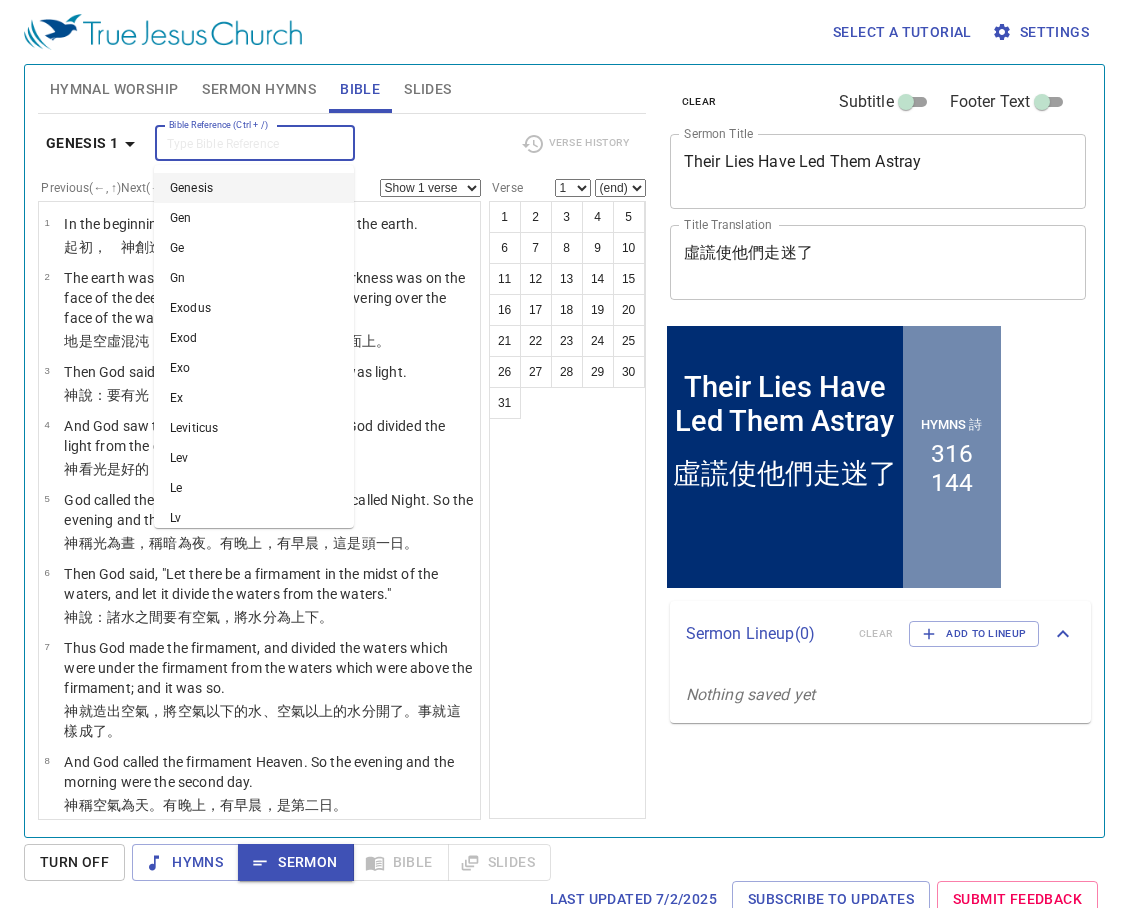 drag, startPoint x: 213, startPoint y: 138, endPoint x: 229, endPoint y: 138, distance: 16 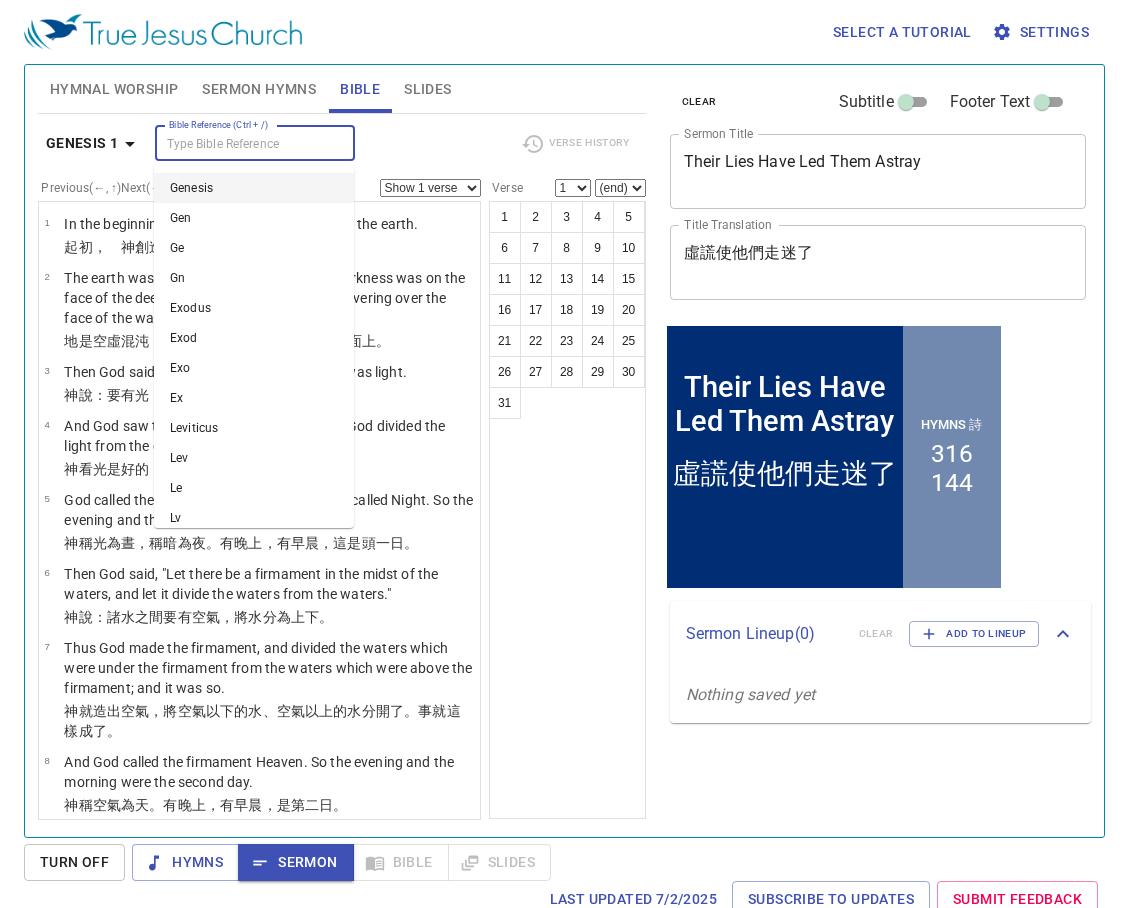 click on "Bible Reference (Ctrl + /)" at bounding box center [238, 143] 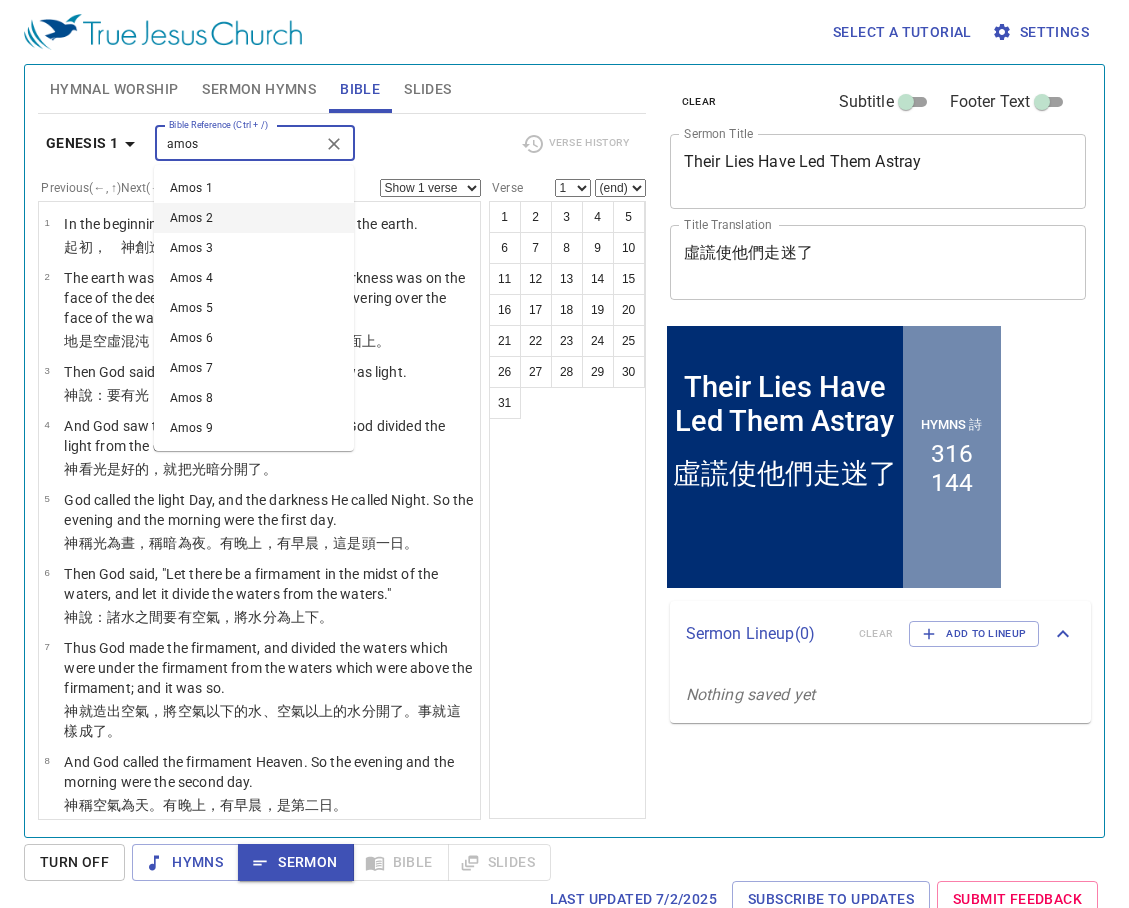 click on "Amos 2" at bounding box center [254, 218] 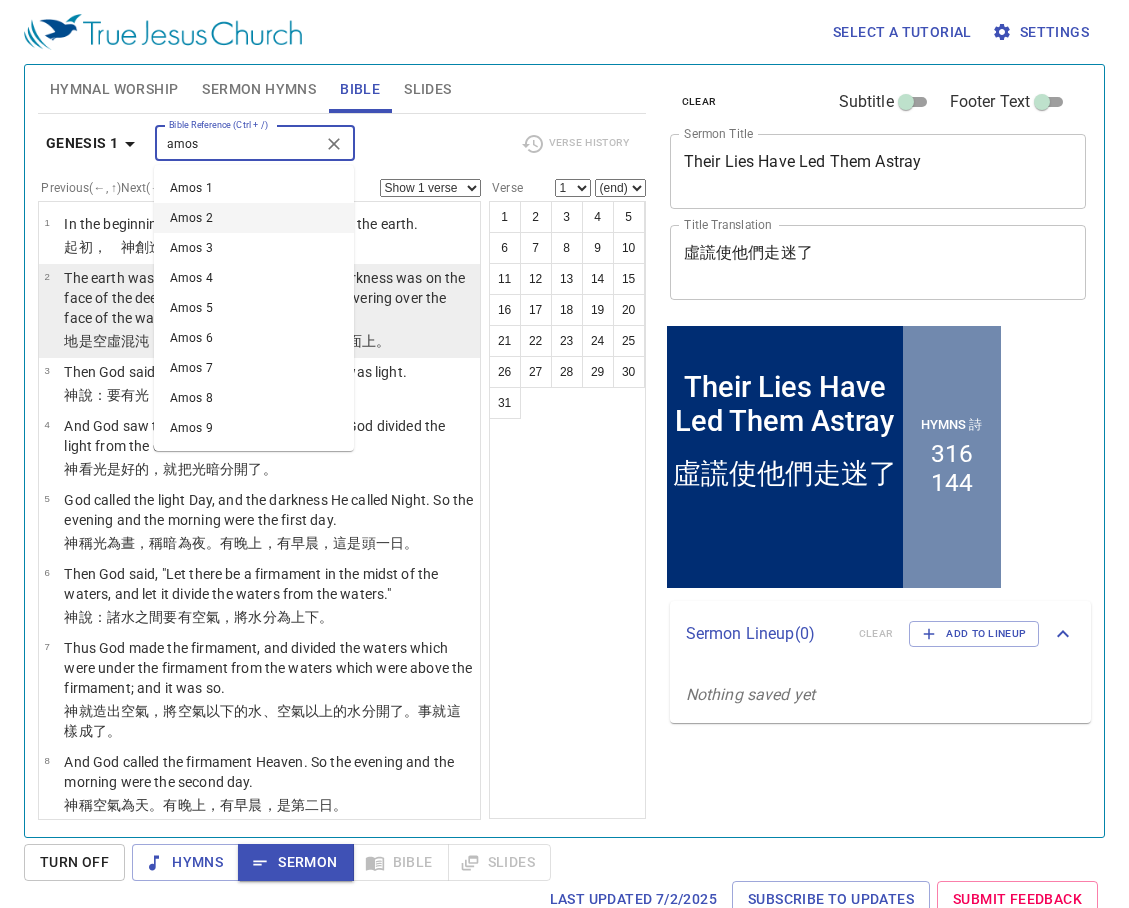 type 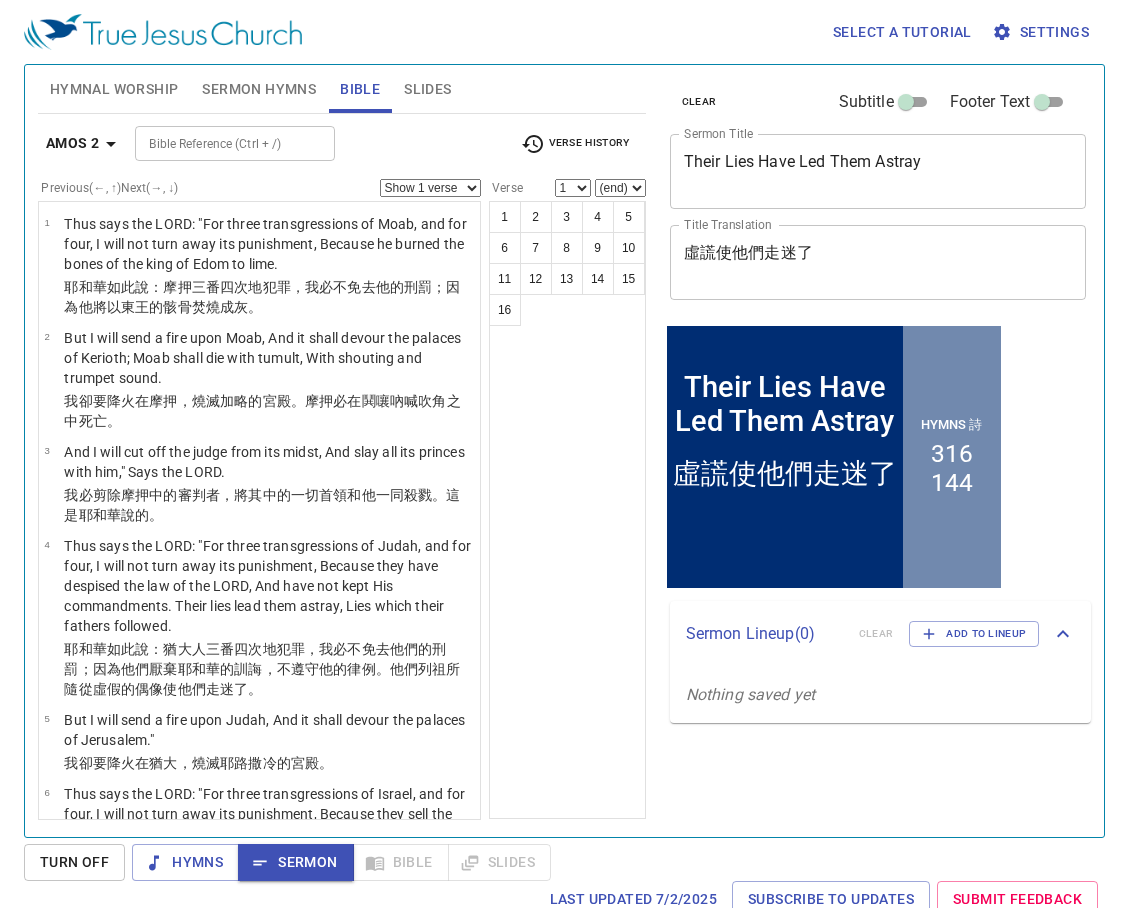 click on "Slides" at bounding box center (427, 89) 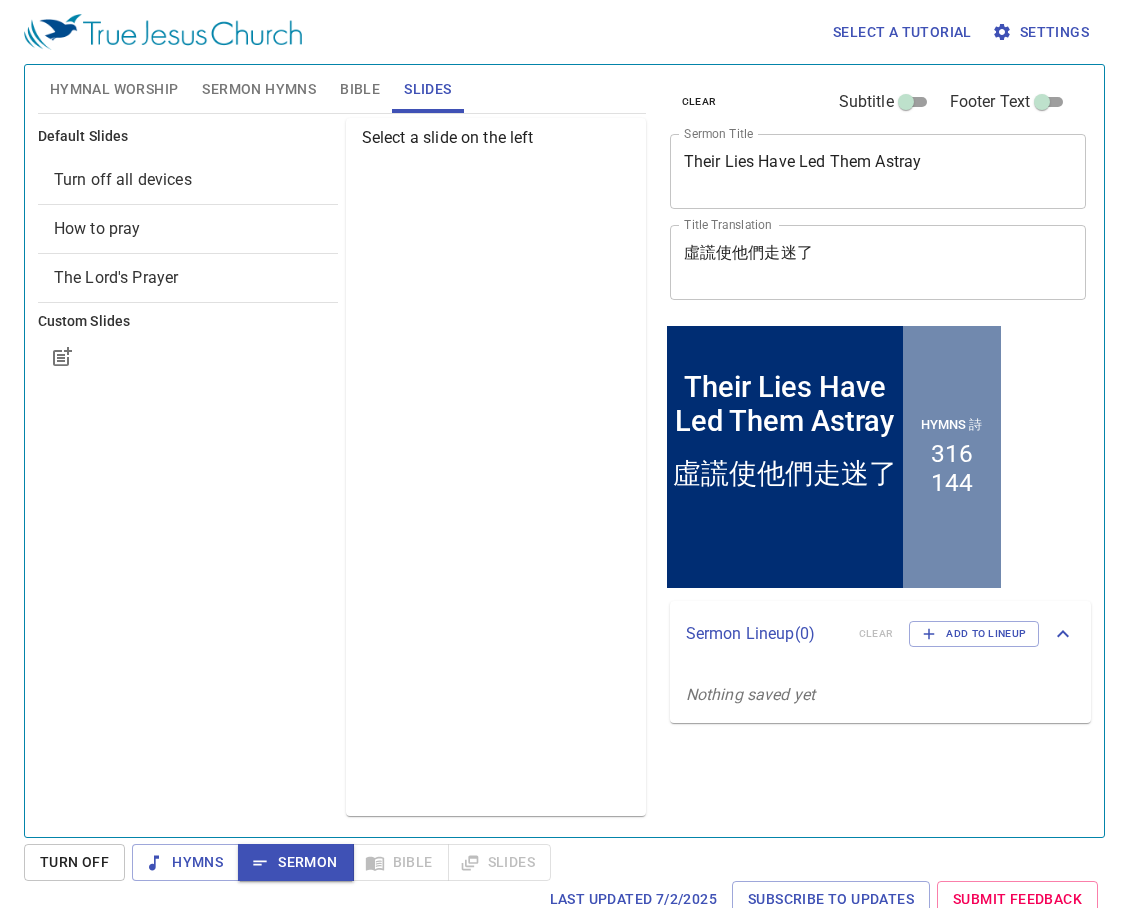 click on "How to pray" at bounding box center [188, 229] 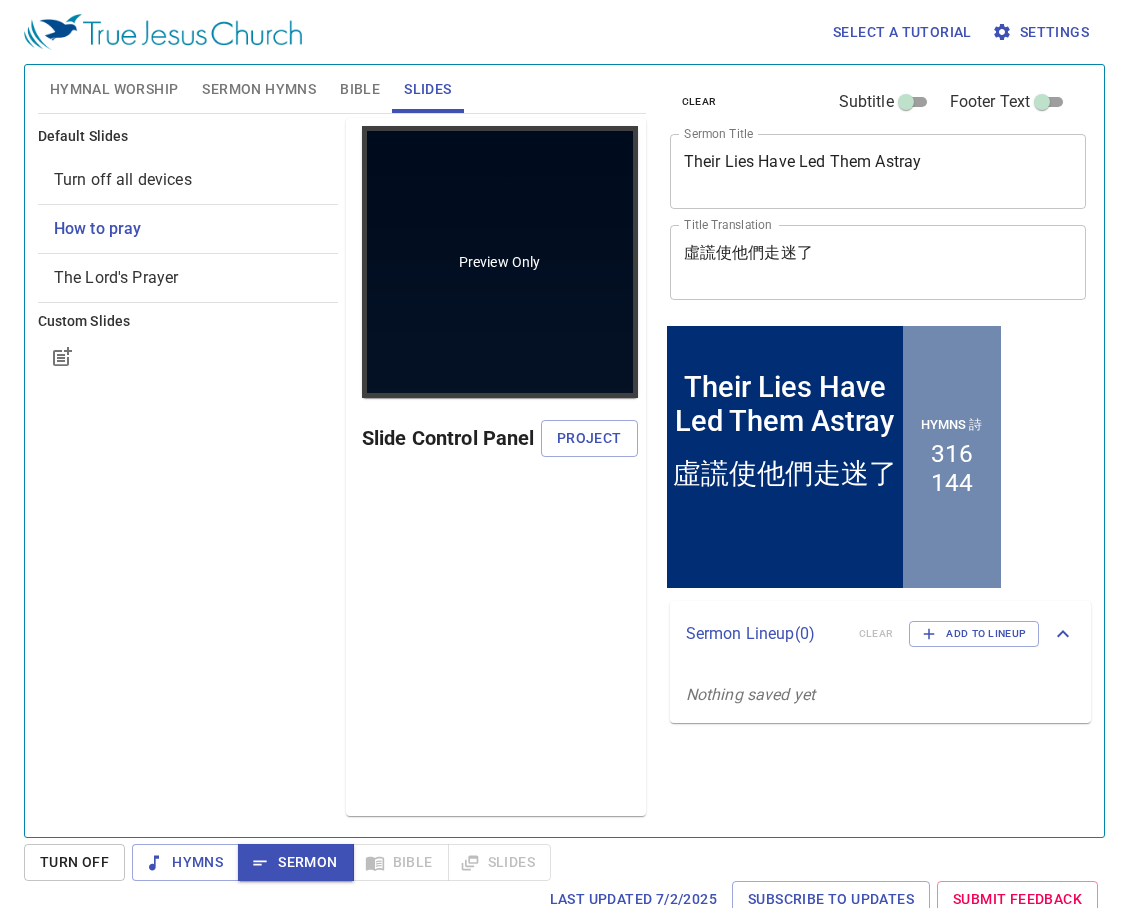 scroll, scrollTop: 0, scrollLeft: 0, axis: both 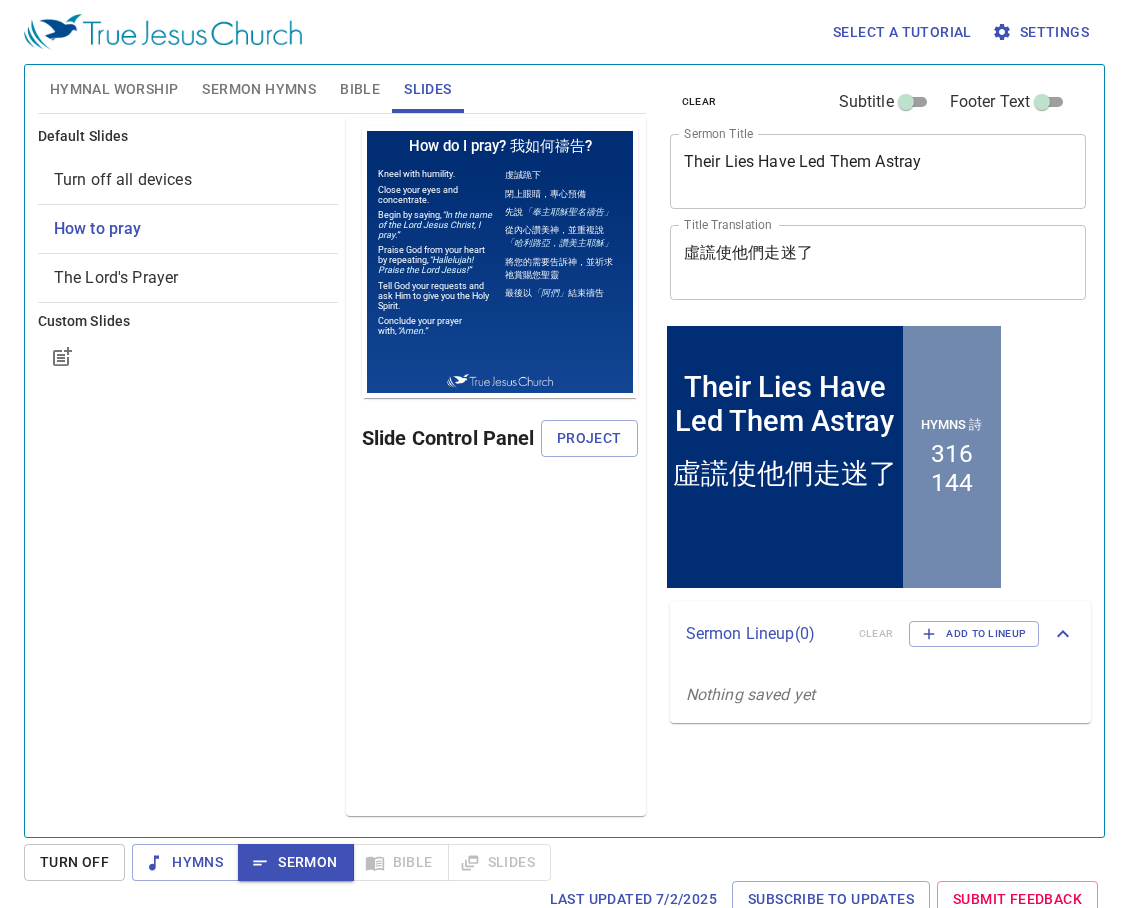 drag, startPoint x: 591, startPoint y: 447, endPoint x: 614, endPoint y: 445, distance: 23.086792 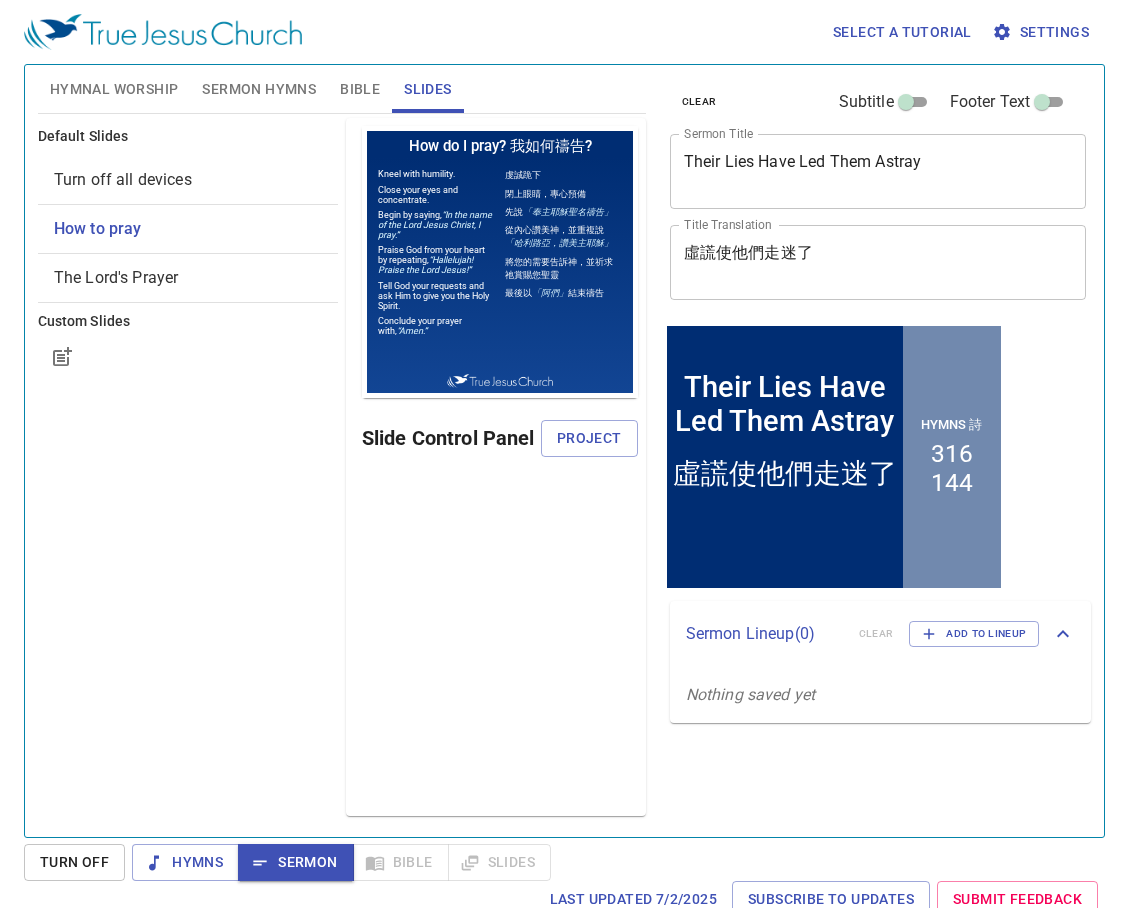 click on "Project" at bounding box center [589, 438] 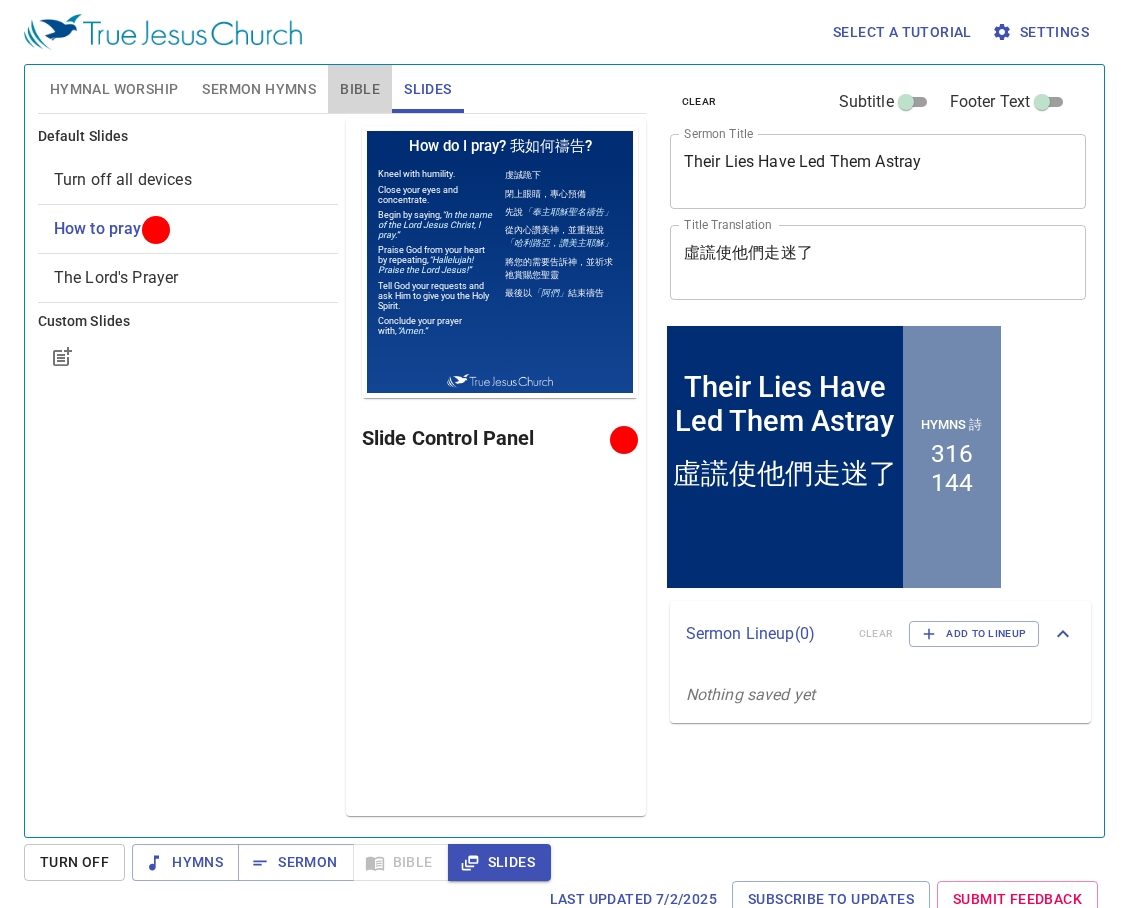 click on "Bible" at bounding box center (360, 89) 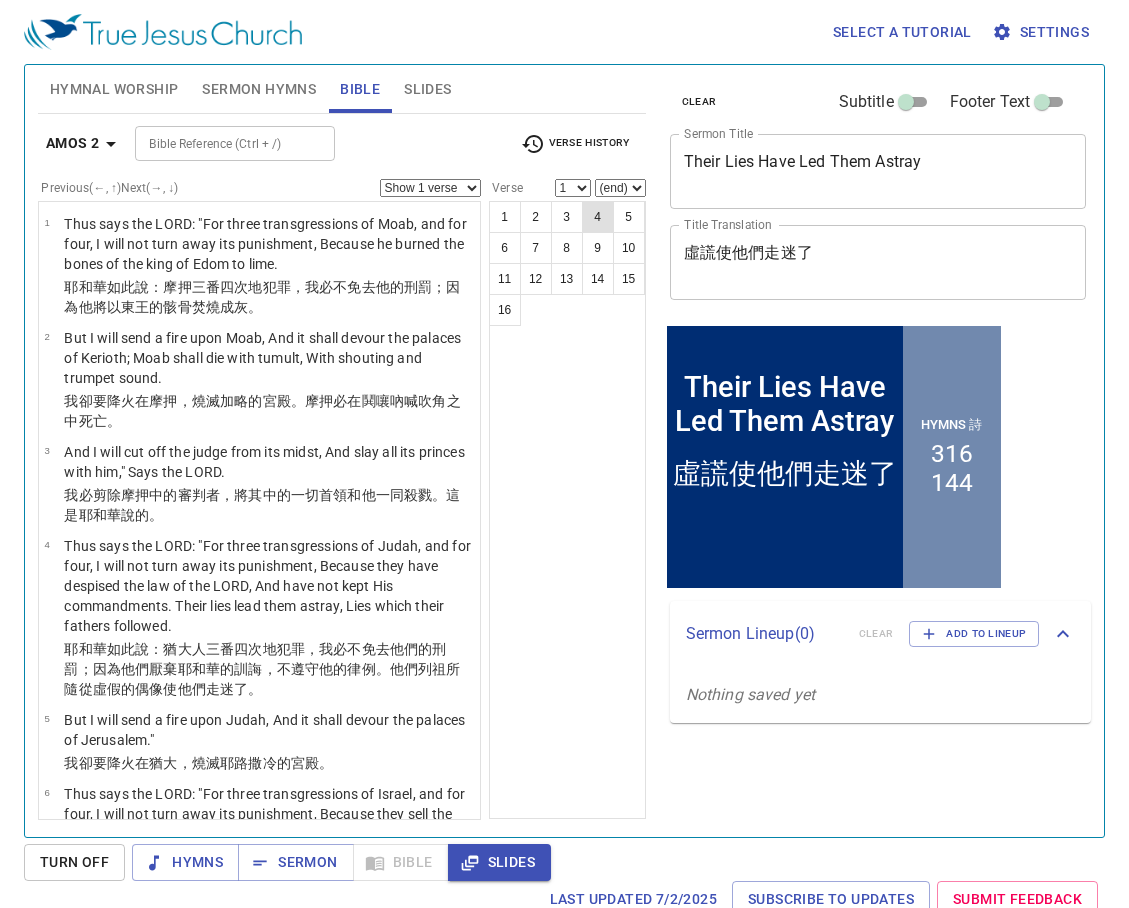 drag, startPoint x: 592, startPoint y: 214, endPoint x: 609, endPoint y: 224, distance: 19.723083 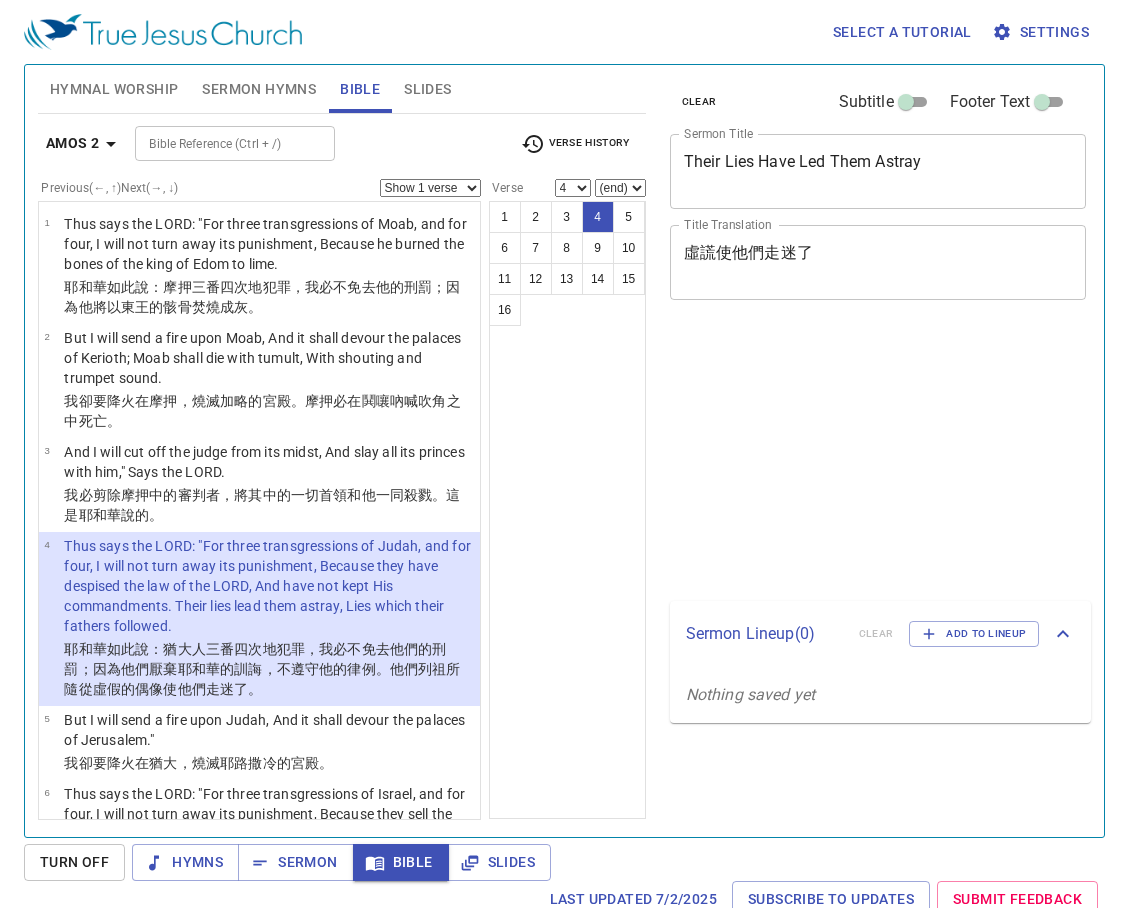 select on "4" 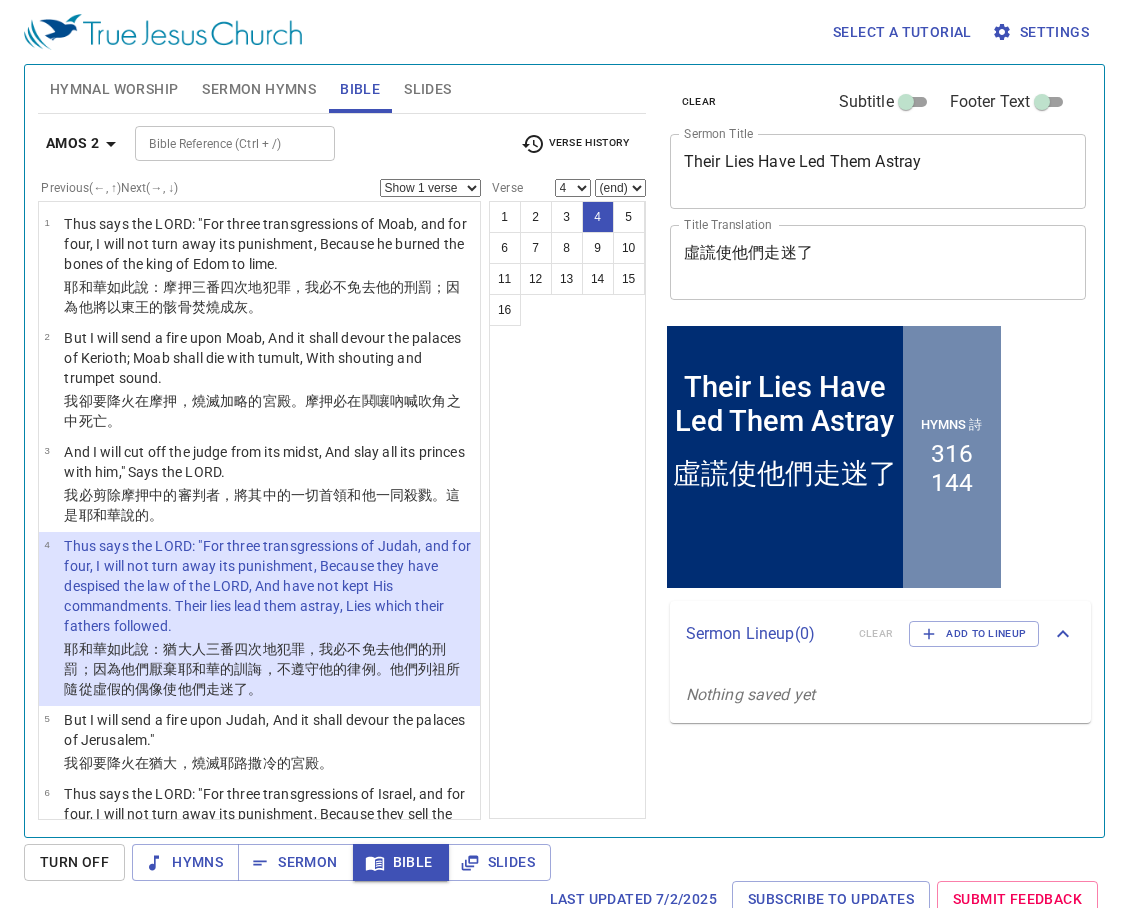 scroll, scrollTop: 300, scrollLeft: 0, axis: vertical 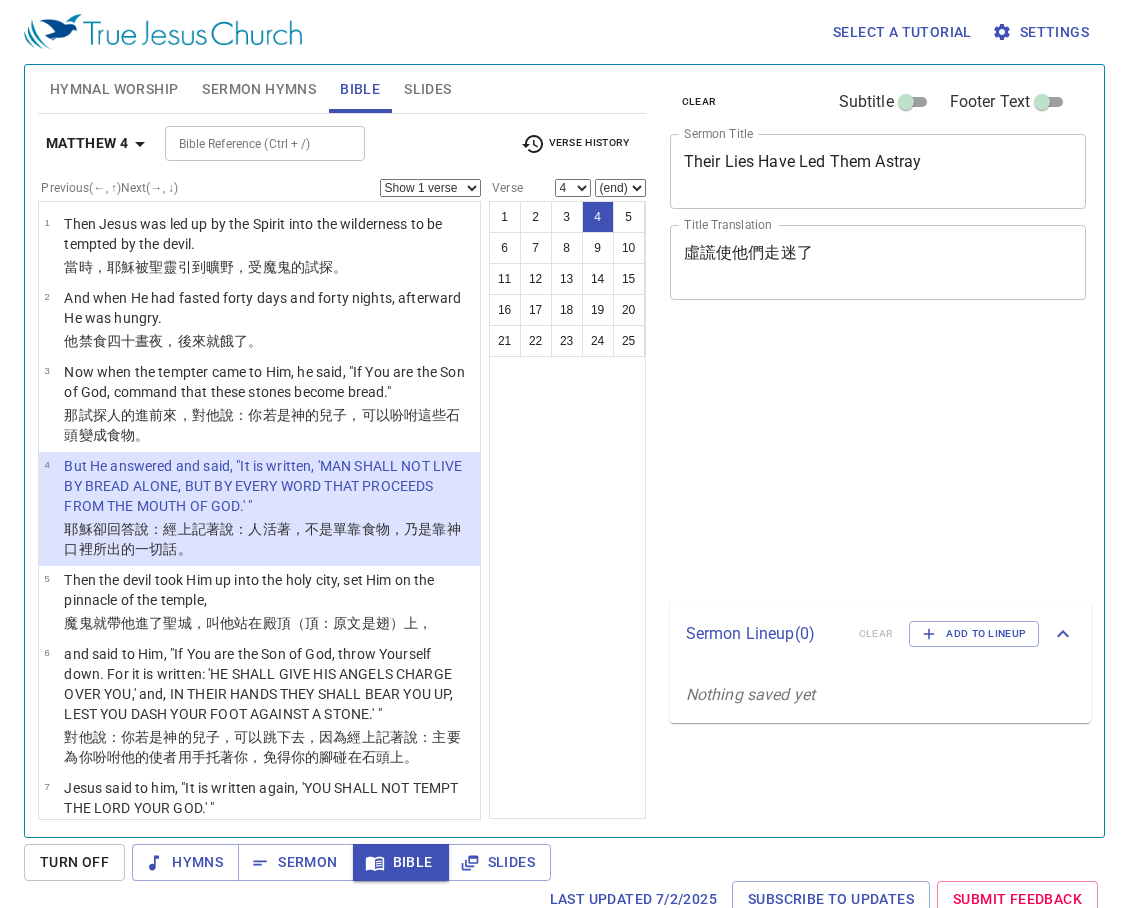 select on "4" 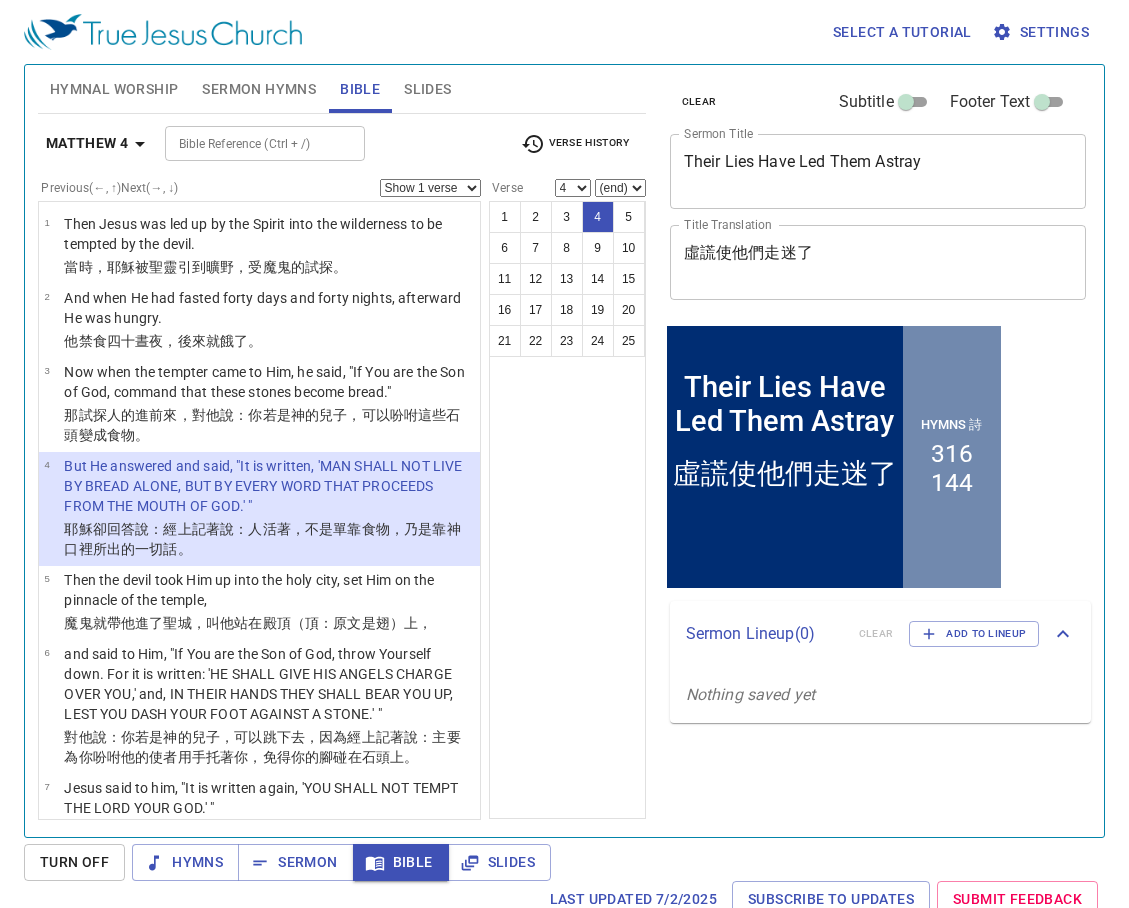 scroll, scrollTop: 0, scrollLeft: 0, axis: both 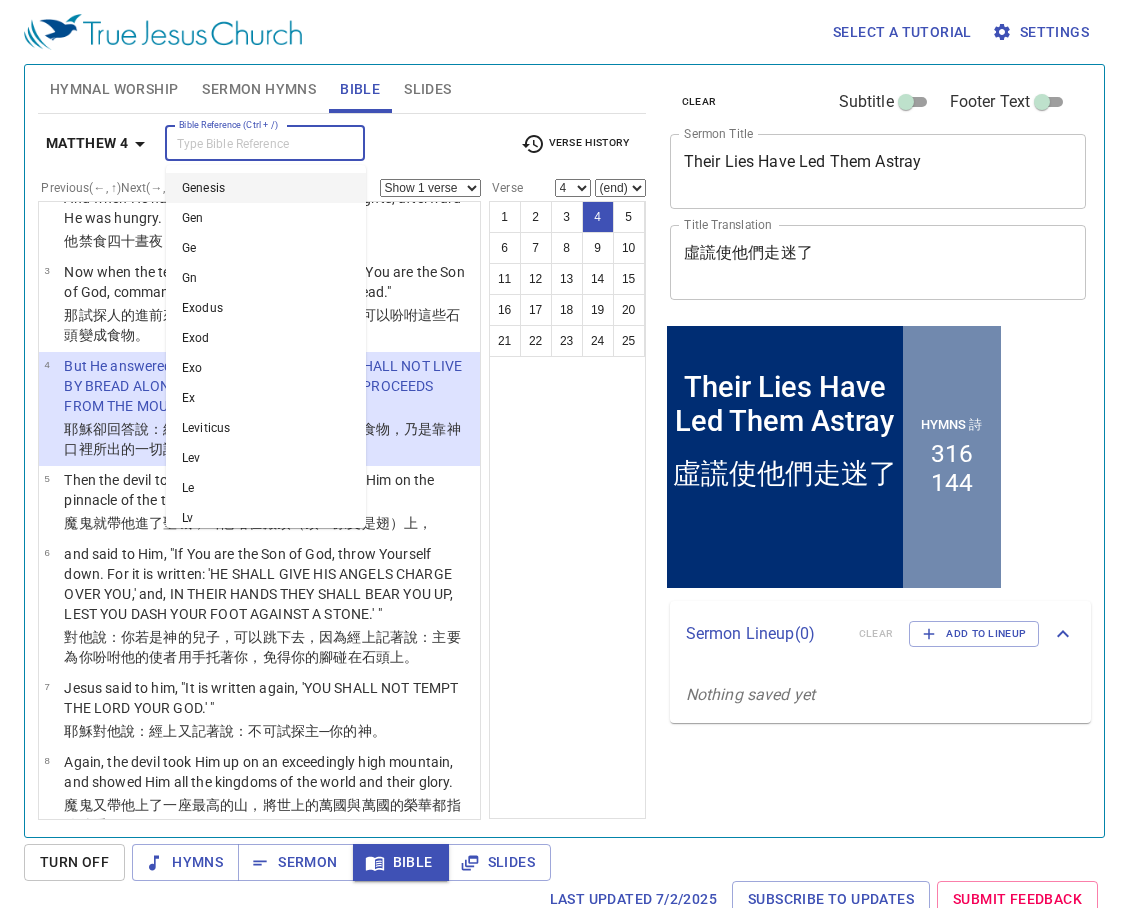 drag, startPoint x: 247, startPoint y: 149, endPoint x: 246, endPoint y: 138, distance: 11.045361 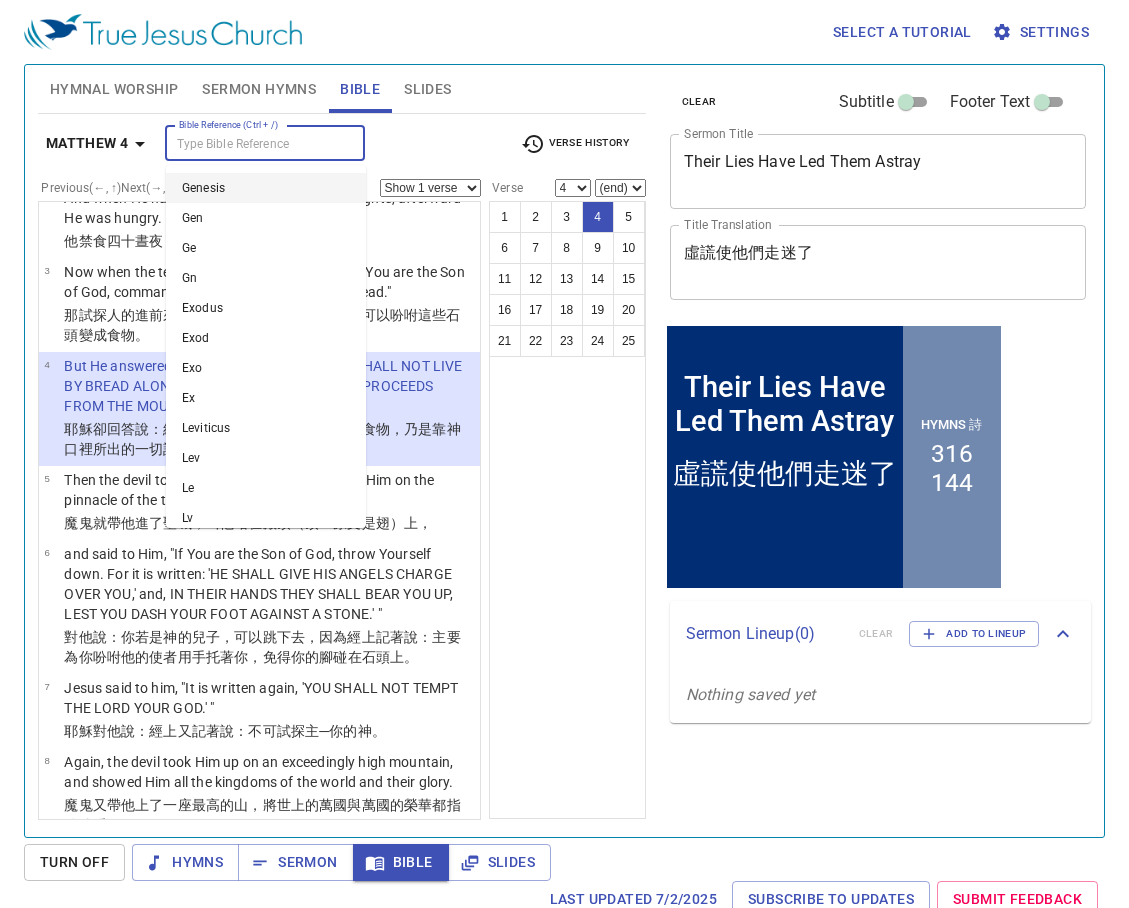 click on "Bible Reference (Ctrl + /)" at bounding box center (248, 143) 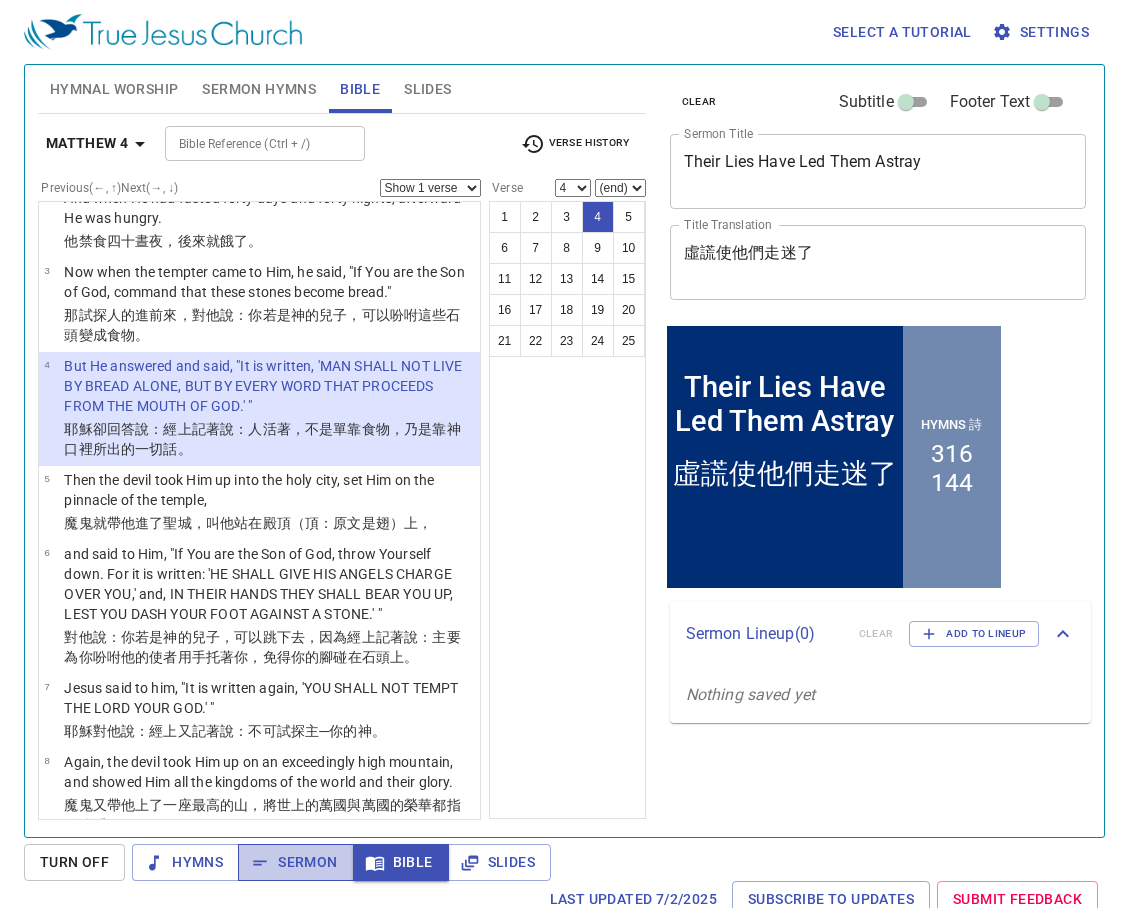 click on "Sermon" at bounding box center (295, 862) 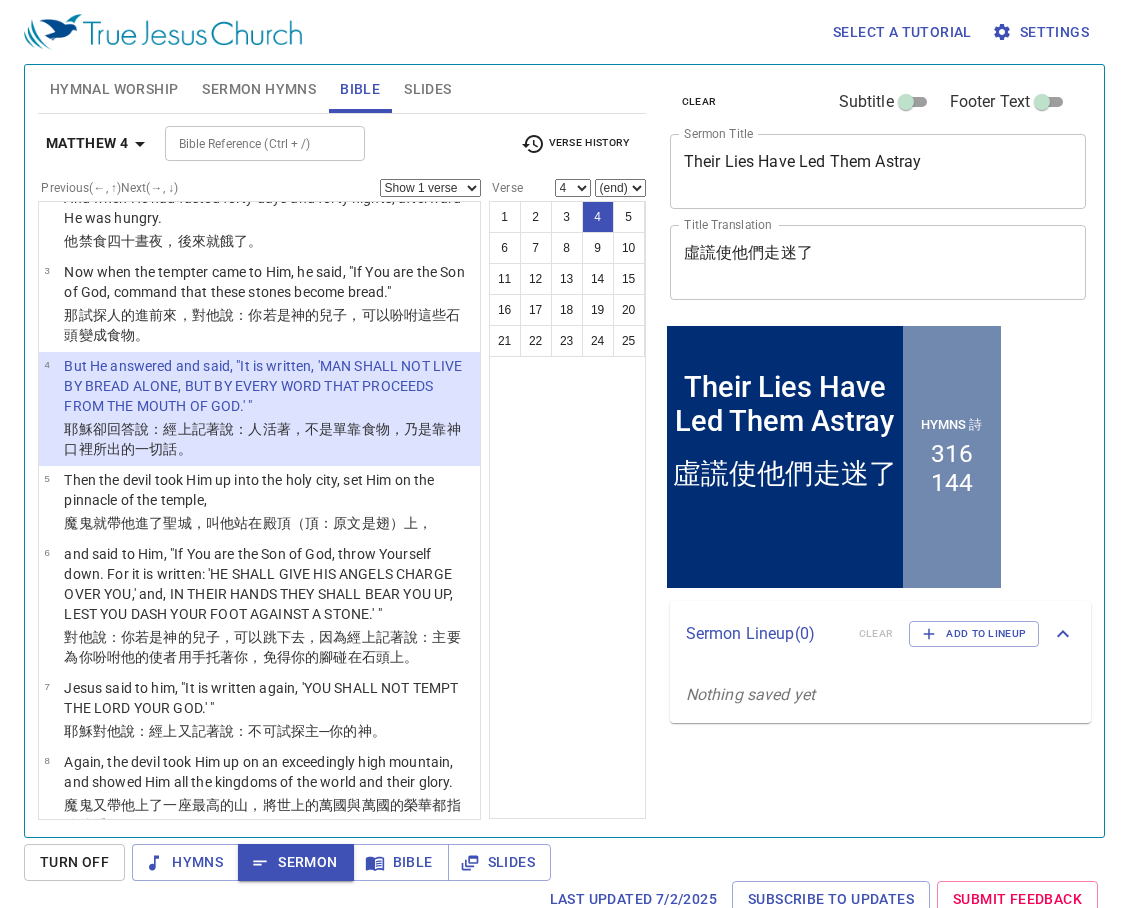 drag, startPoint x: 254, startPoint y: 157, endPoint x: 270, endPoint y: 157, distance: 16 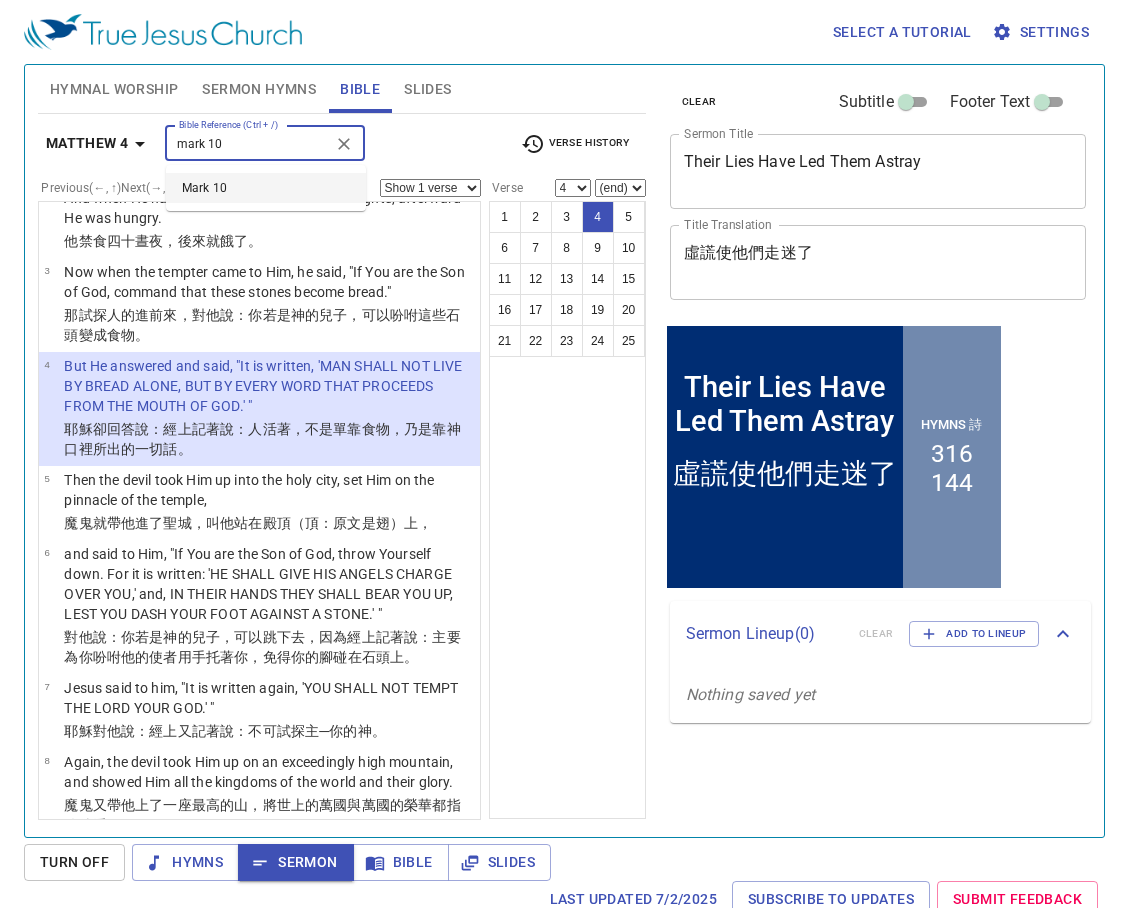 type on "mark 10" 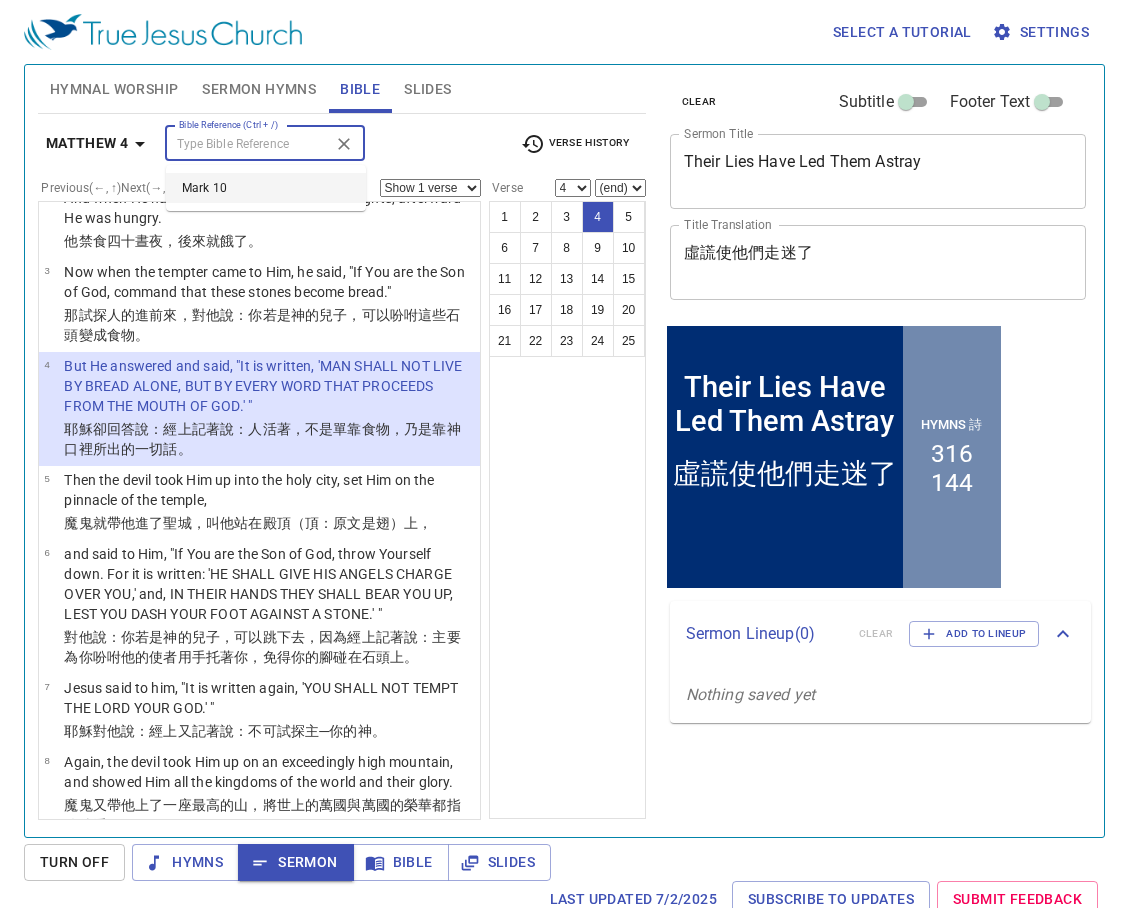 scroll, scrollTop: 0, scrollLeft: 0, axis: both 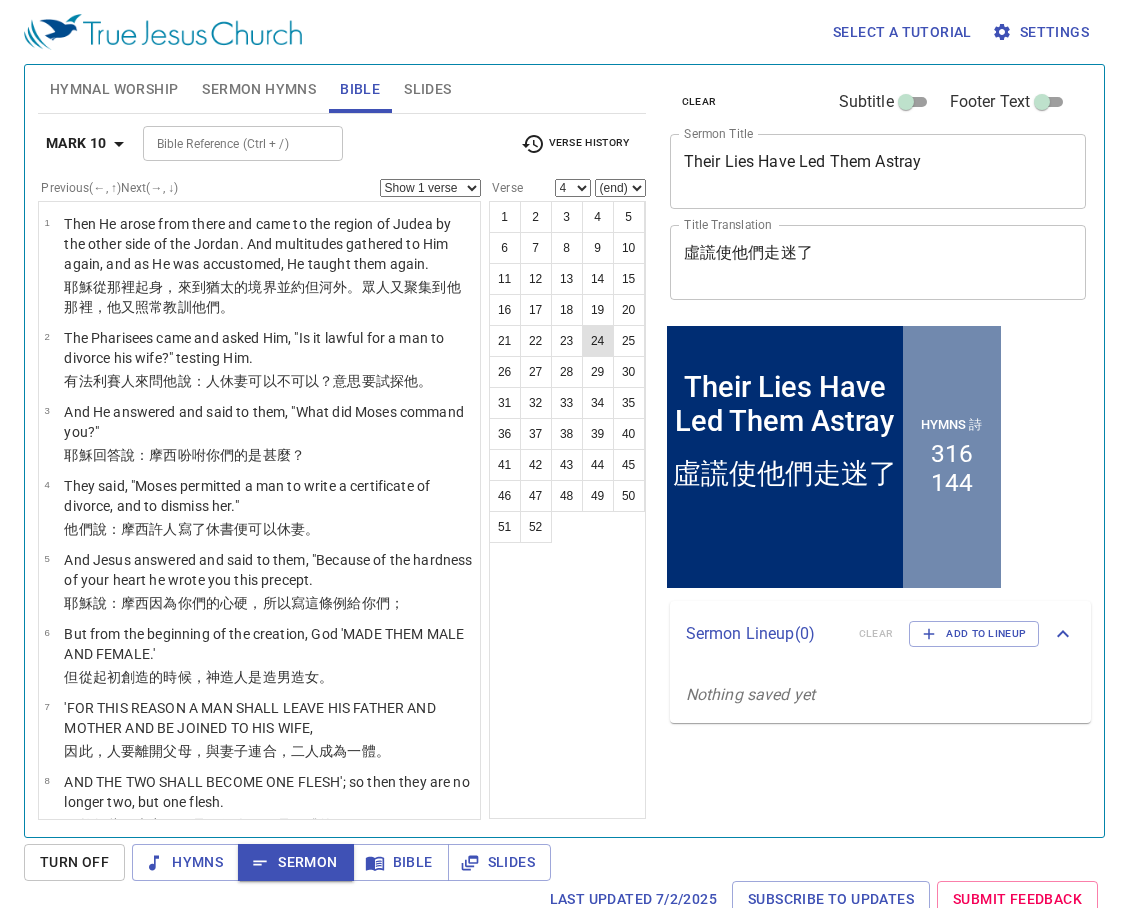 click on "24" at bounding box center (598, 341) 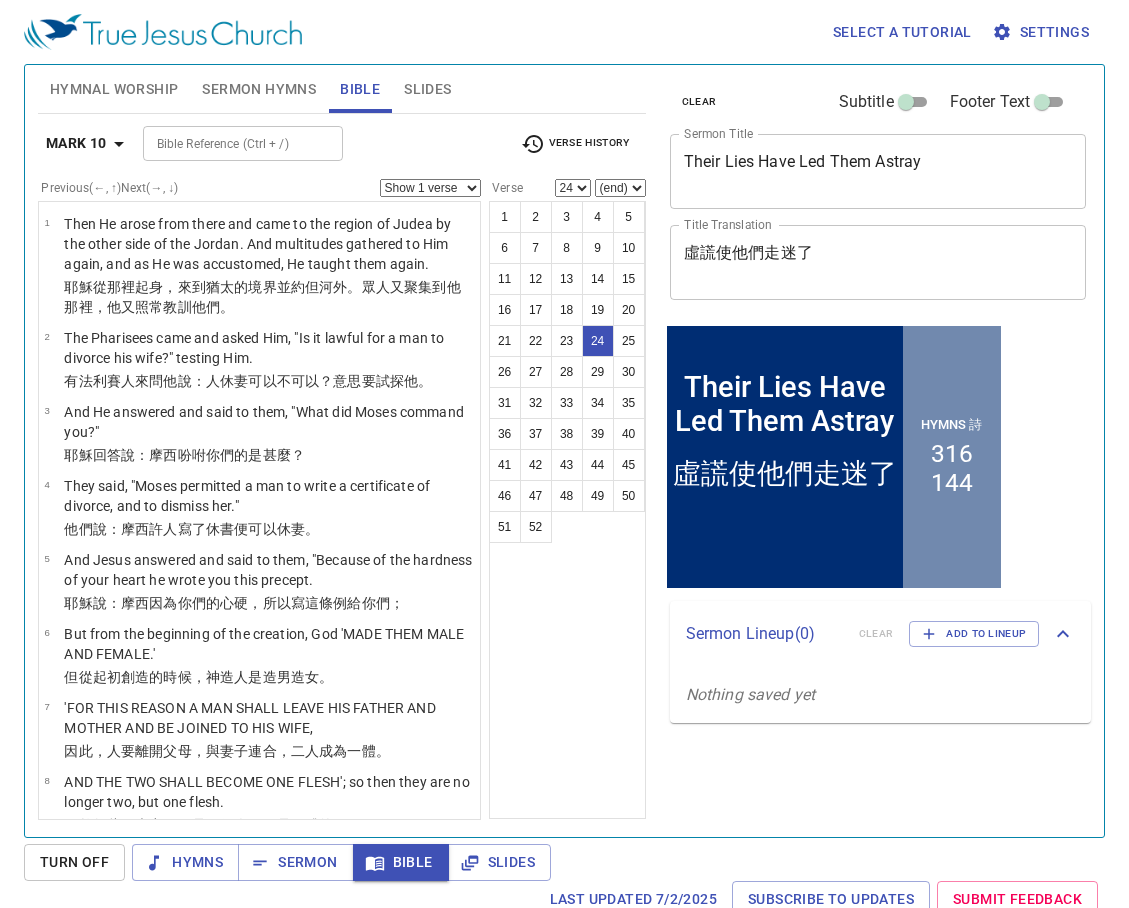 scroll, scrollTop: 9, scrollLeft: 0, axis: vertical 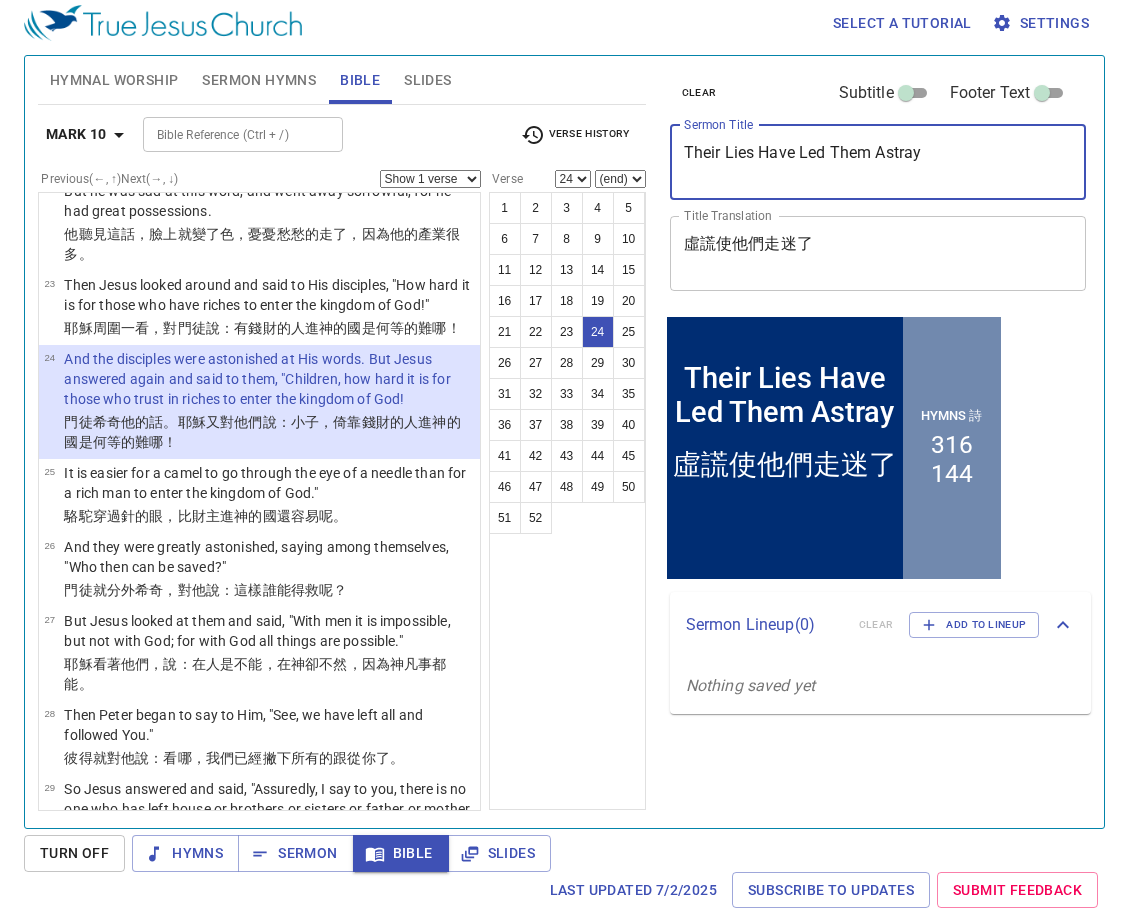 drag, startPoint x: 947, startPoint y: 157, endPoint x: 682, endPoint y: 132, distance: 266.17664 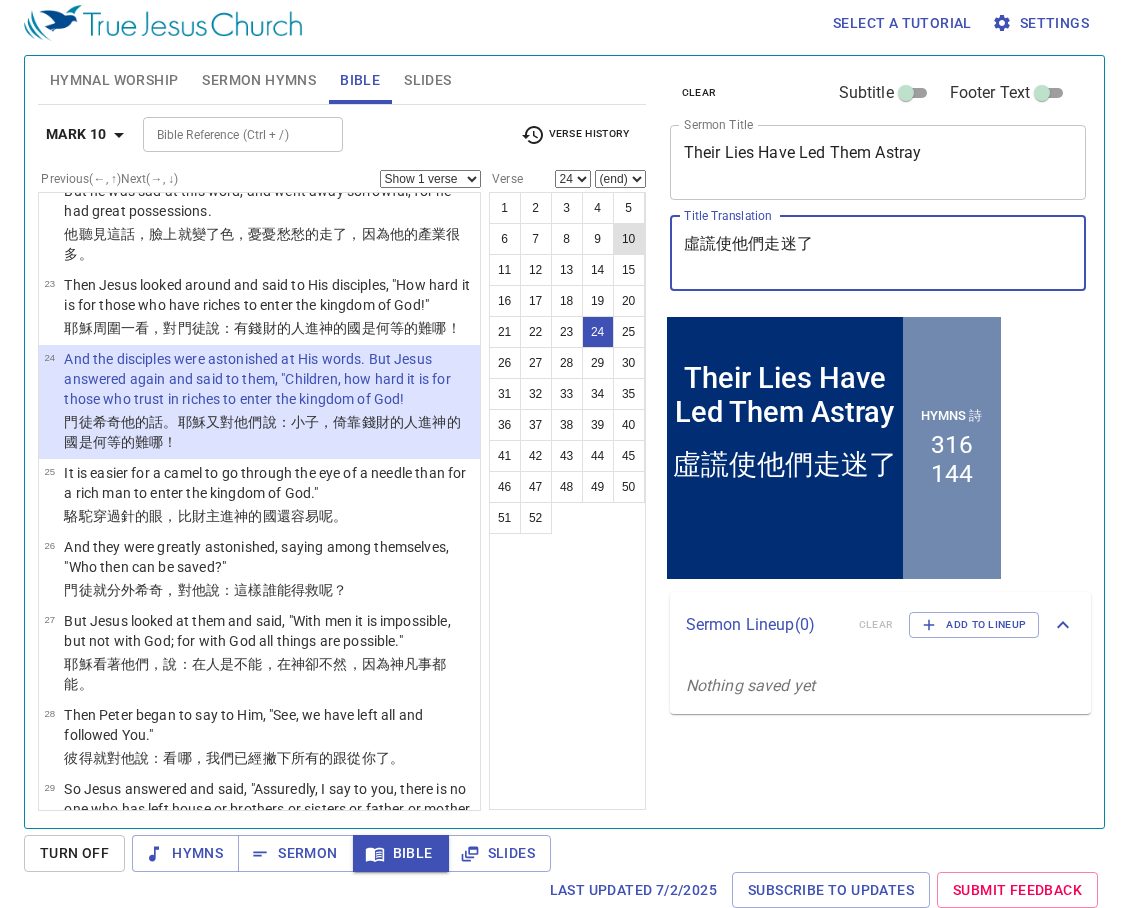 drag, startPoint x: 849, startPoint y: 241, endPoint x: 613, endPoint y: 243, distance: 236.00847 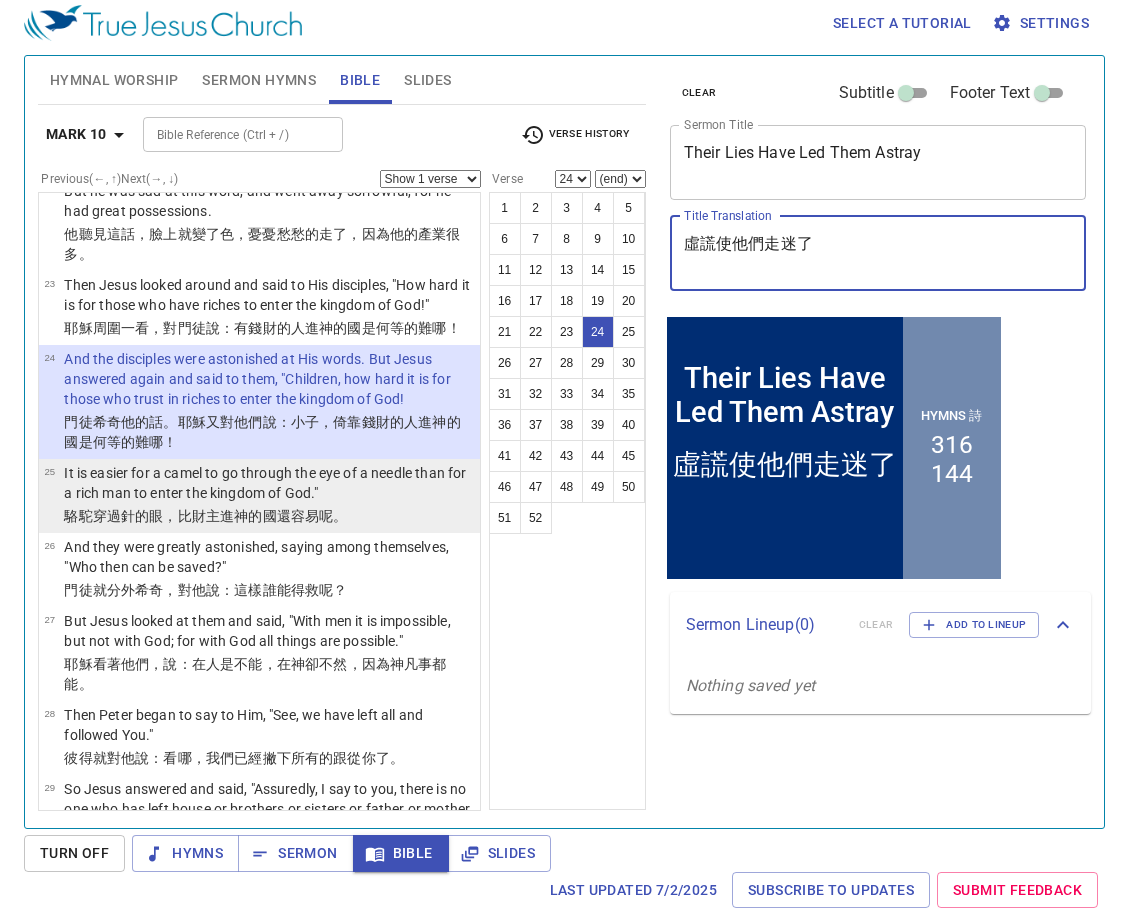 click on "It is easier for a camel to go through the eye of a needle than for a rich man to enter the kingdom of God."" at bounding box center [269, 483] 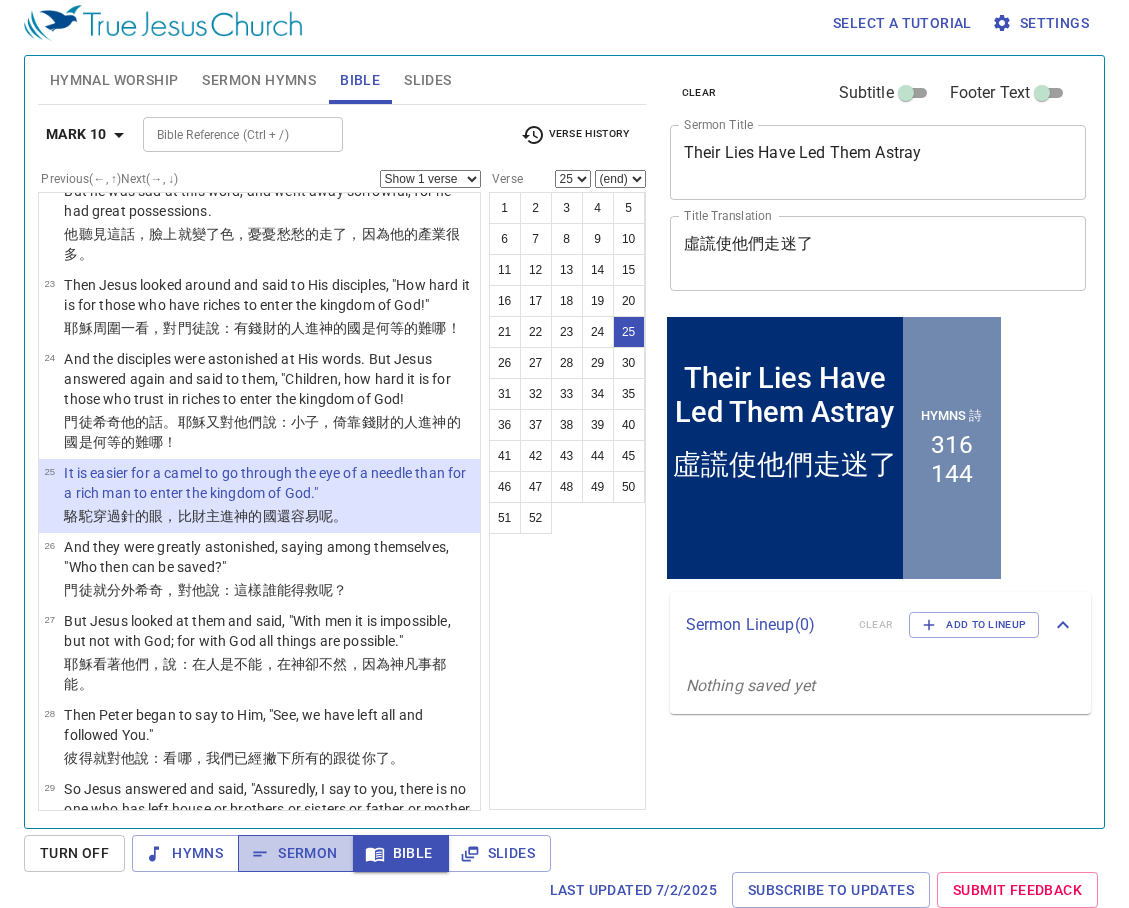 click on "Sermon" at bounding box center (295, 853) 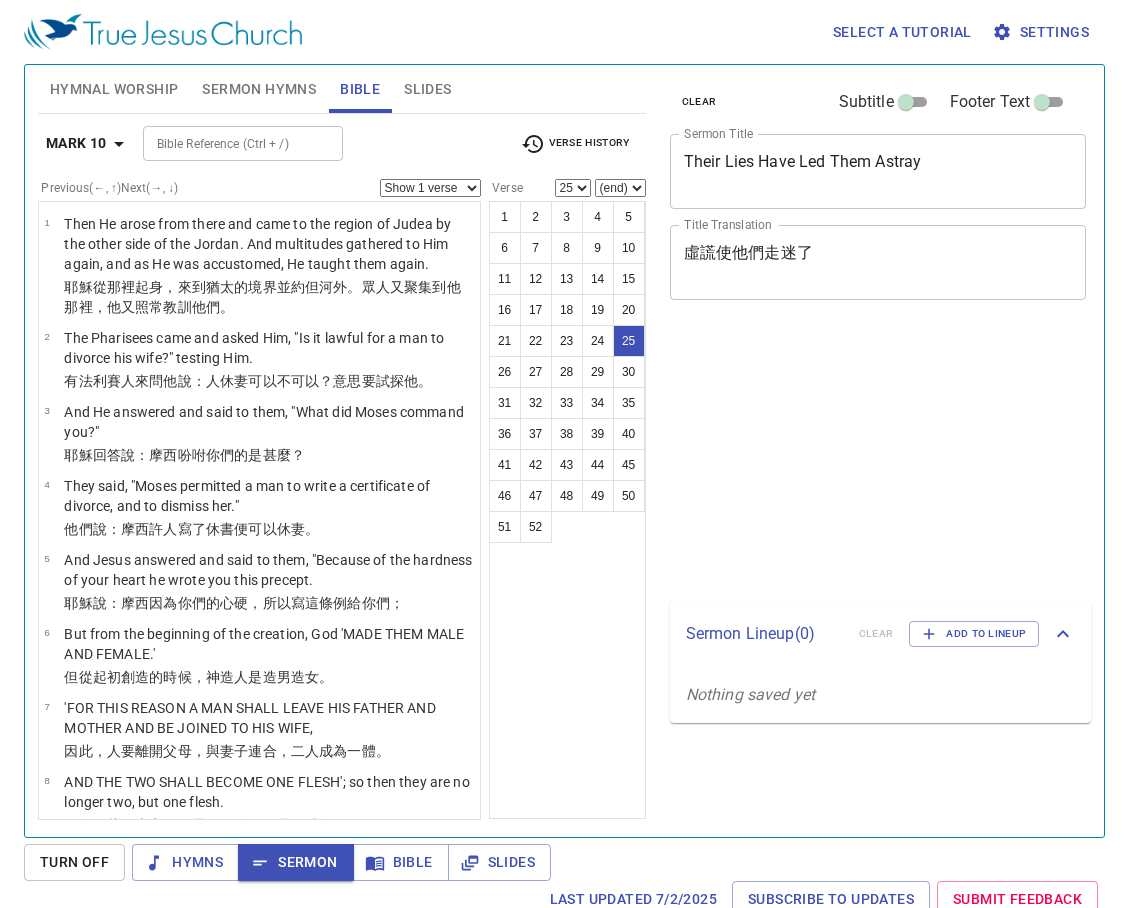 select on "25" 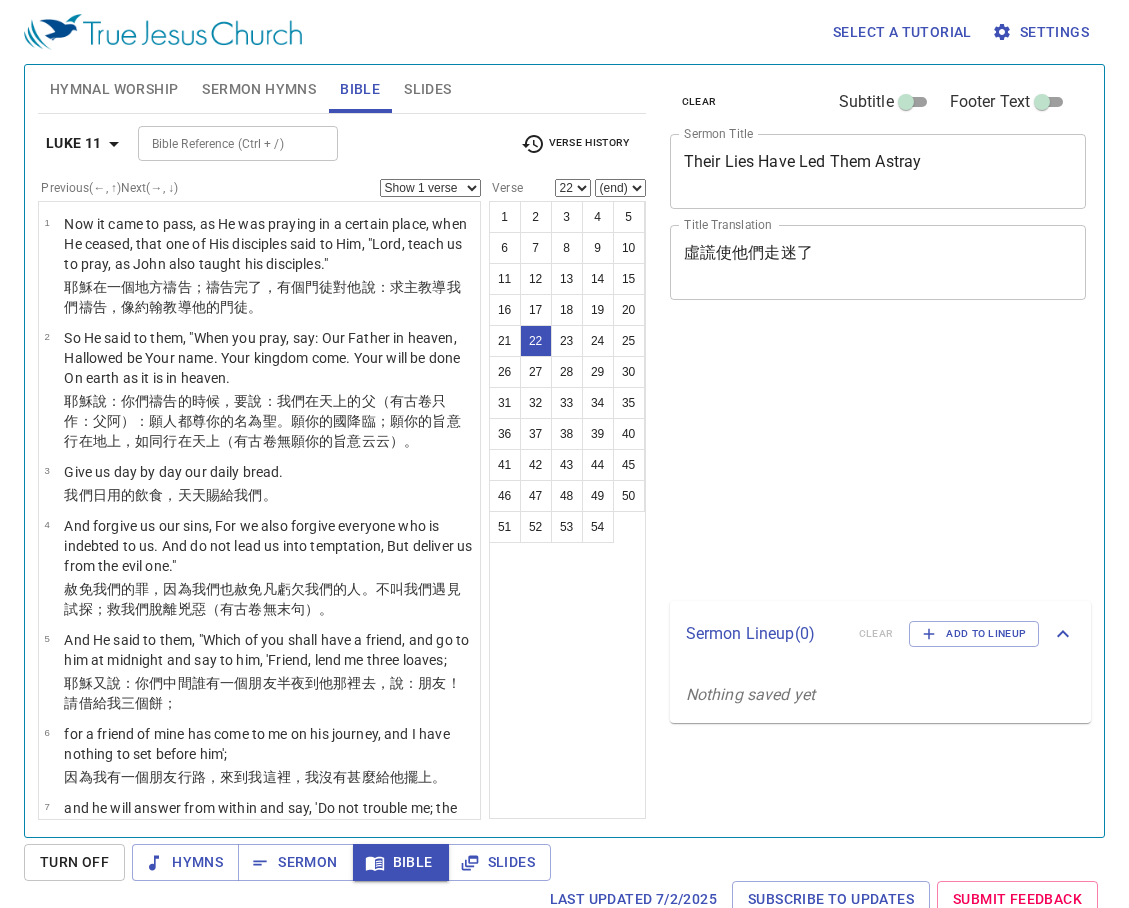 select on "22" 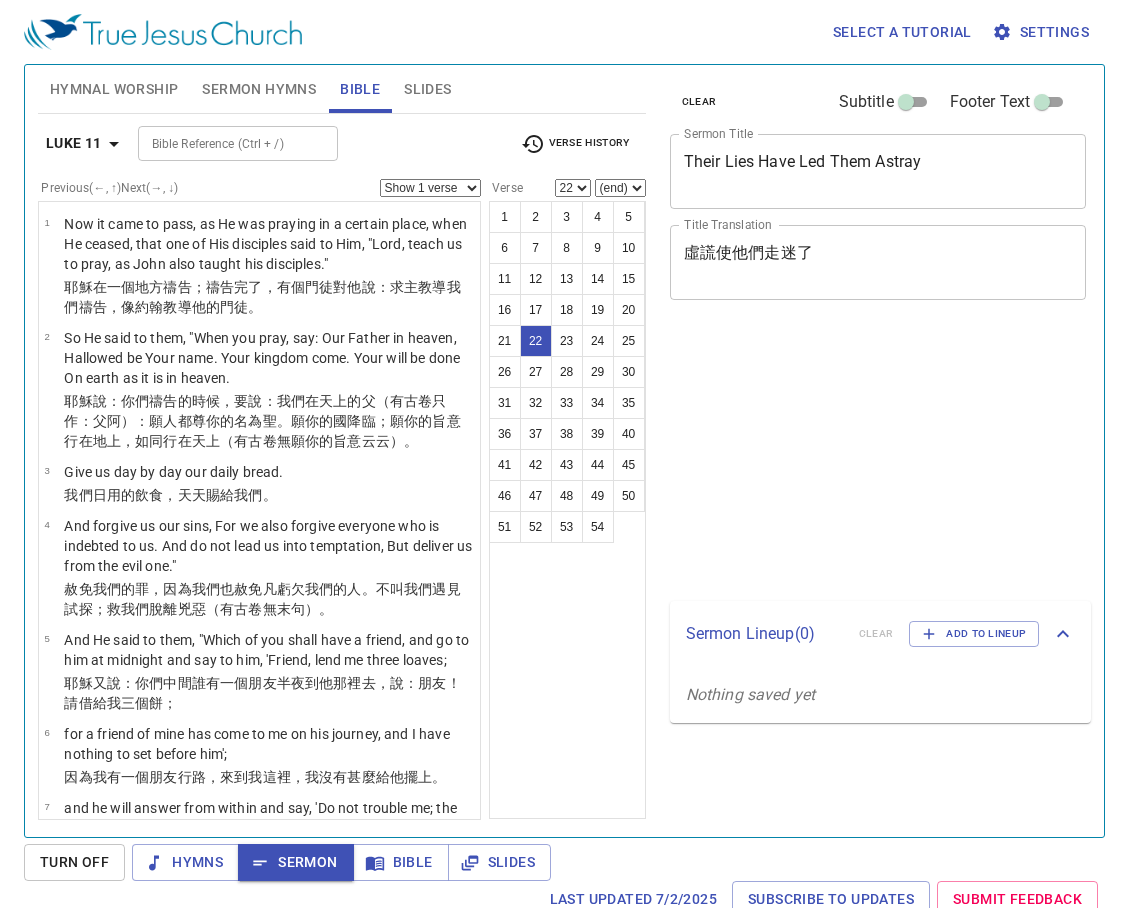 select on "22" 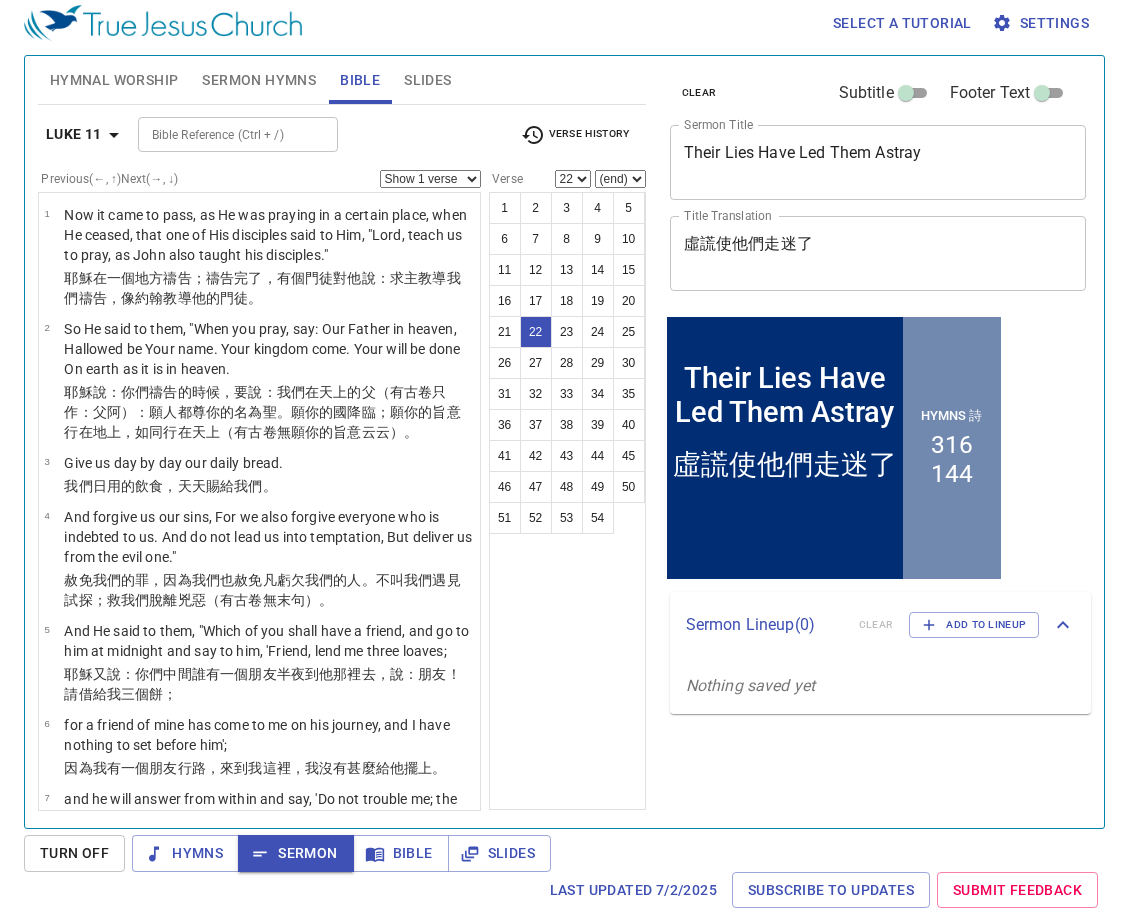 scroll, scrollTop: 9, scrollLeft: 0, axis: vertical 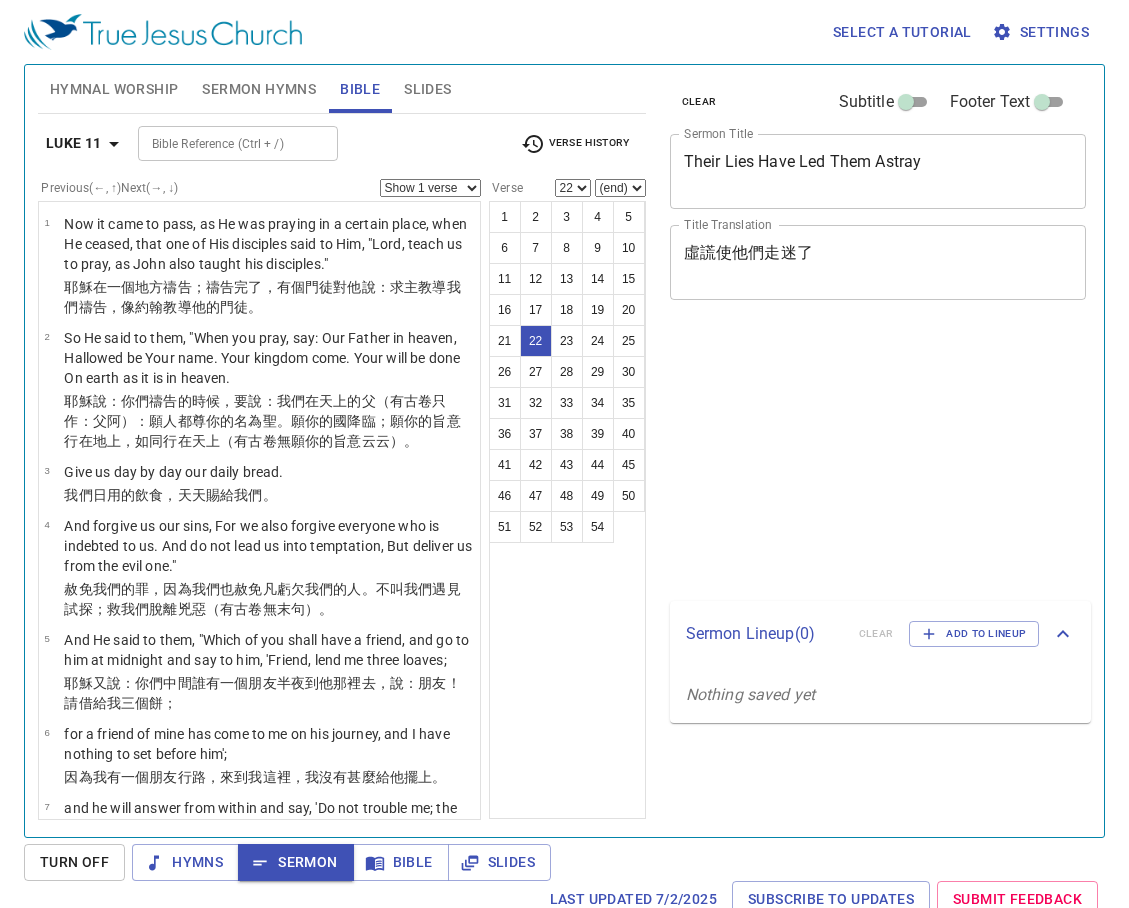 select on "22" 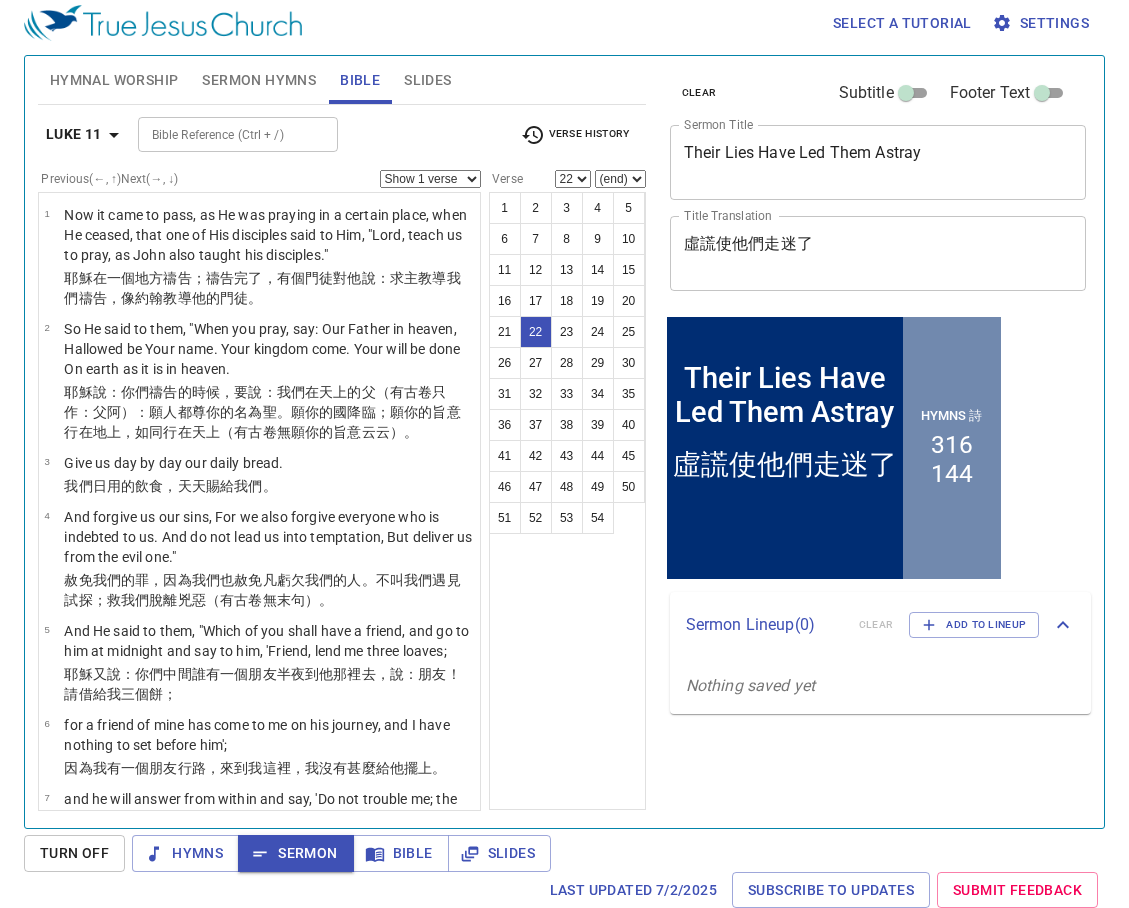 scroll, scrollTop: 9, scrollLeft: 0, axis: vertical 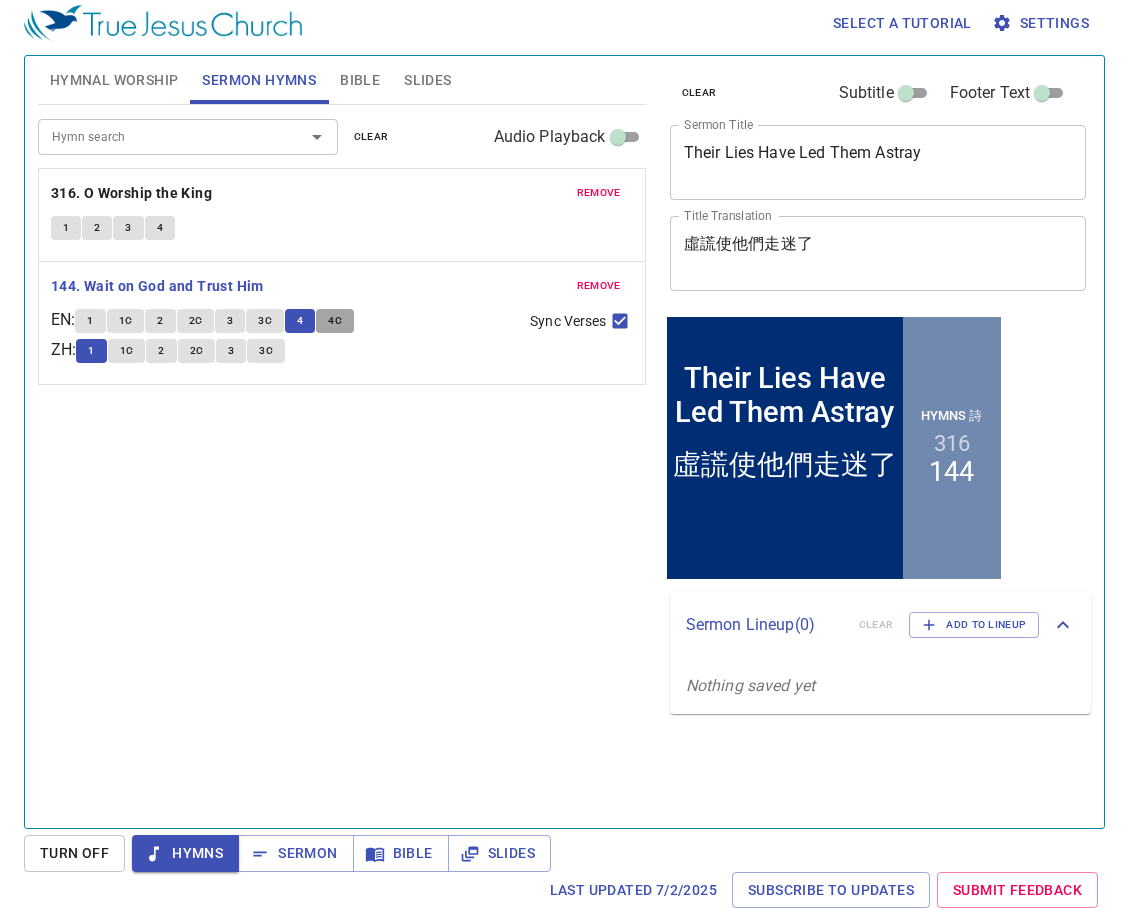 click on "4C" at bounding box center (335, 321) 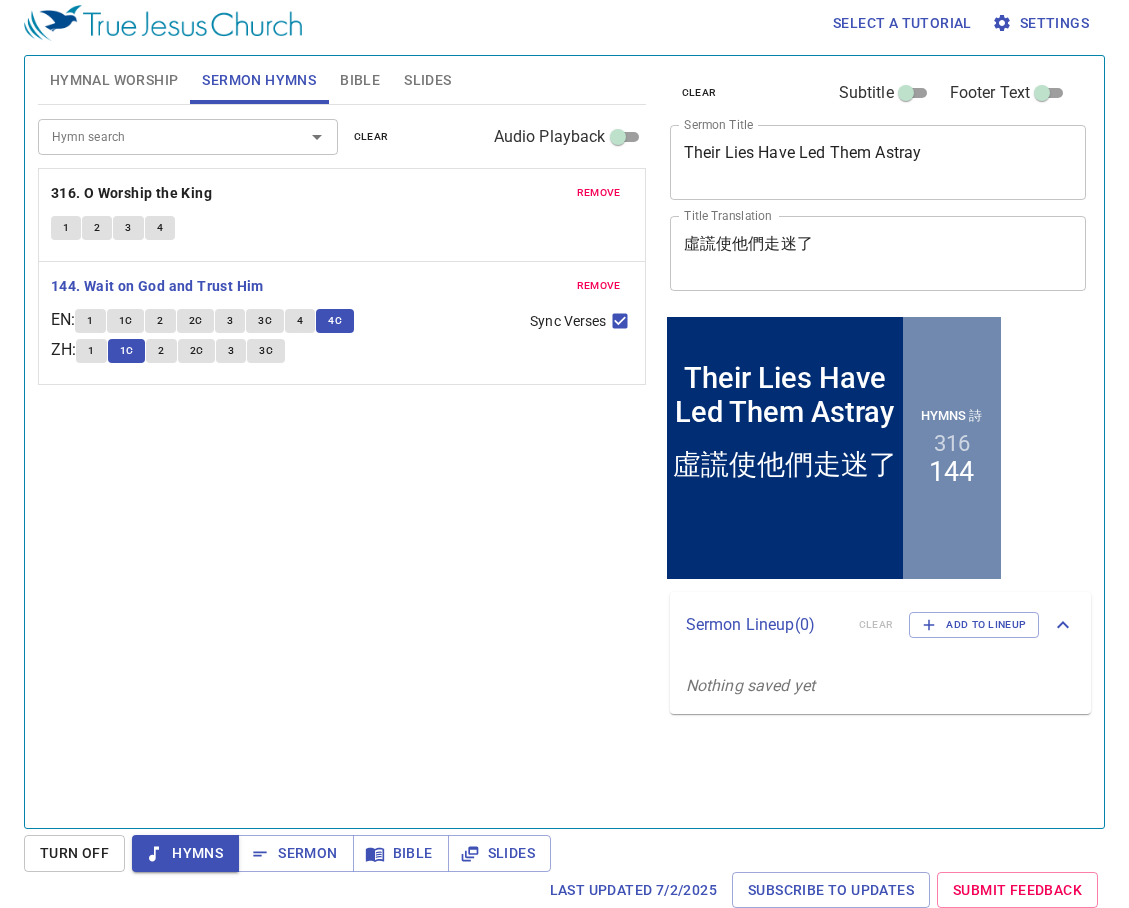 drag, startPoint x: 290, startPoint y: 856, endPoint x: 522, endPoint y: 813, distance: 235.95126 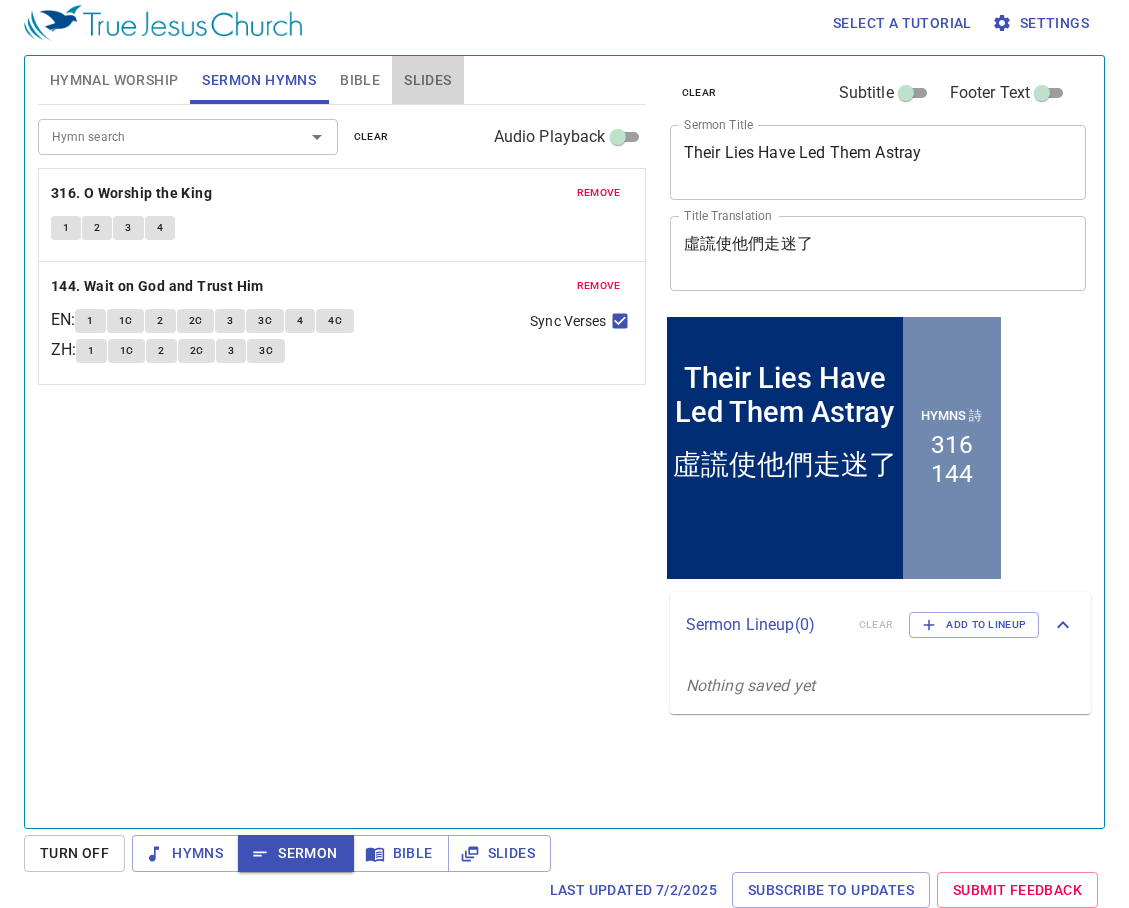 drag, startPoint x: 449, startPoint y: 68, endPoint x: 436, endPoint y: 104, distance: 38.27532 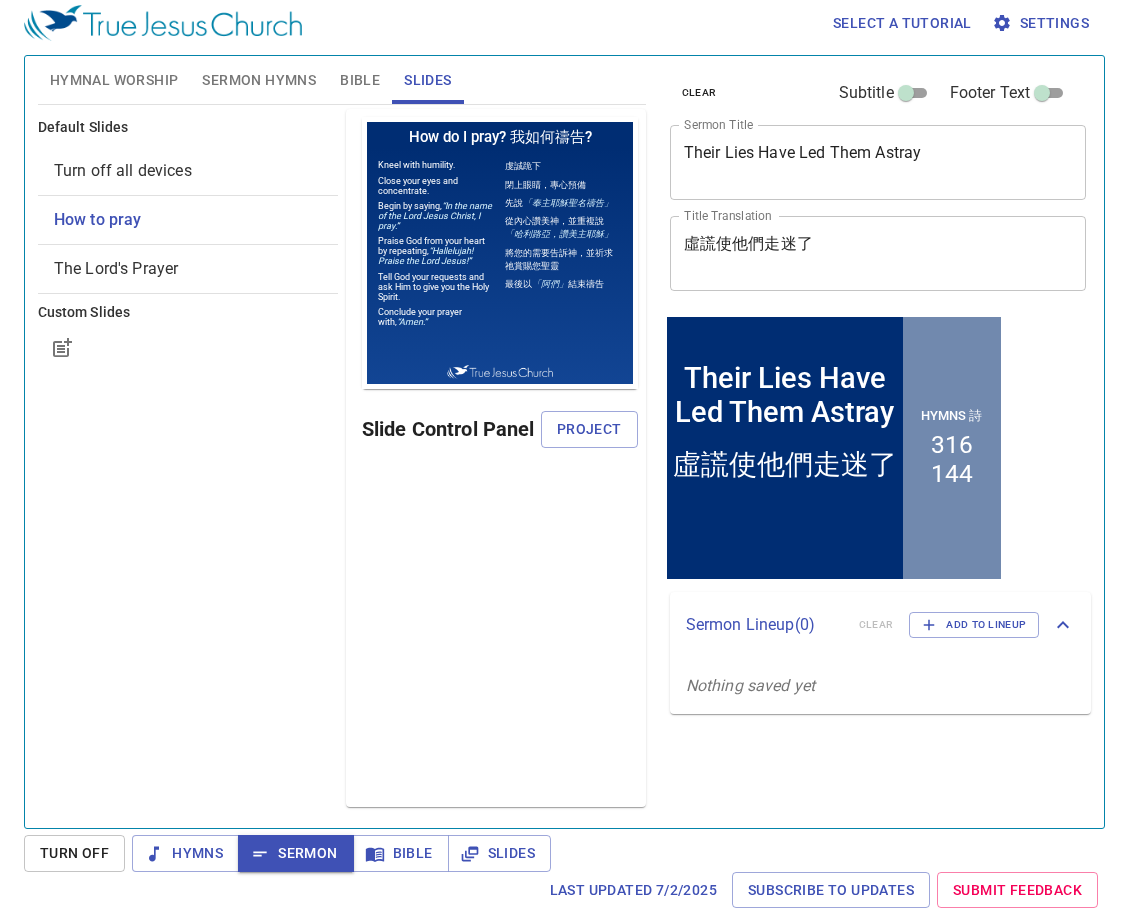 drag, startPoint x: 597, startPoint y: 433, endPoint x: 623, endPoint y: 456, distance: 34.713108 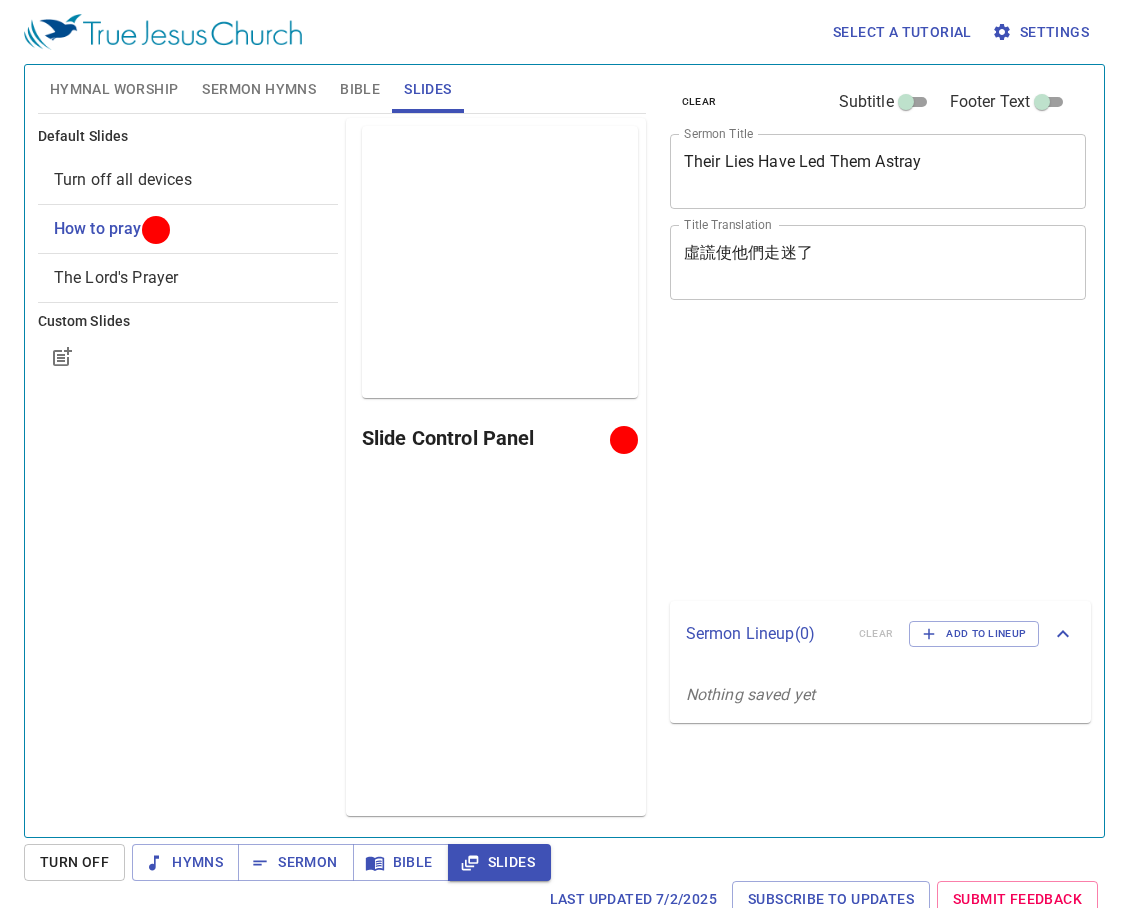 scroll, scrollTop: 9, scrollLeft: 0, axis: vertical 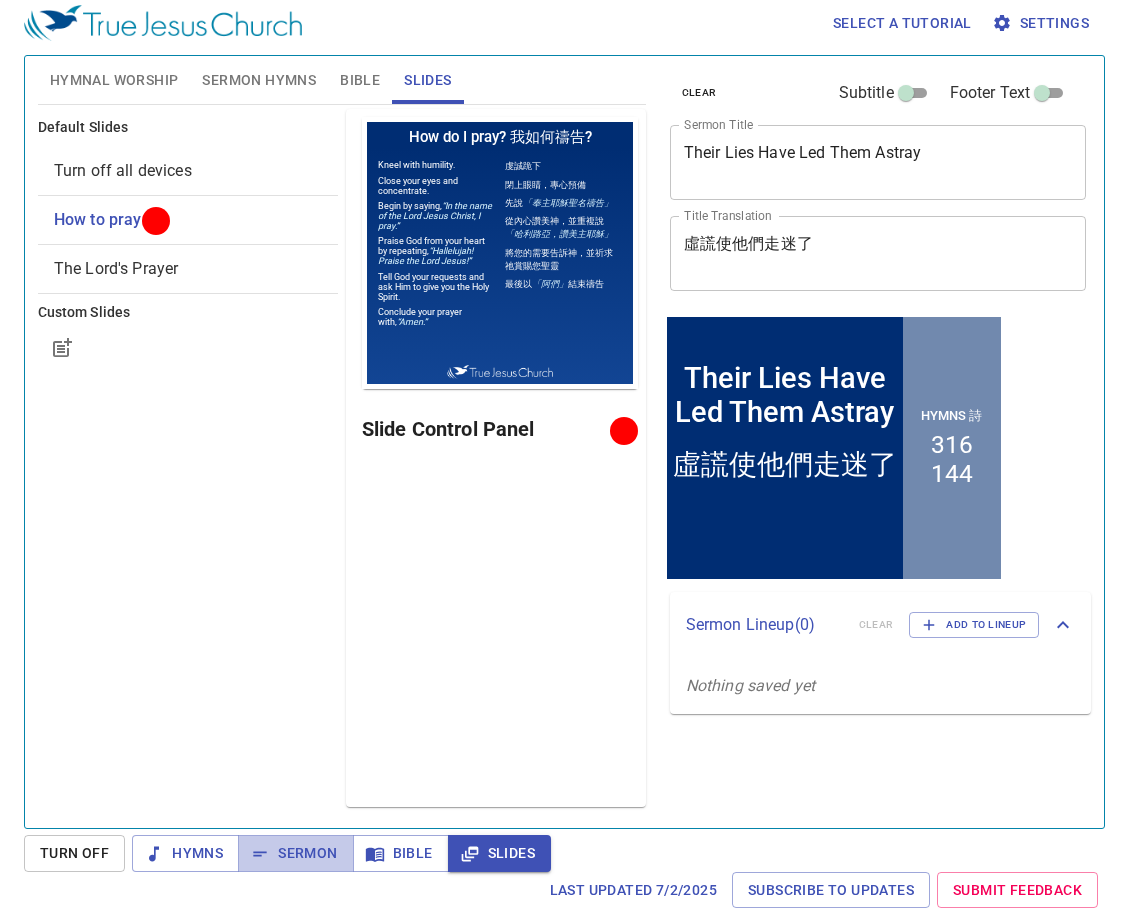 drag, startPoint x: 303, startPoint y: 860, endPoint x: 636, endPoint y: 866, distance: 333.05405 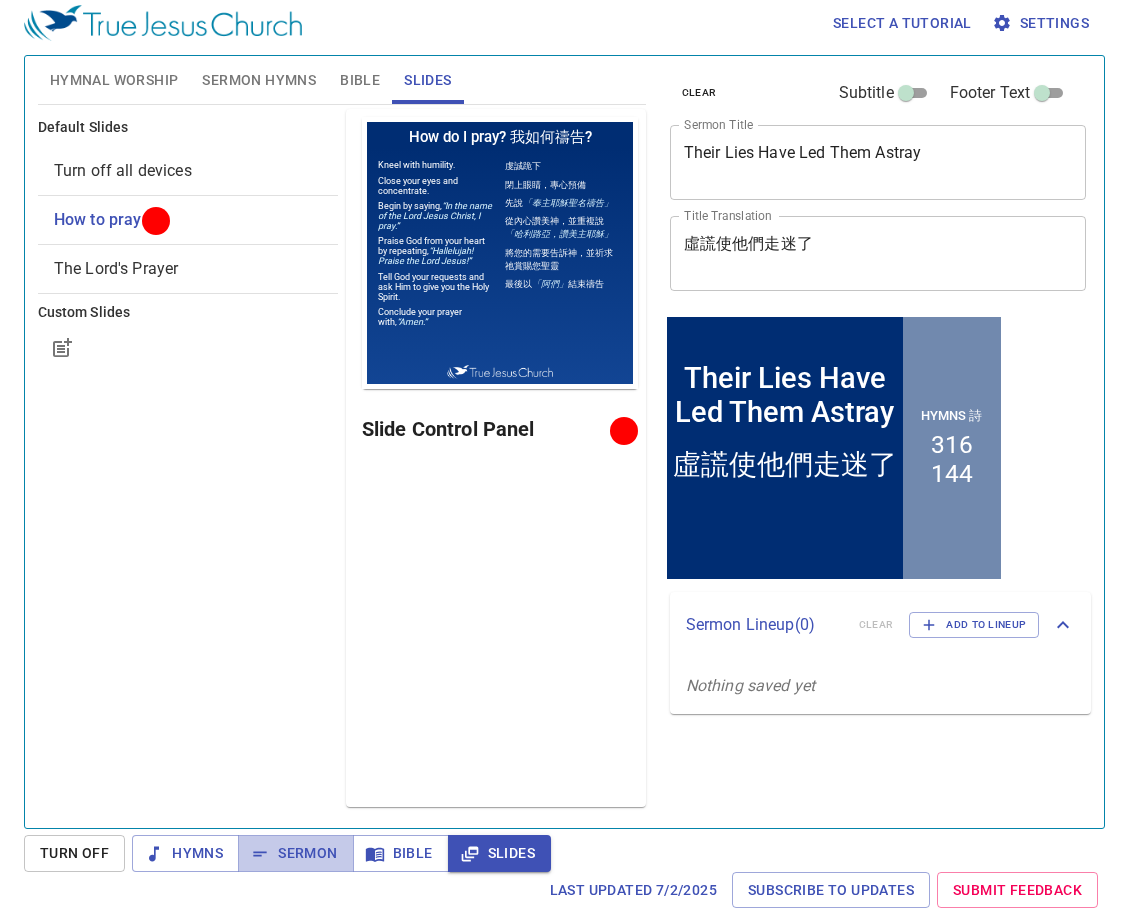 click on "Sermon" at bounding box center [295, 853] 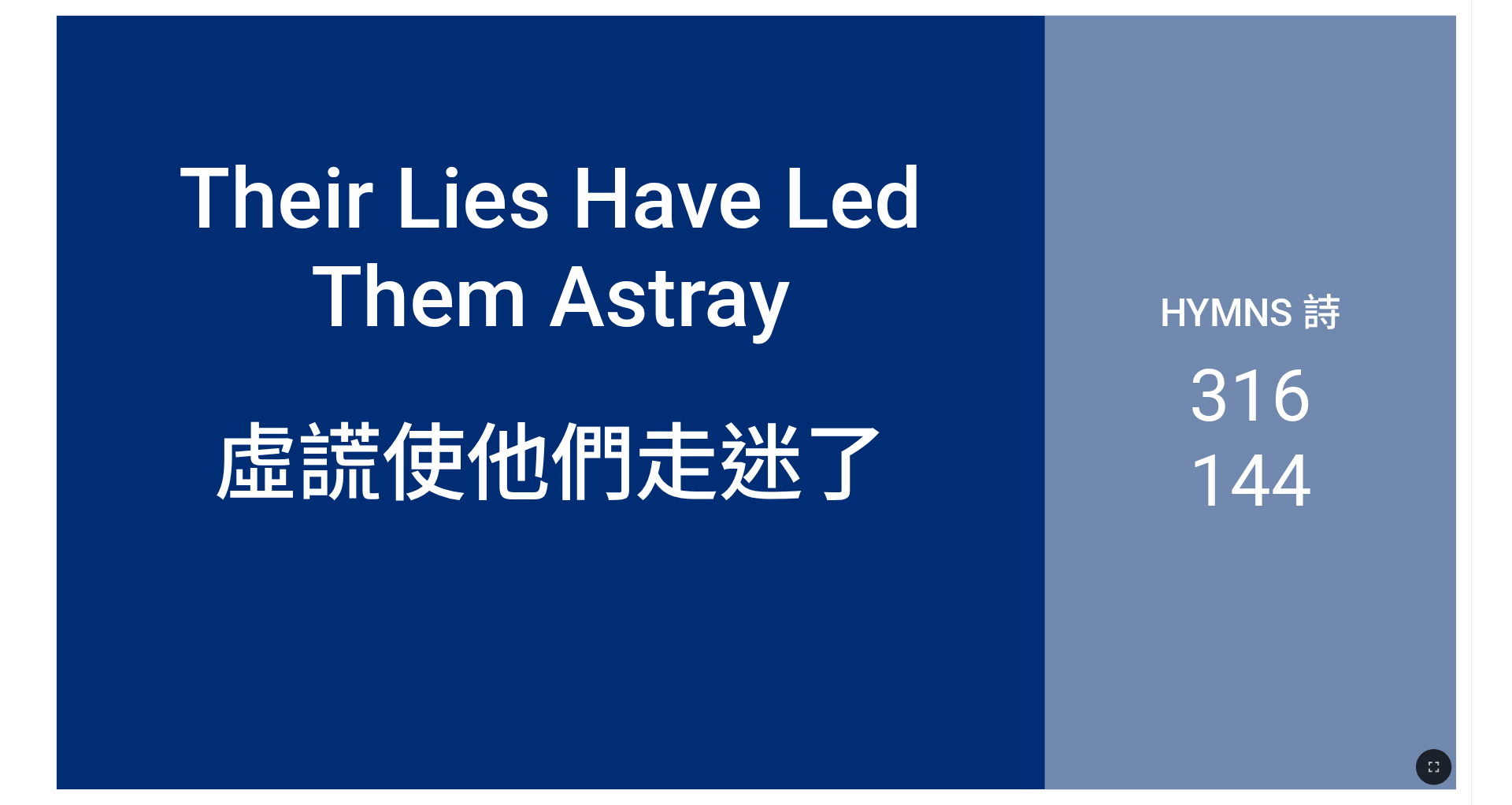 scroll, scrollTop: 0, scrollLeft: 0, axis: both 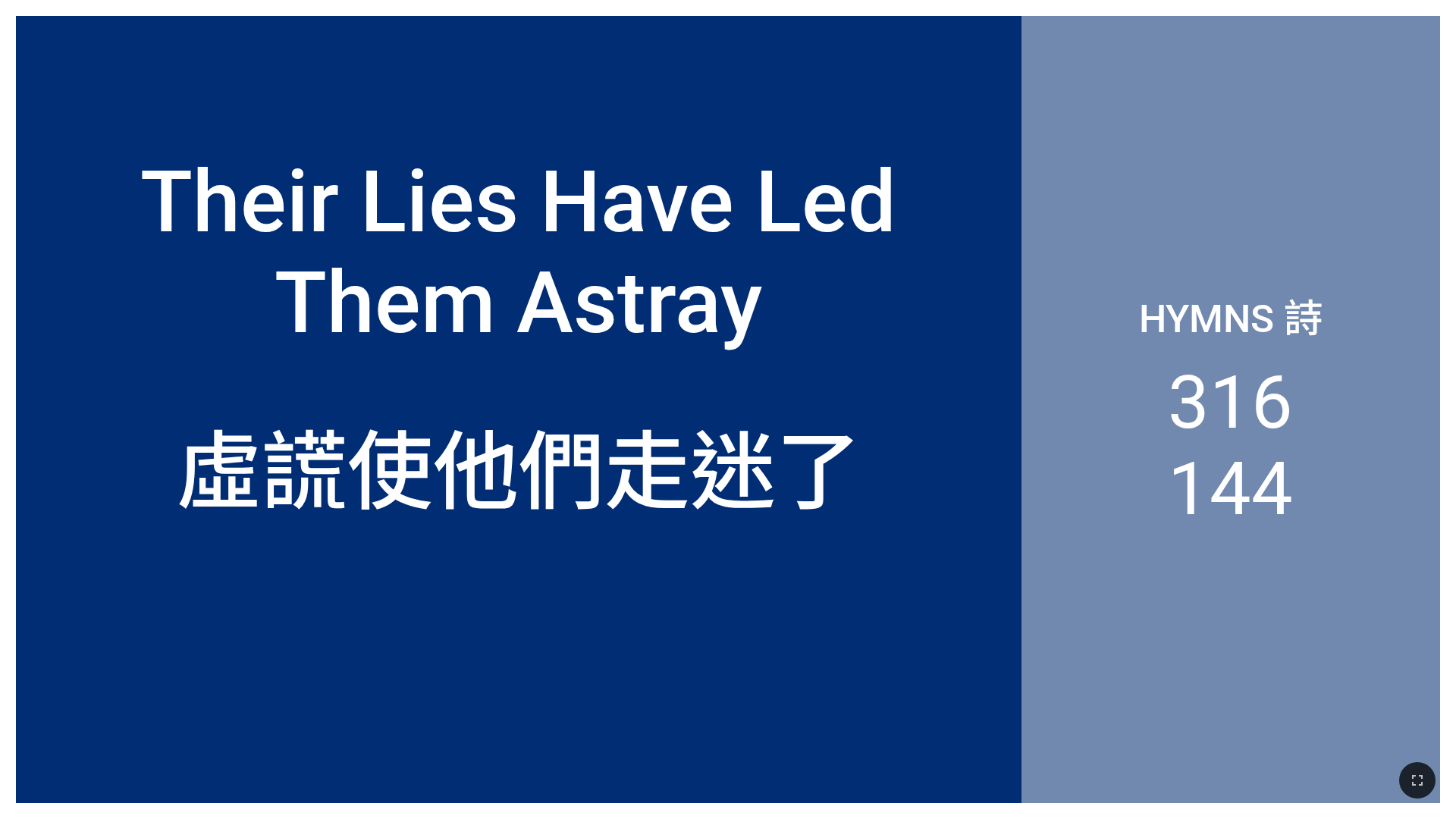 click on "虛謊使他們走迷了" at bounding box center [519, 465] 